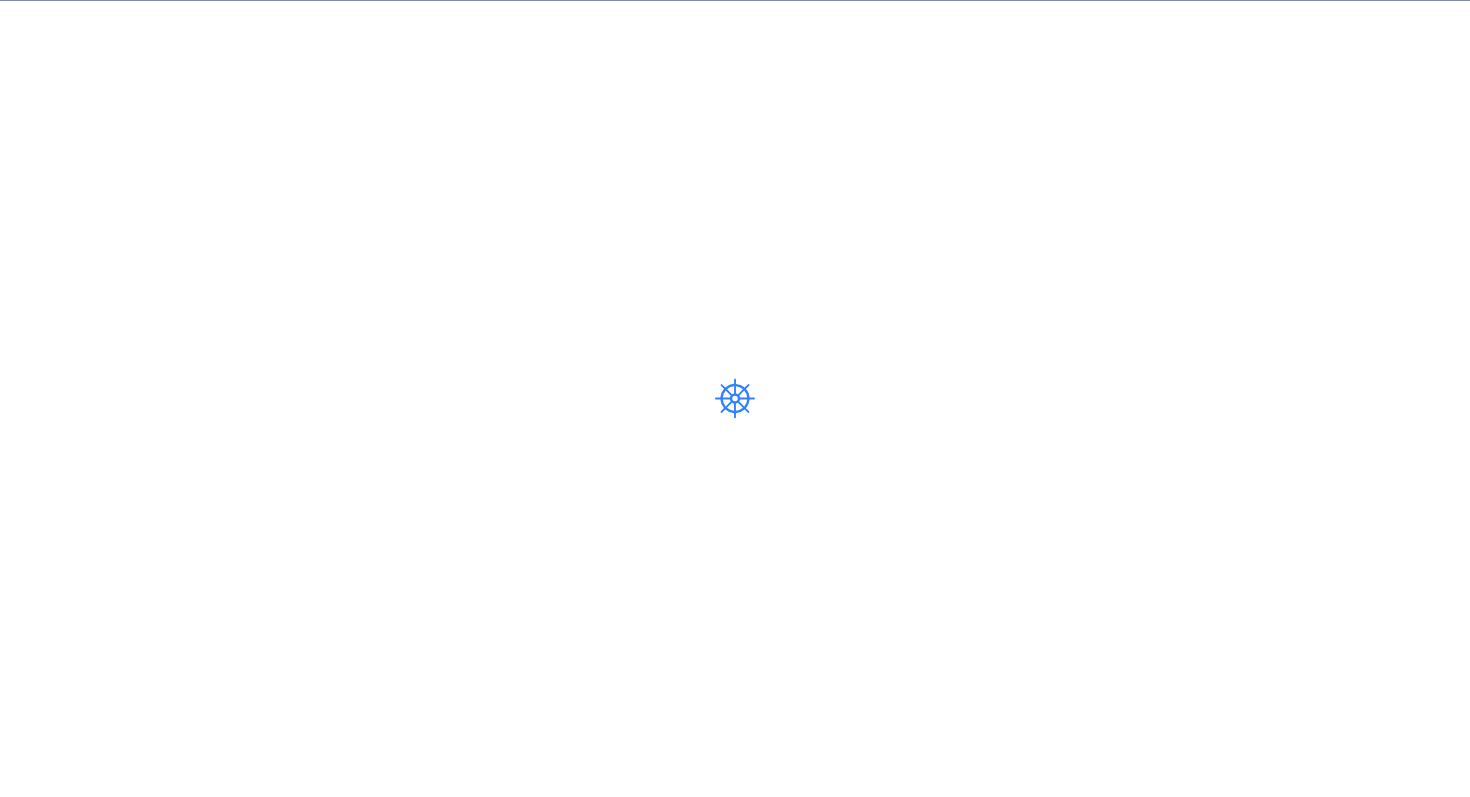 scroll, scrollTop: 0, scrollLeft: 0, axis: both 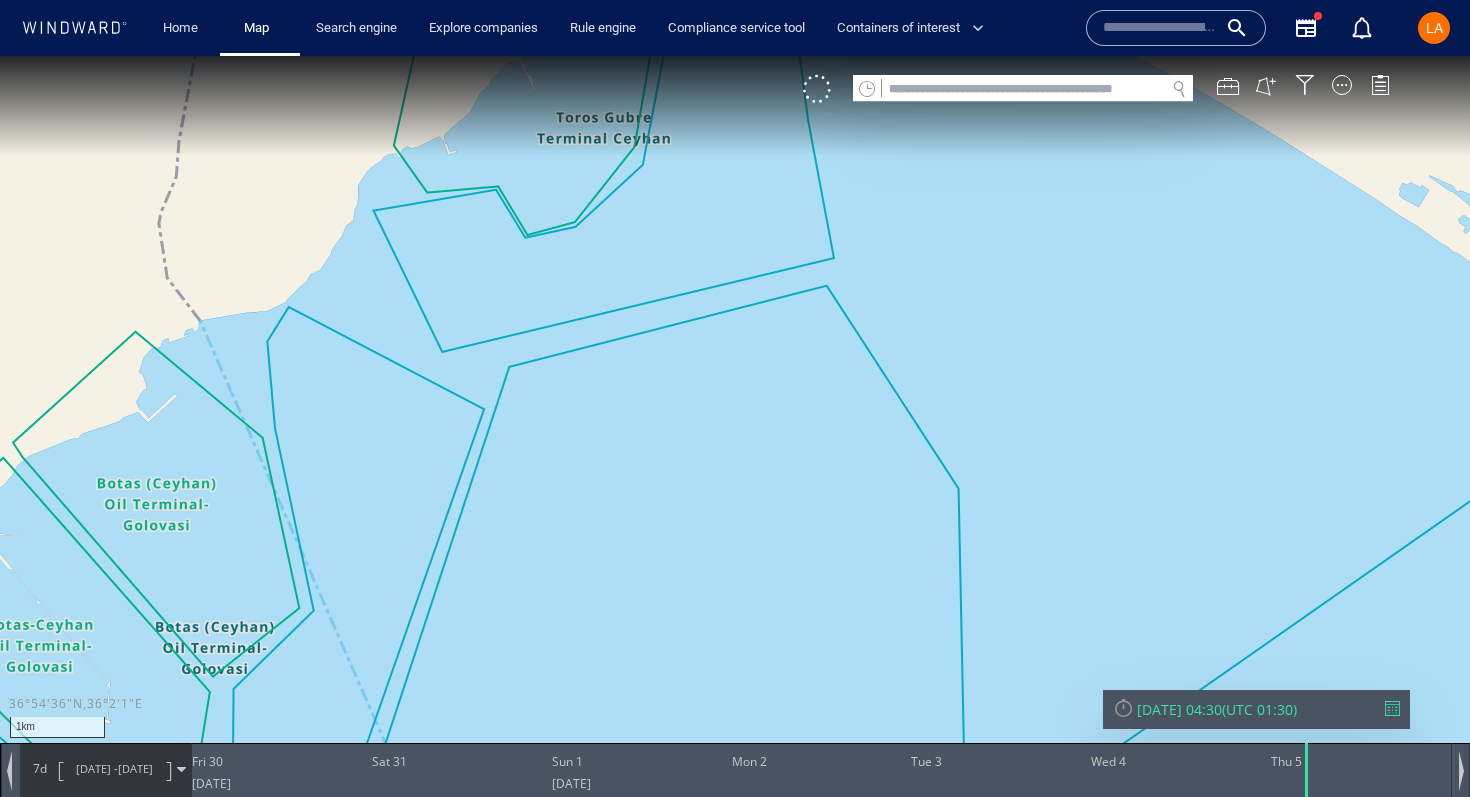 click 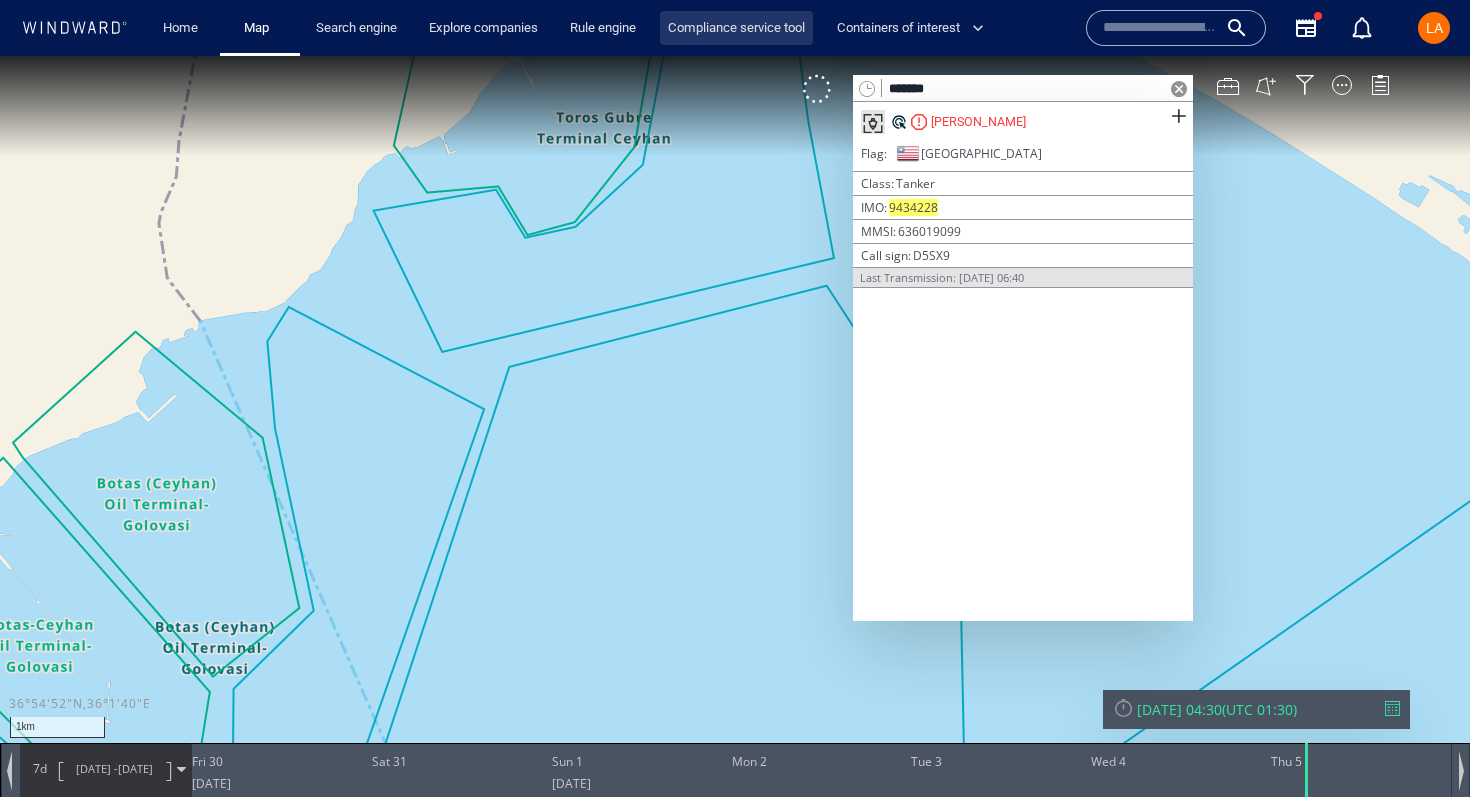 type on "*******" 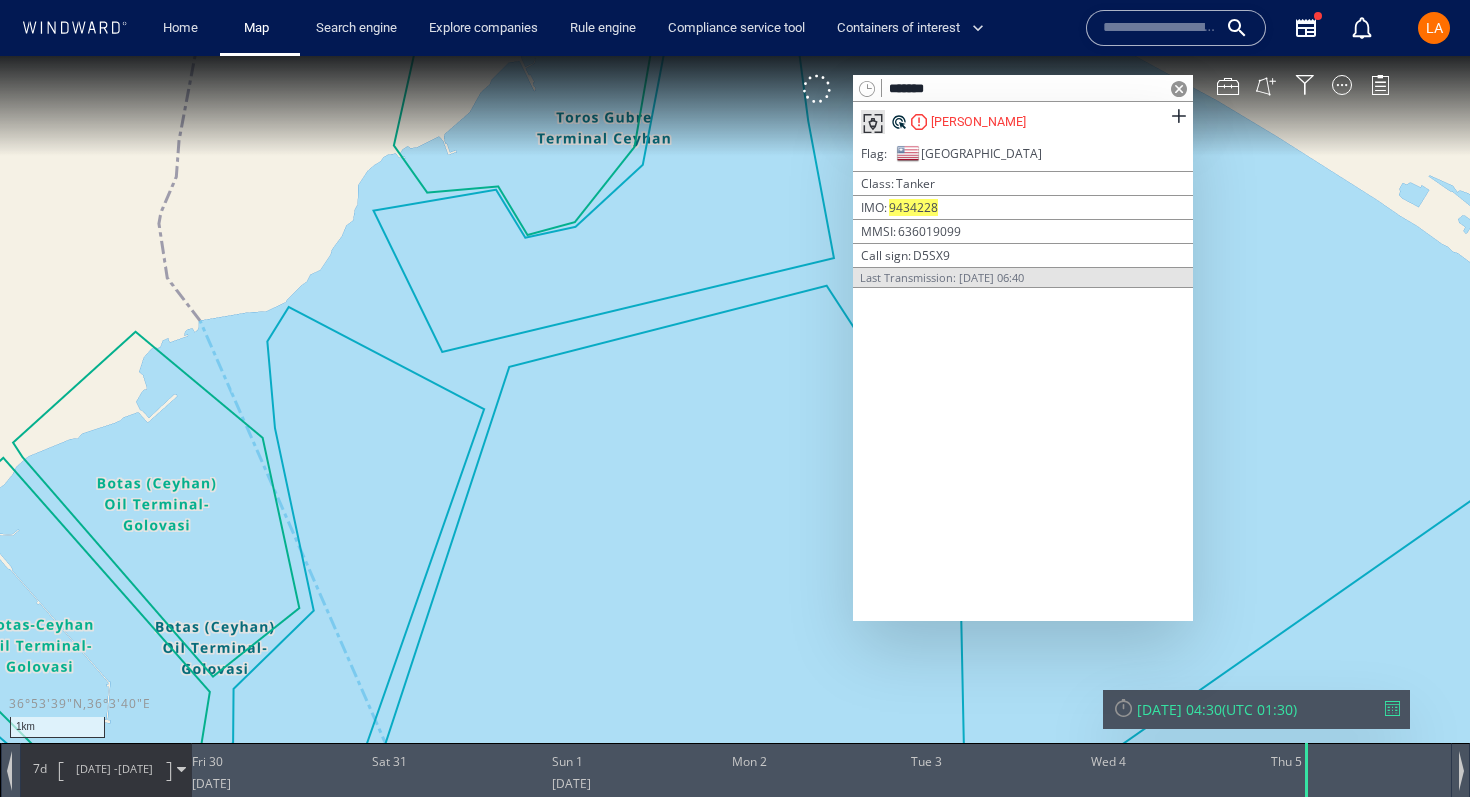 click on "[PERSON_NAME]" at bounding box center [1023, 122] 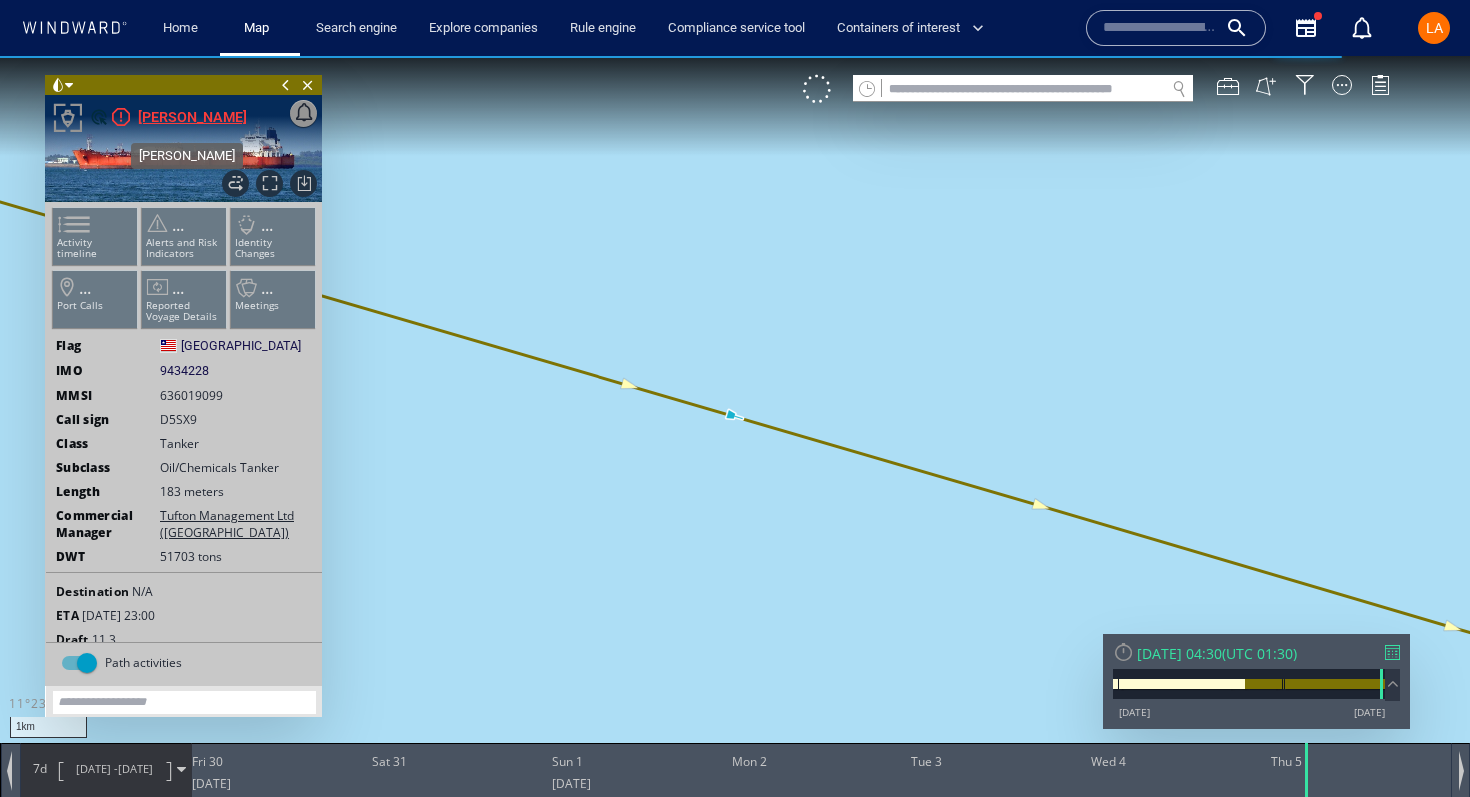 click on "SVEN" at bounding box center (192, 117) 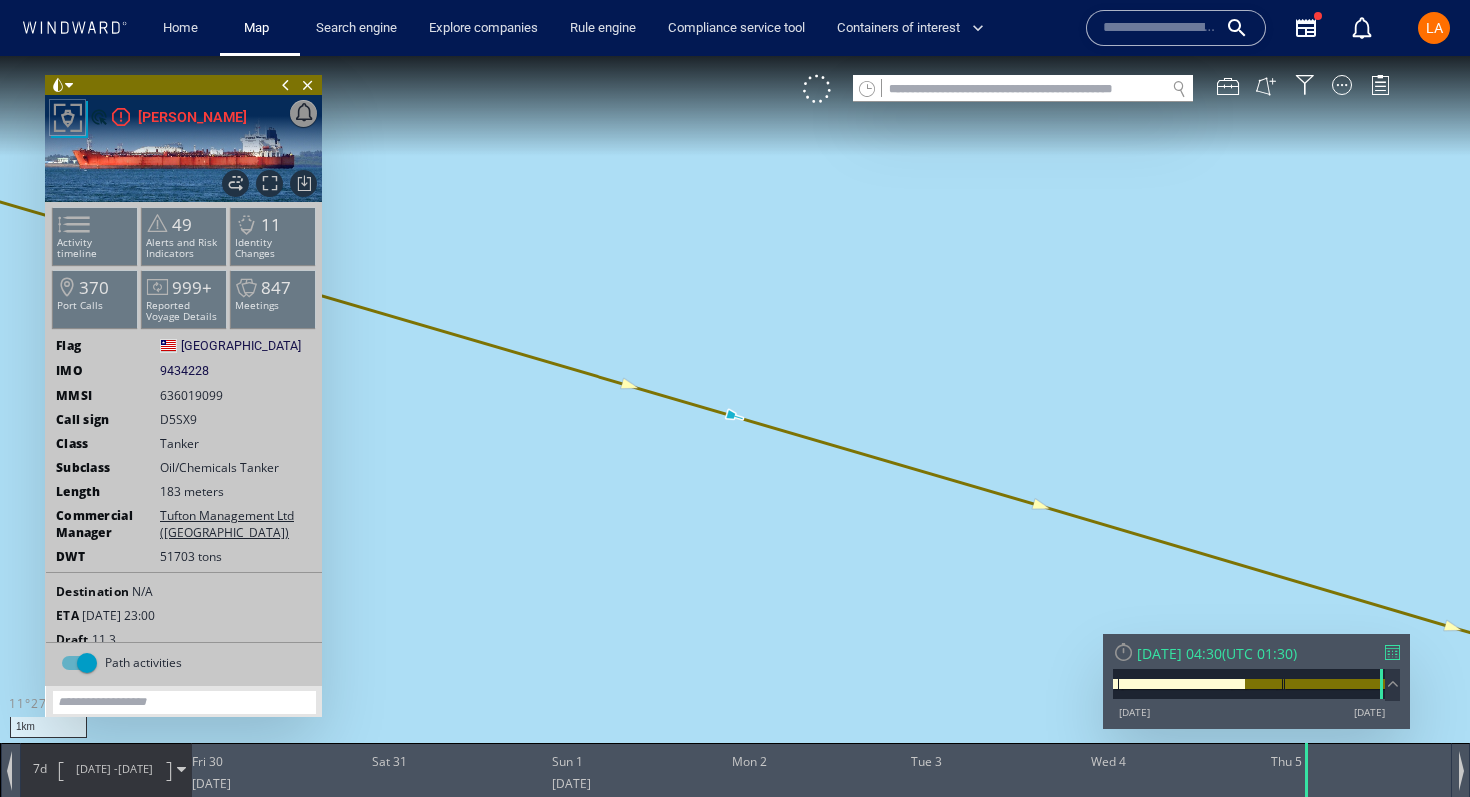 click on "Thu 05/06/2025 04:30" at bounding box center (1179, 653) 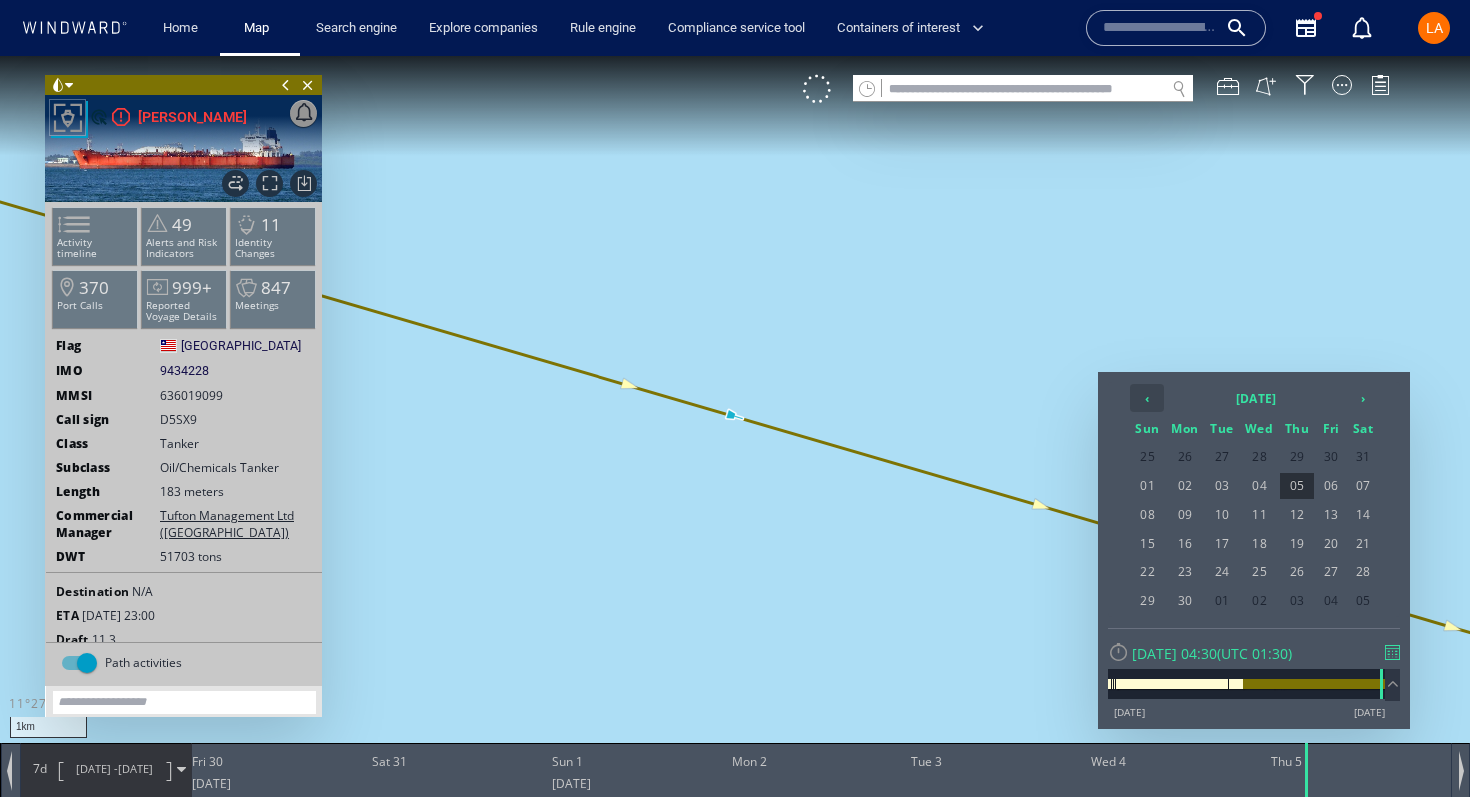 click on "‹" at bounding box center [1147, 398] 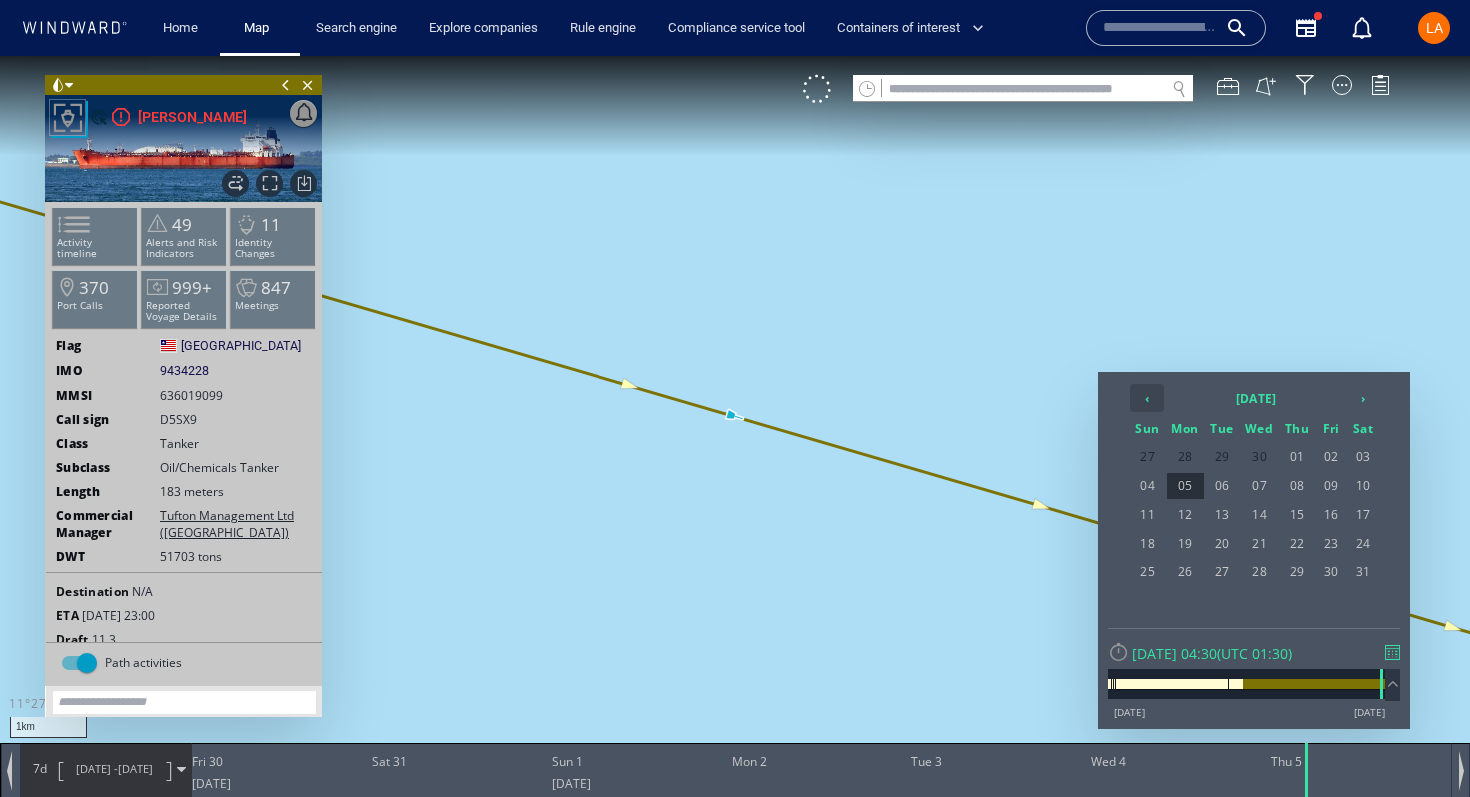 click on "‹" at bounding box center (1147, 398) 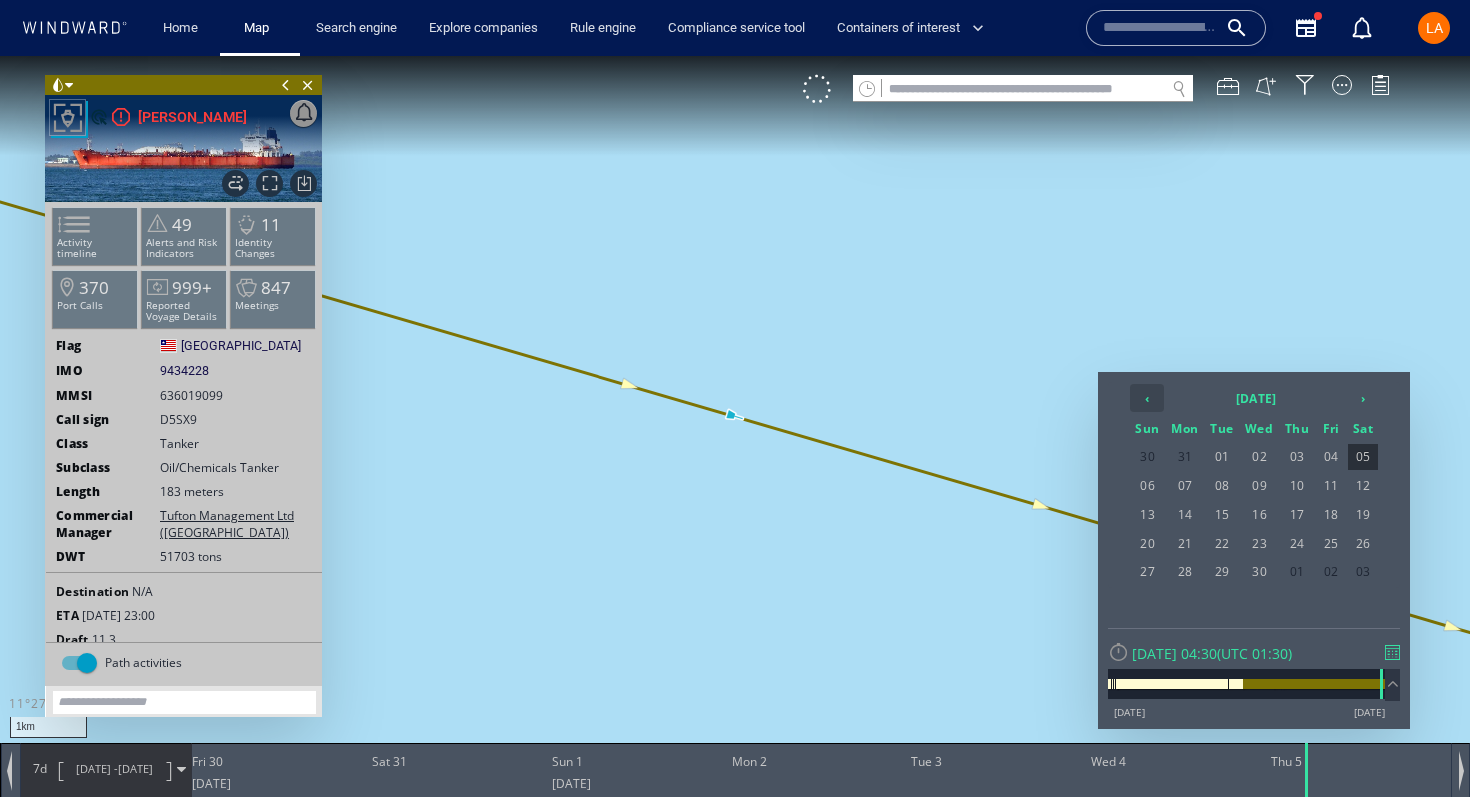 click on "‹" at bounding box center [1147, 398] 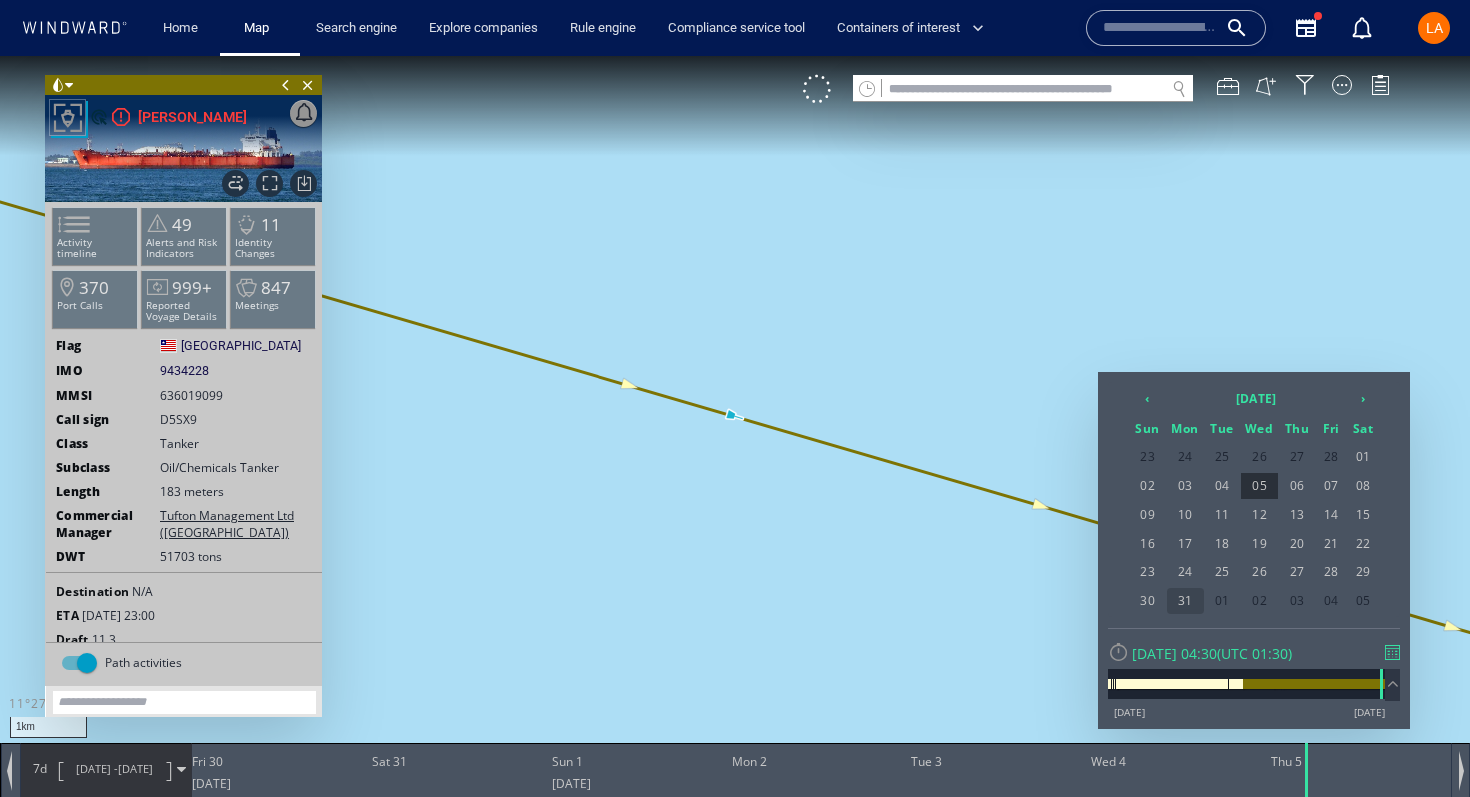 click on "31" at bounding box center [1185, 601] 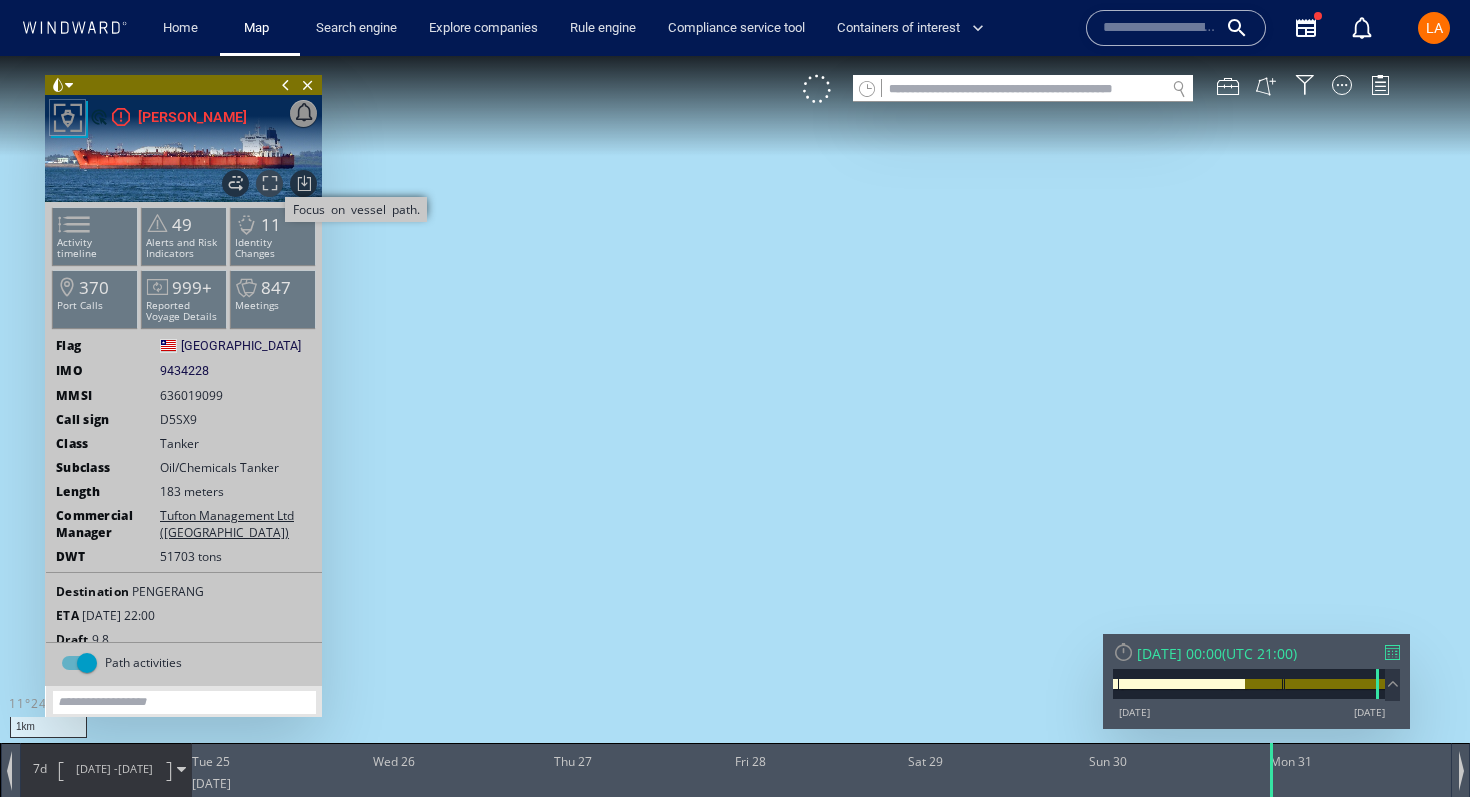click on "Focus on vessel path." at bounding box center [269, 183] 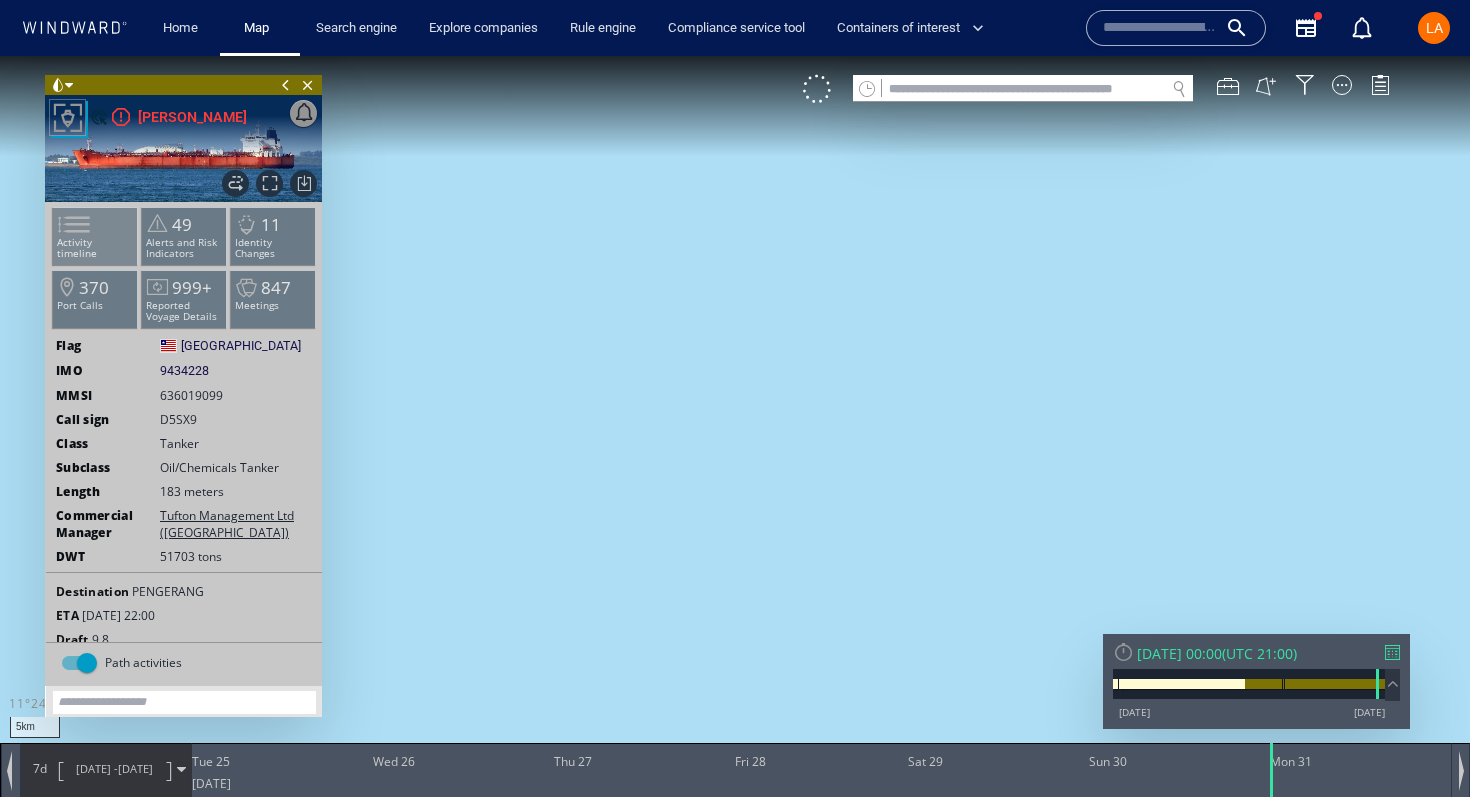 click on "Activity timeline" at bounding box center [95, 236] 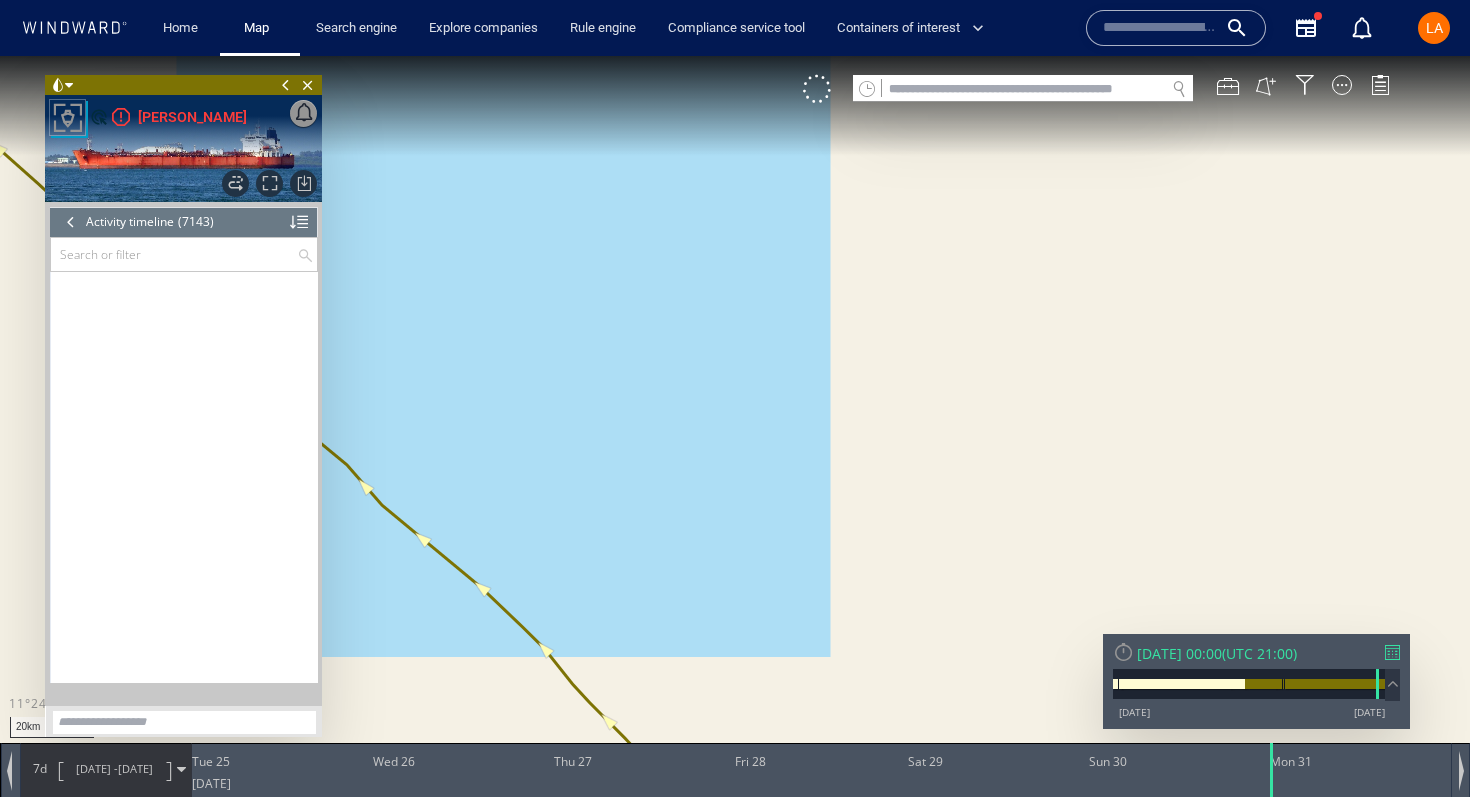 scroll, scrollTop: 377135, scrollLeft: 0, axis: vertical 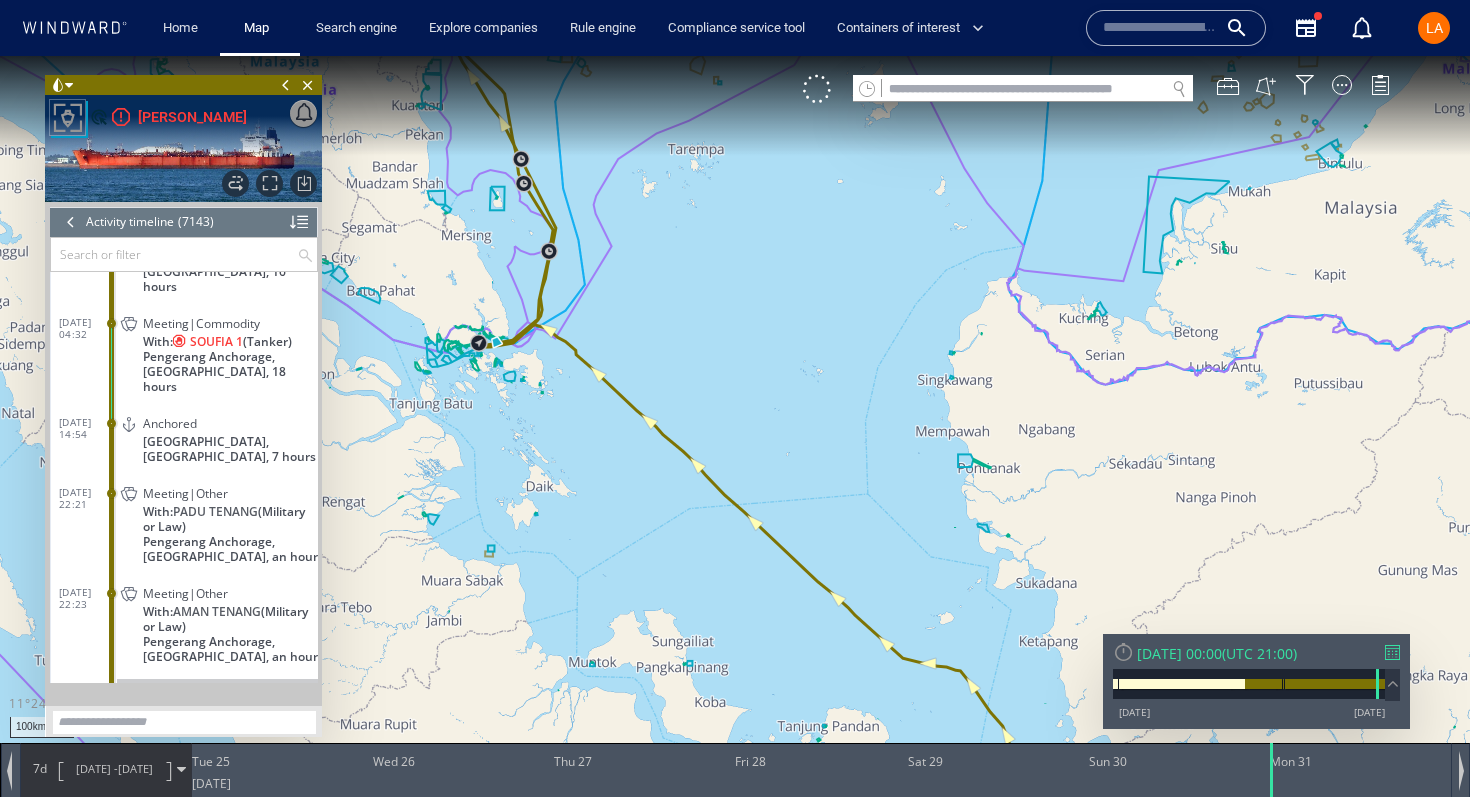 click on "Pengerang Anchorage, [GEOGRAPHIC_DATA], 18 hours" 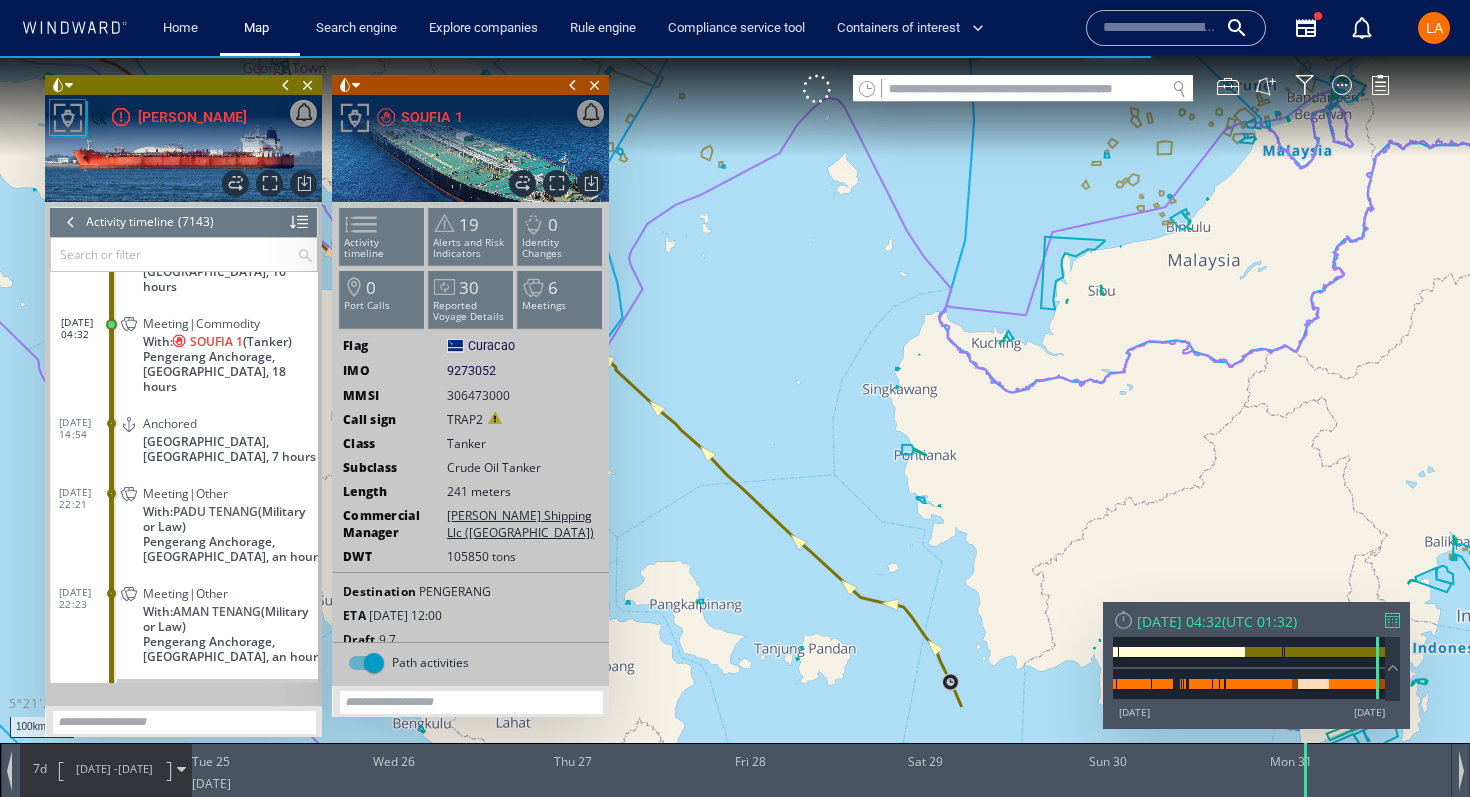 click at bounding box center (573, 85) 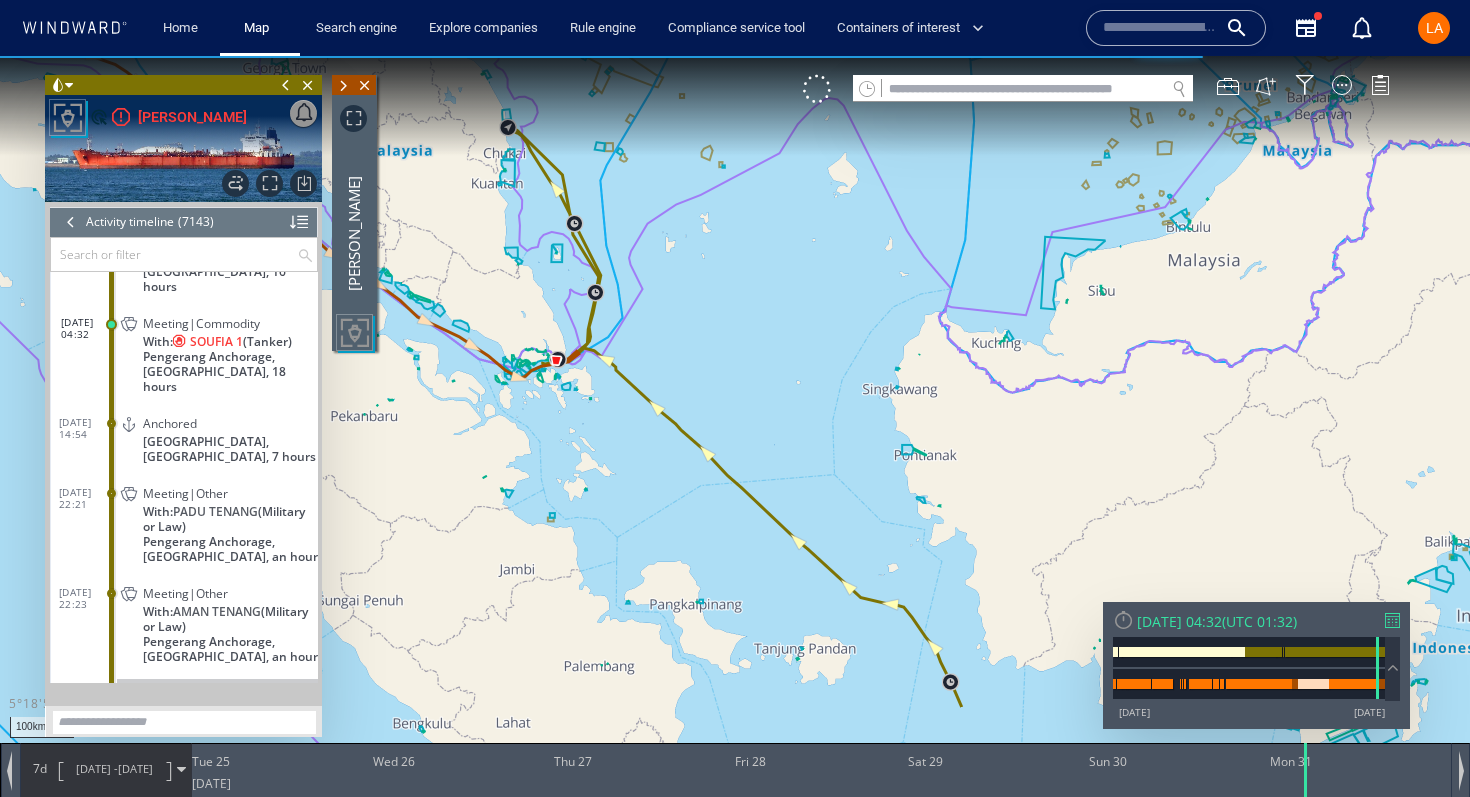 click at bounding box center (343, 86) 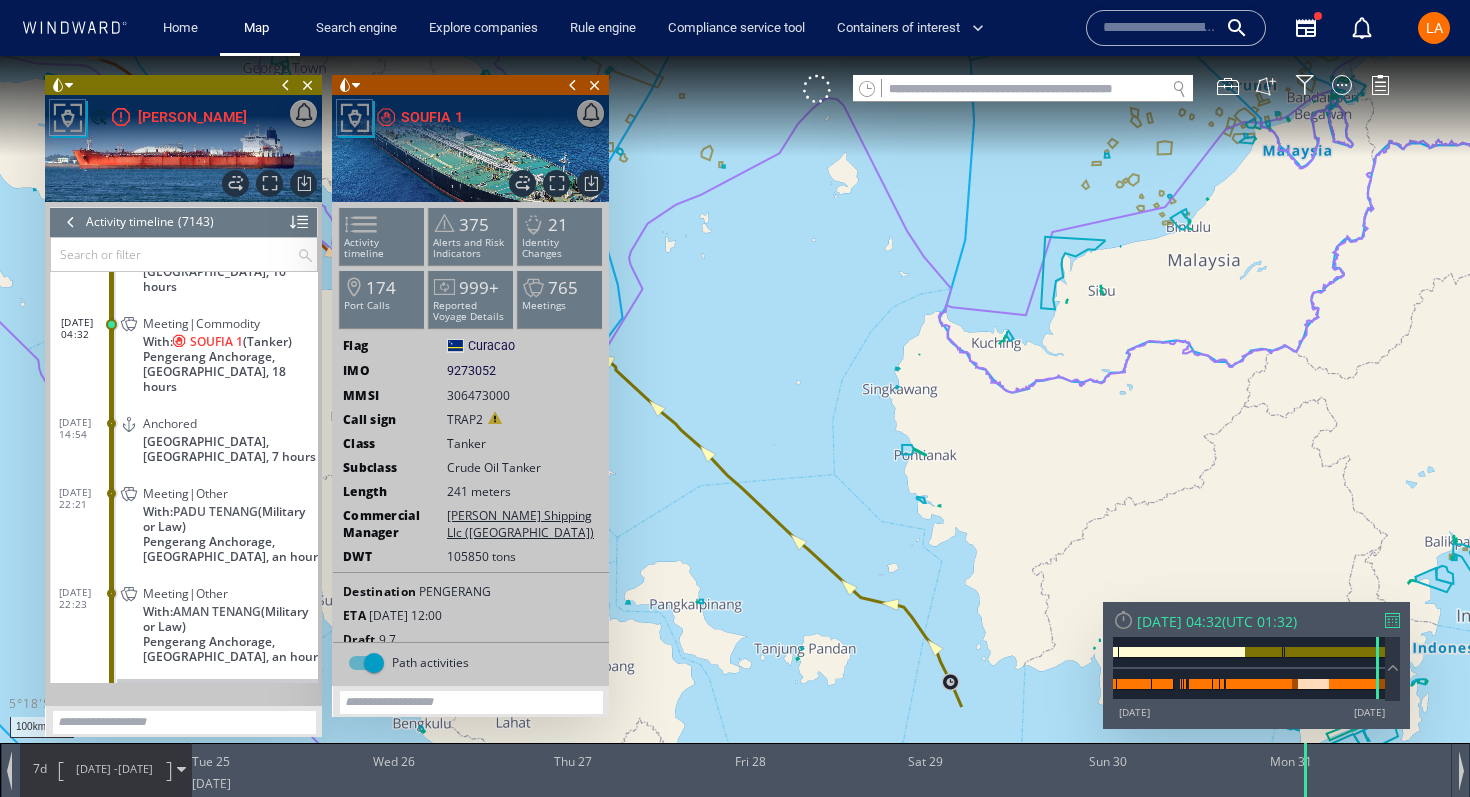 click at bounding box center [71, 222] 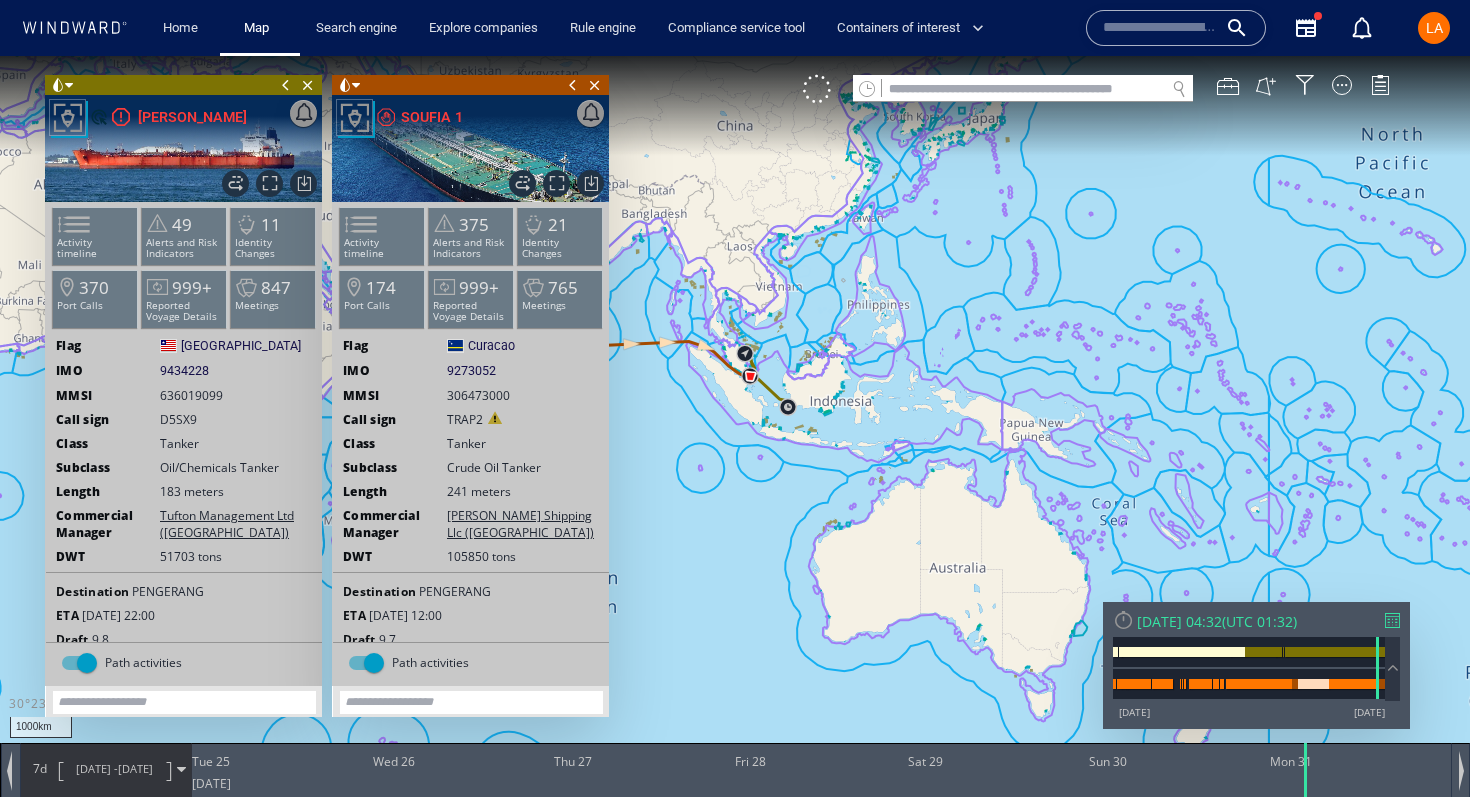 click at bounding box center [573, 85] 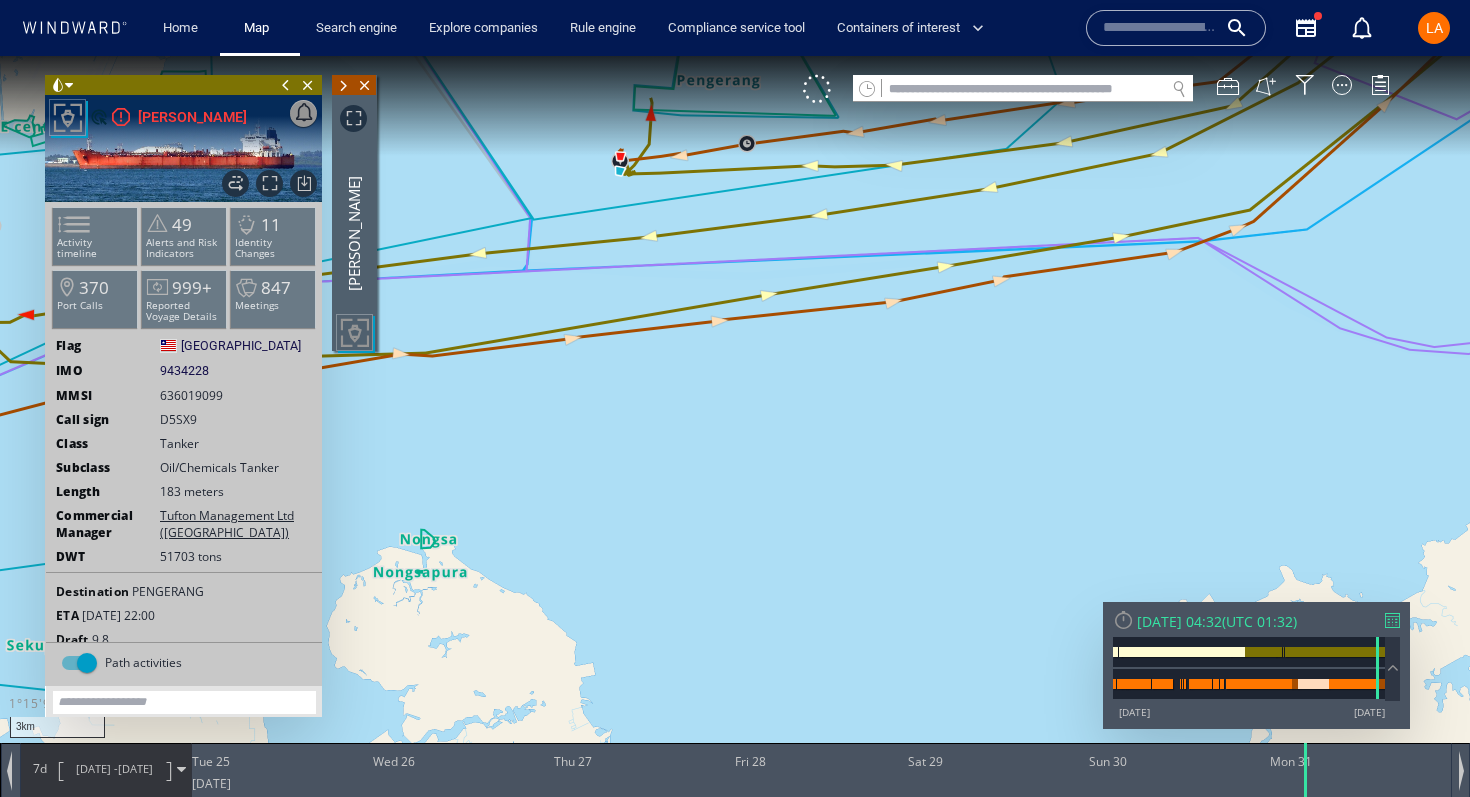drag, startPoint x: 679, startPoint y: 345, endPoint x: 708, endPoint y: 557, distance: 213.9743 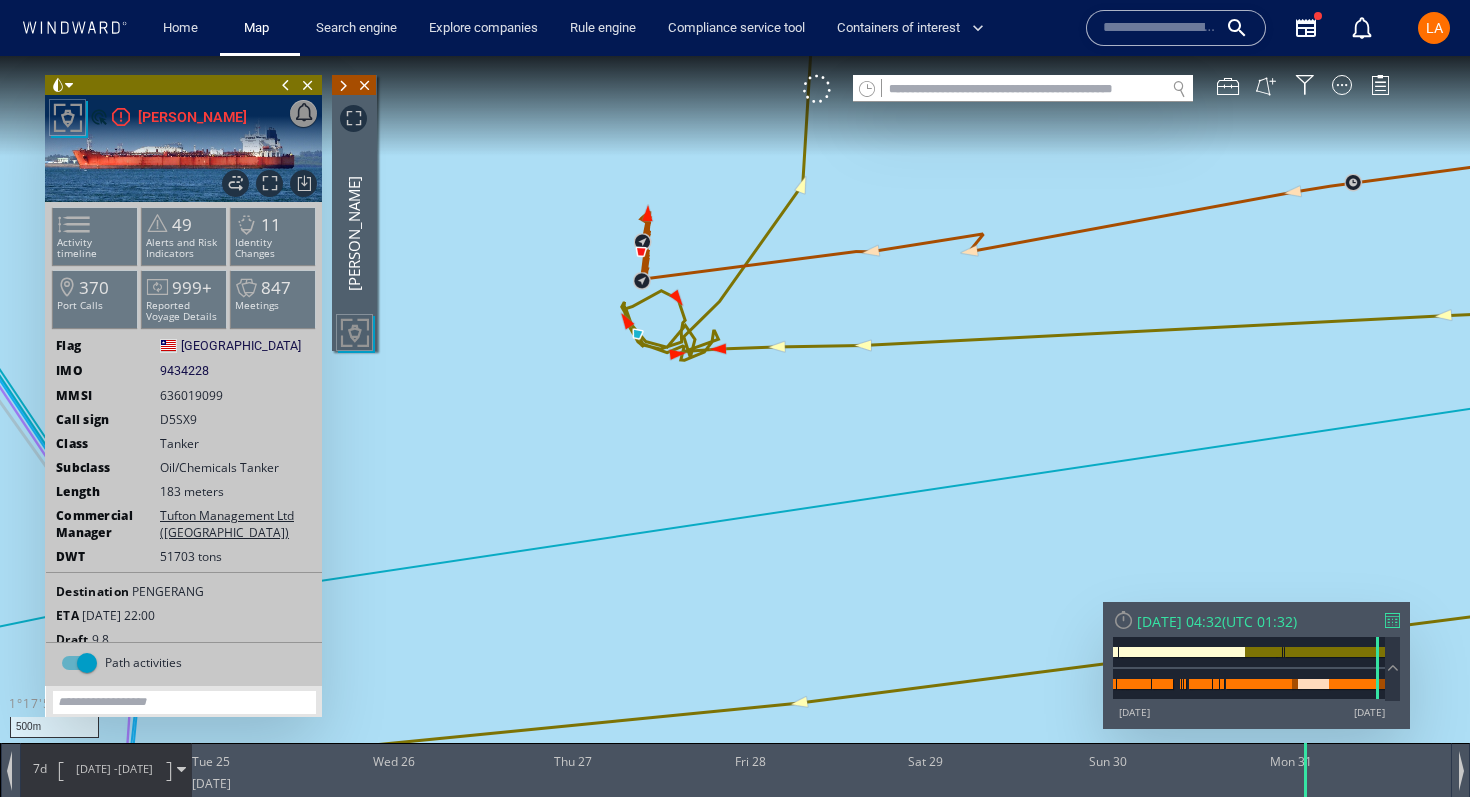 drag, startPoint x: 651, startPoint y: 393, endPoint x: 644, endPoint y: 710, distance: 317.07727 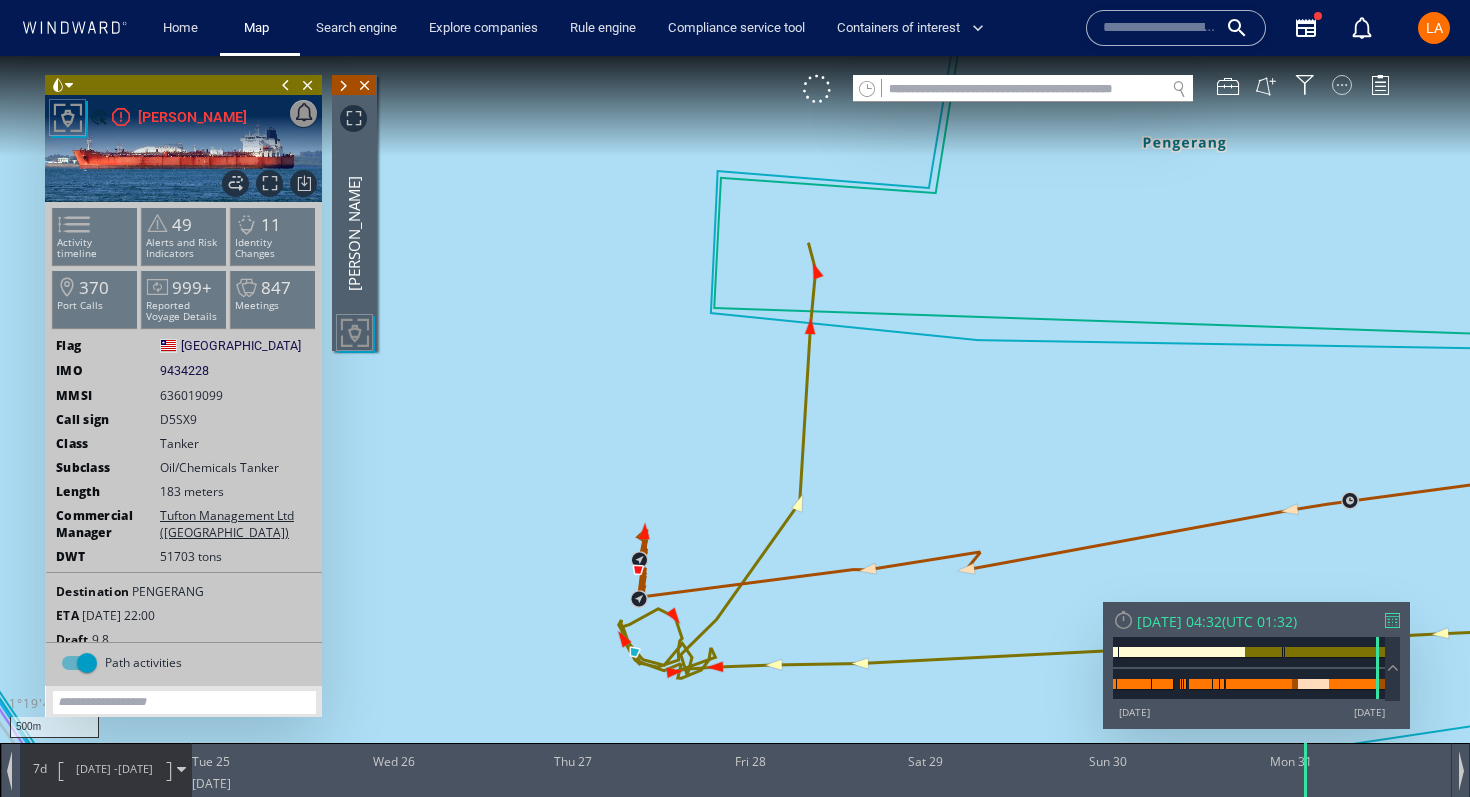 click at bounding box center (1342, 85) 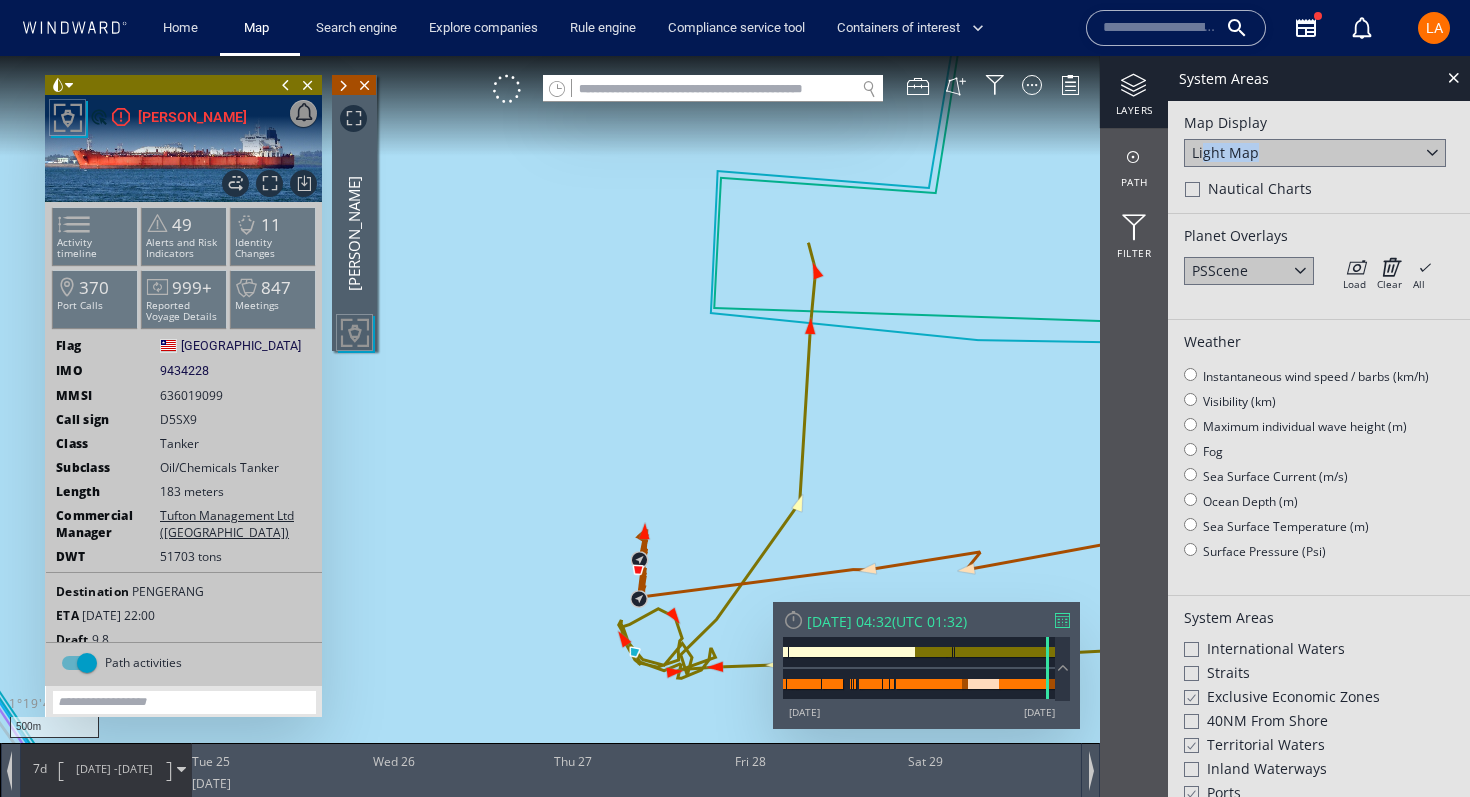 click on "Light Map" 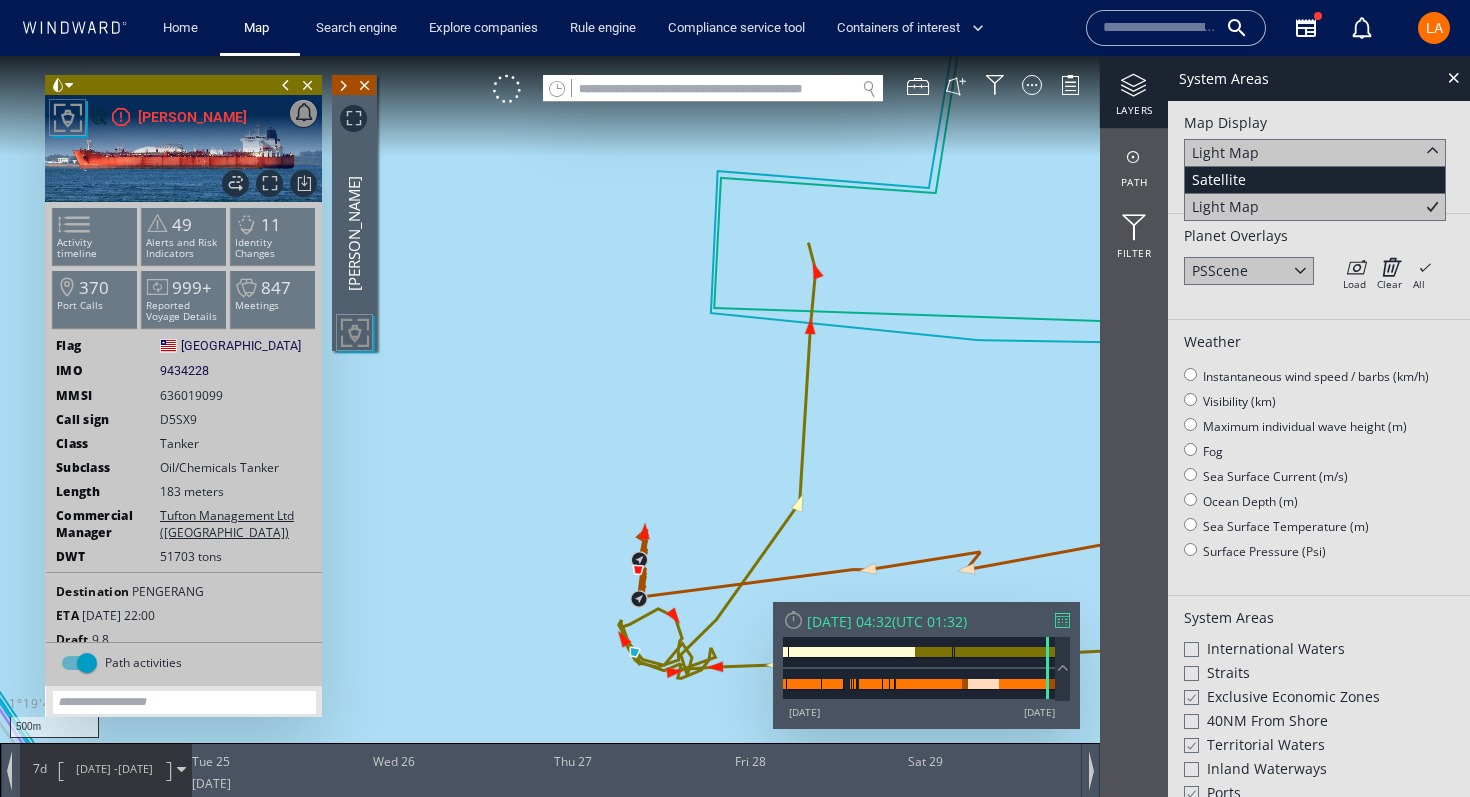 click on "Satellite" 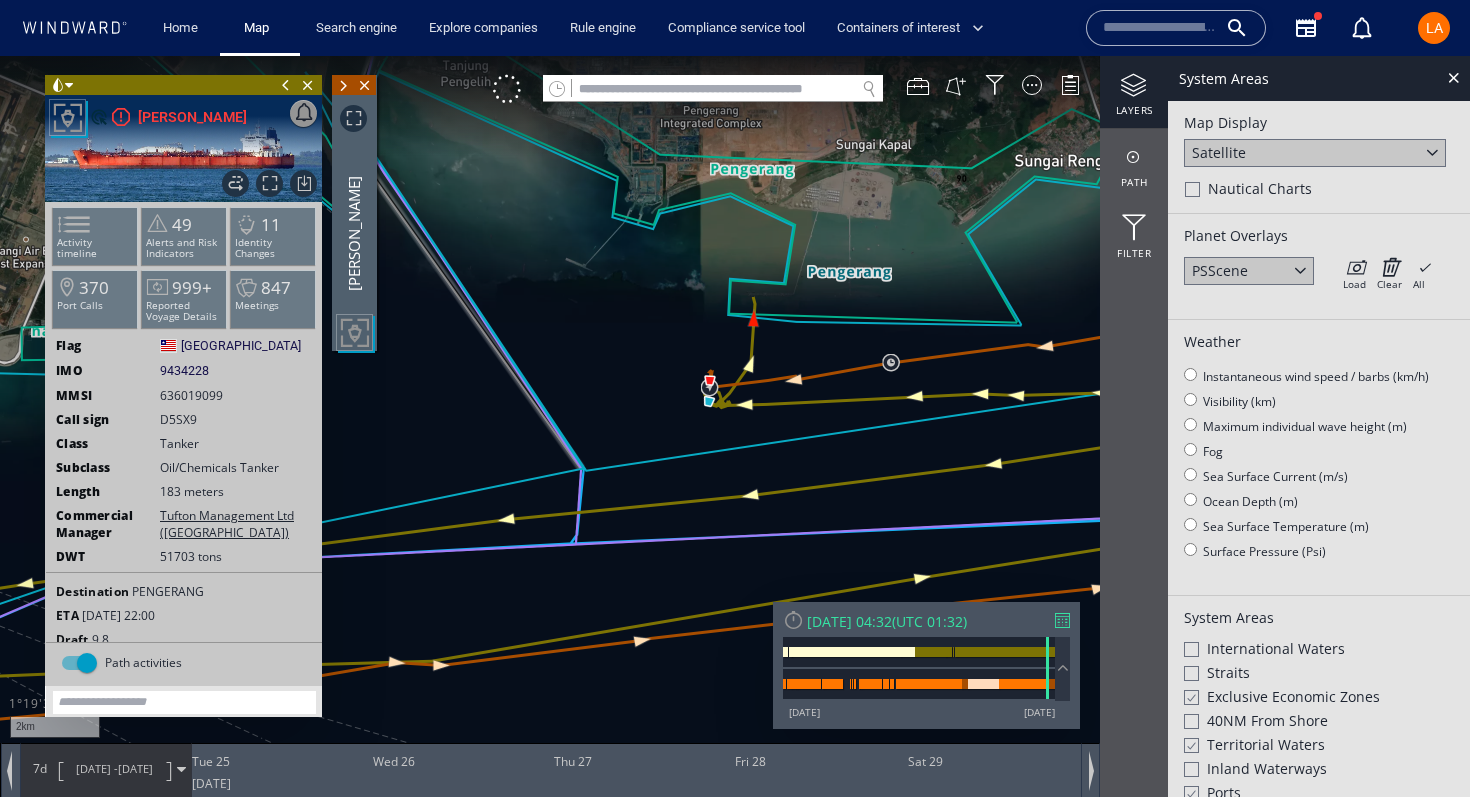 drag, startPoint x: 972, startPoint y: 285, endPoint x: 914, endPoint y: 278, distance: 58.420887 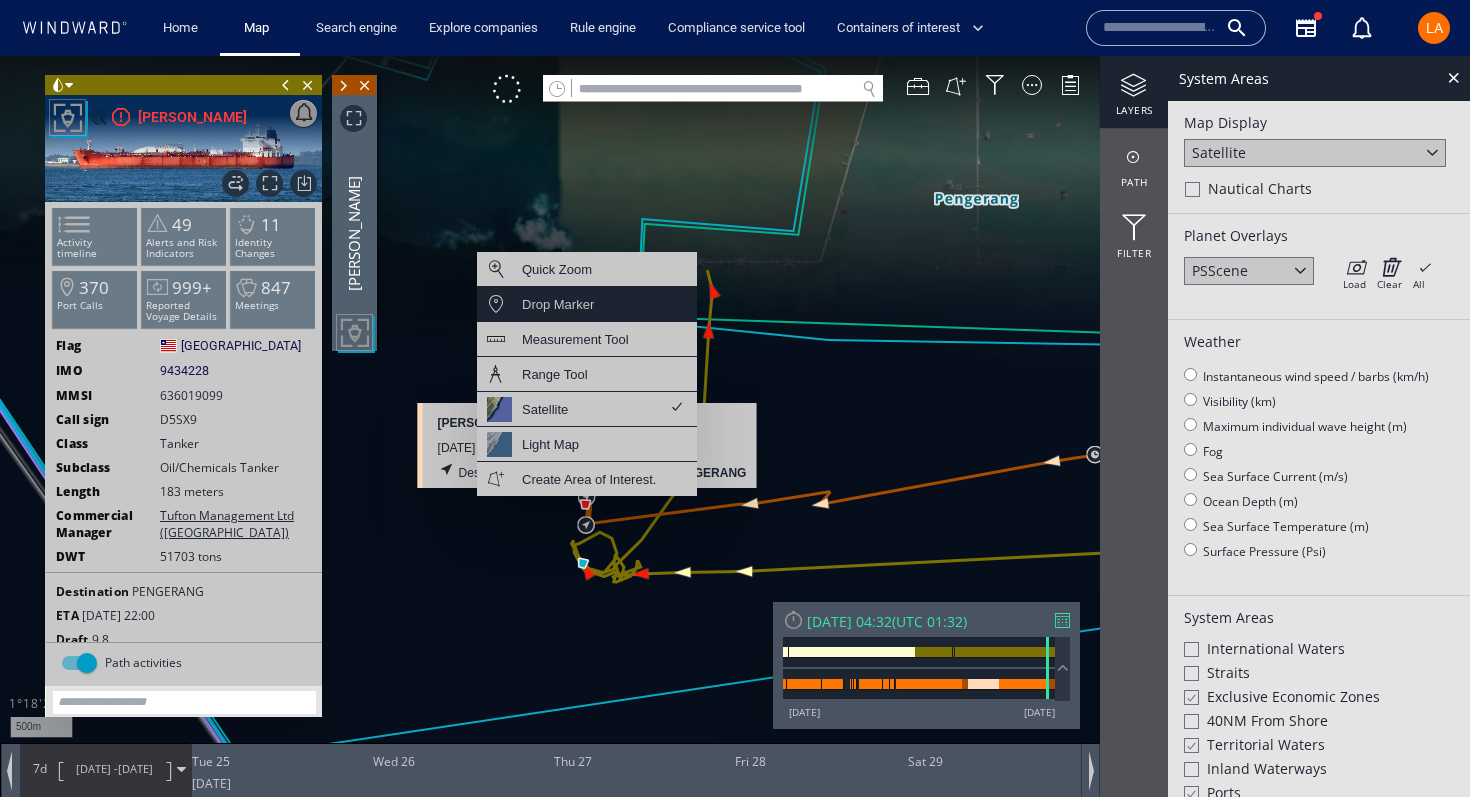 click on "Drop Marker" at bounding box center [587, 304] 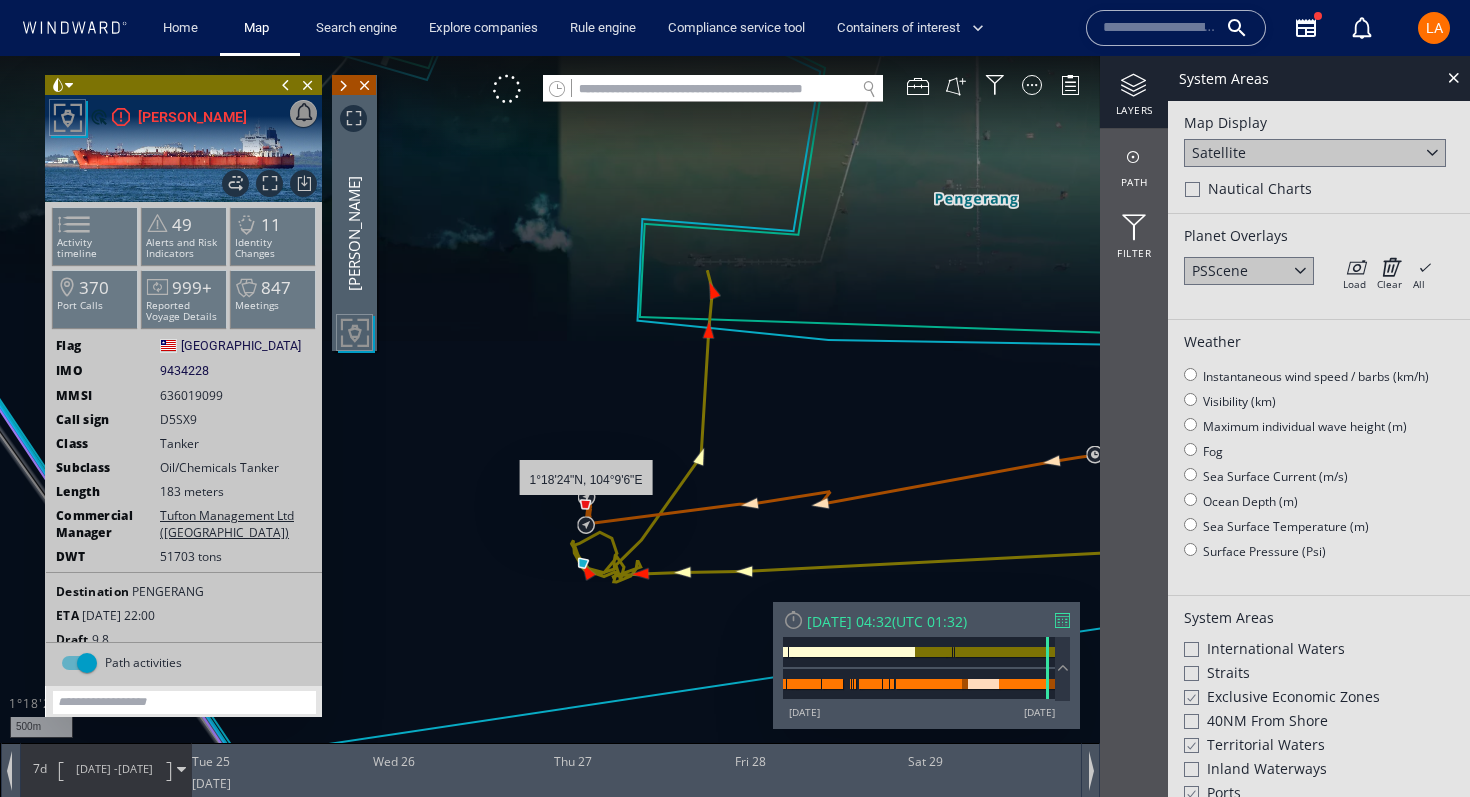 click at bounding box center [735, 416] 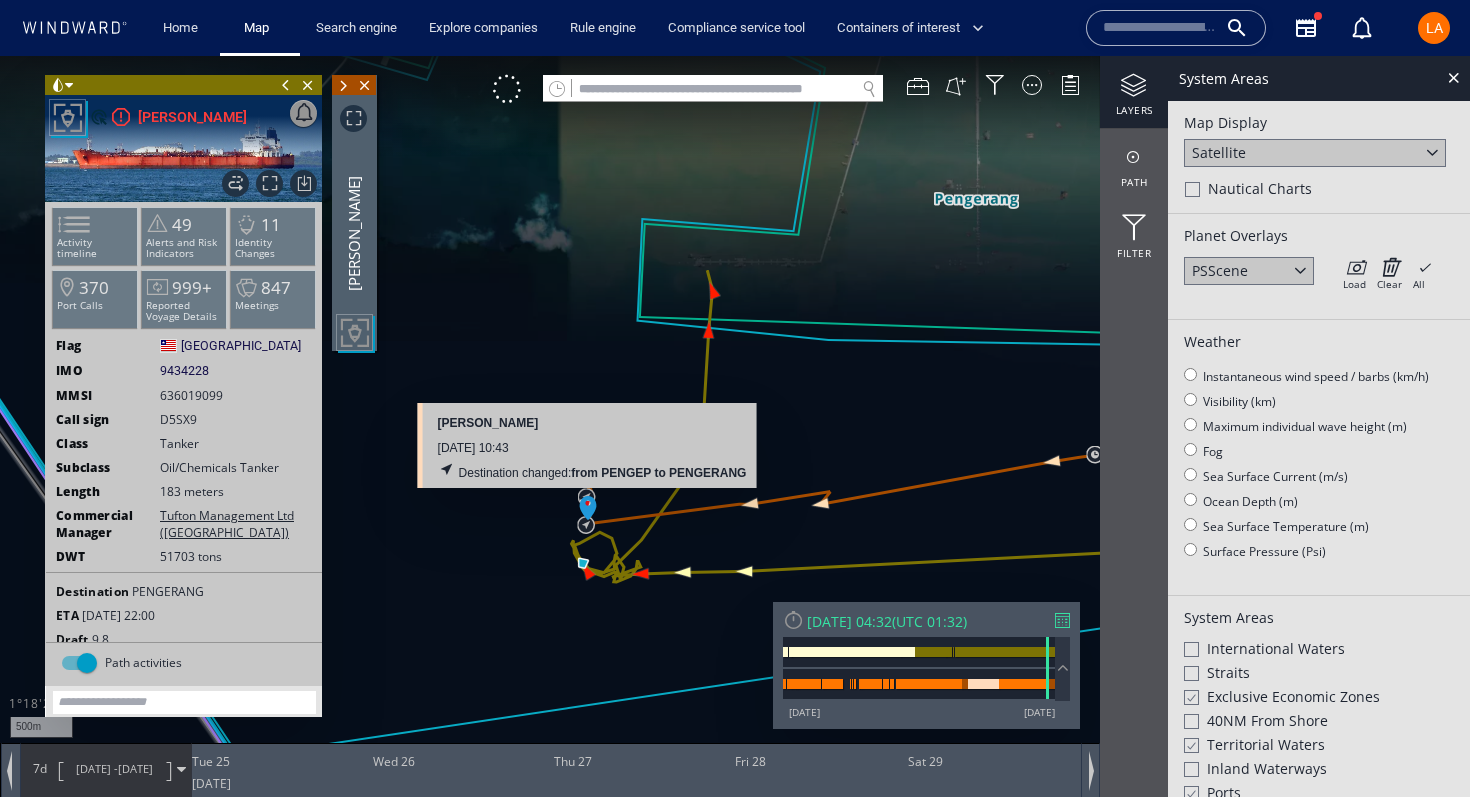 click at bounding box center (735, 416) 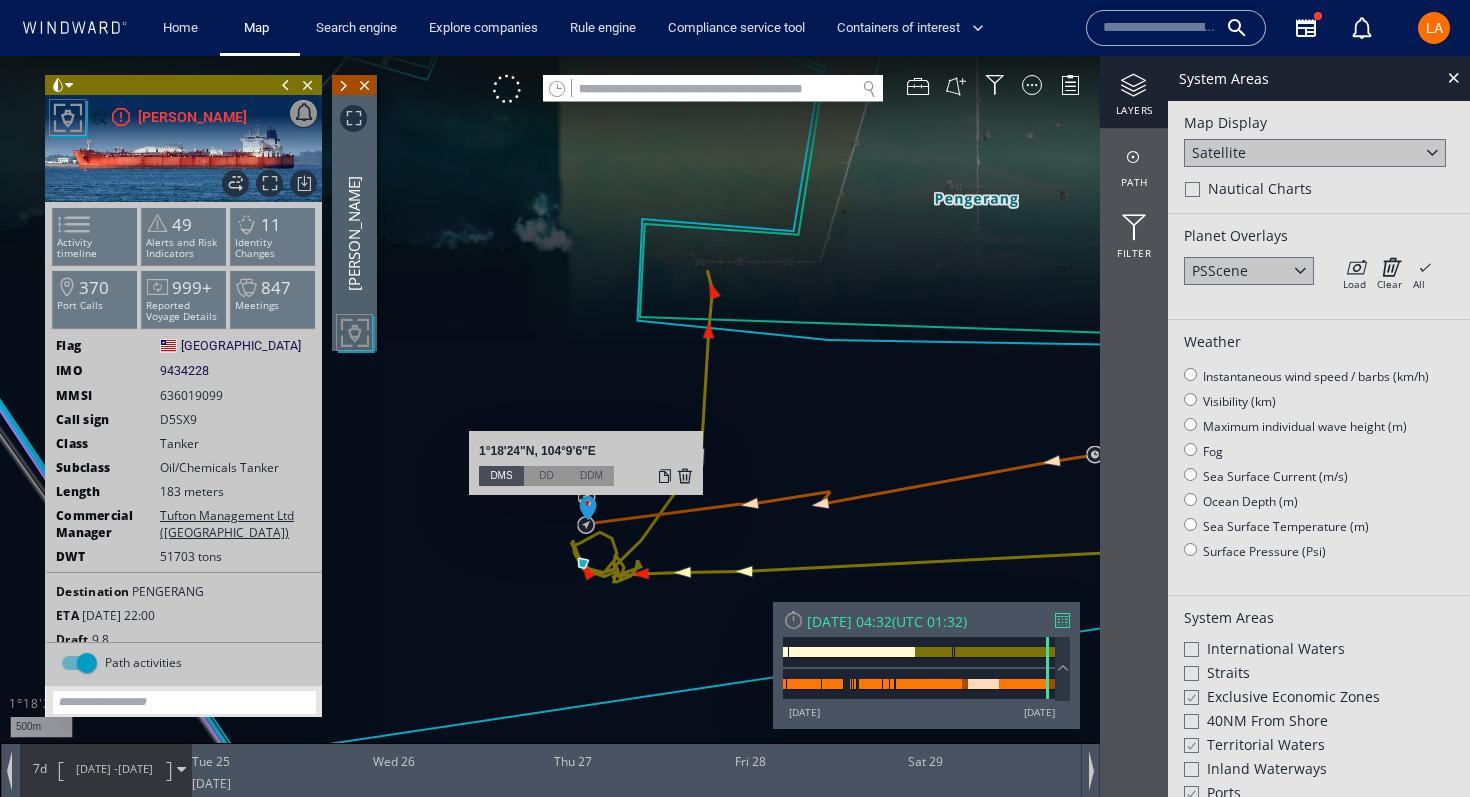 click at bounding box center [665, 476] 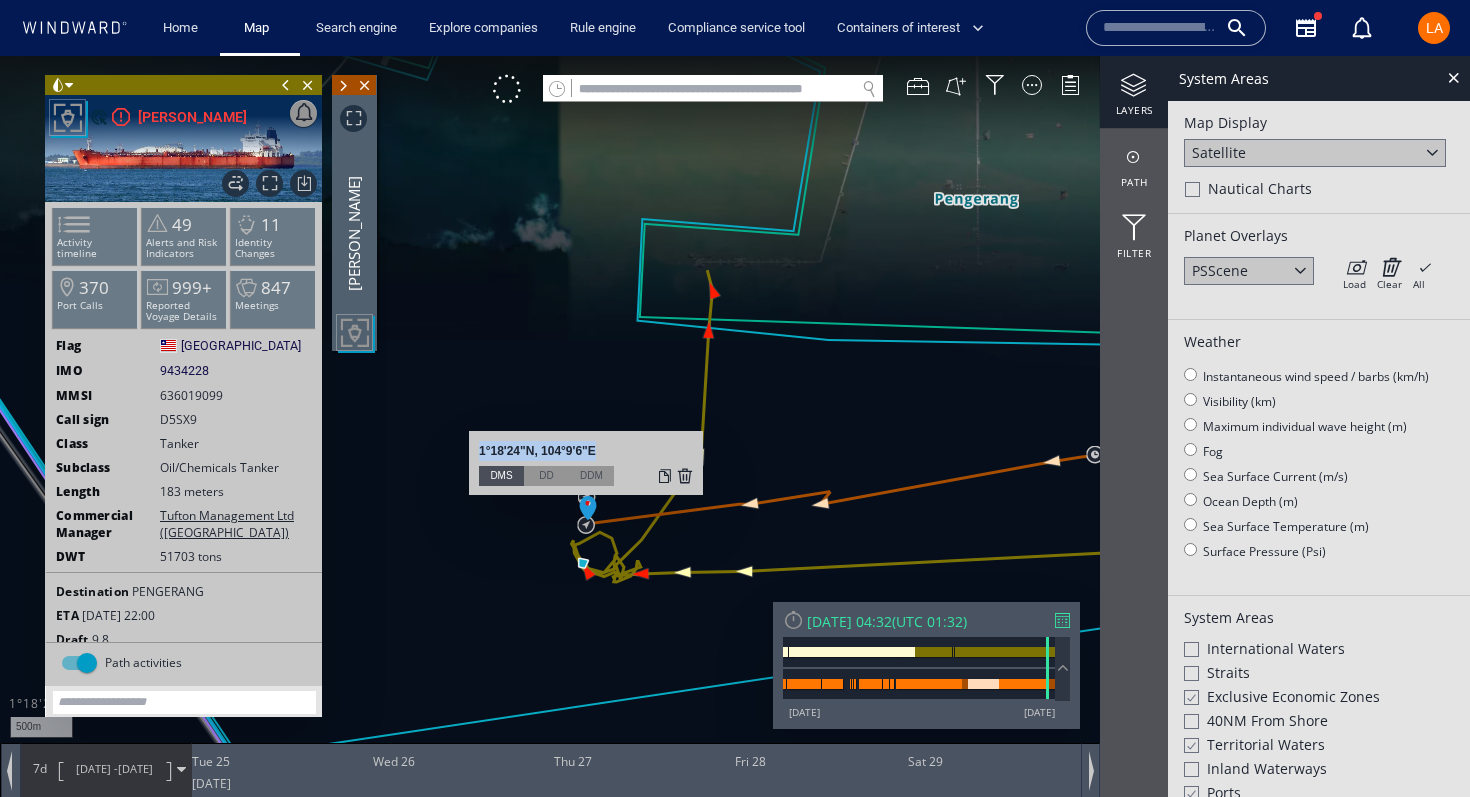 drag, startPoint x: 609, startPoint y: 446, endPoint x: 470, endPoint y: 451, distance: 139.0899 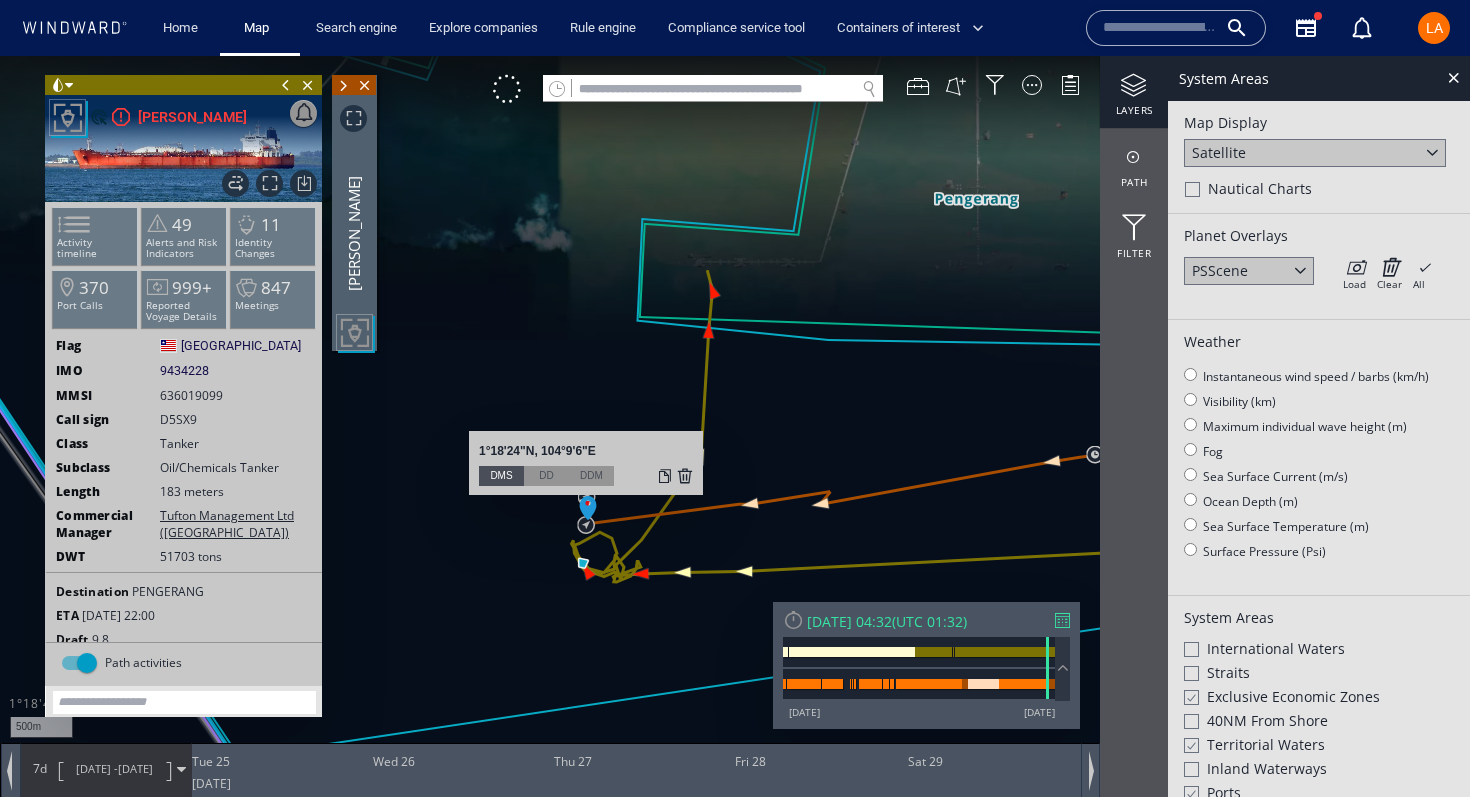 click on "DD" at bounding box center (546, 476) 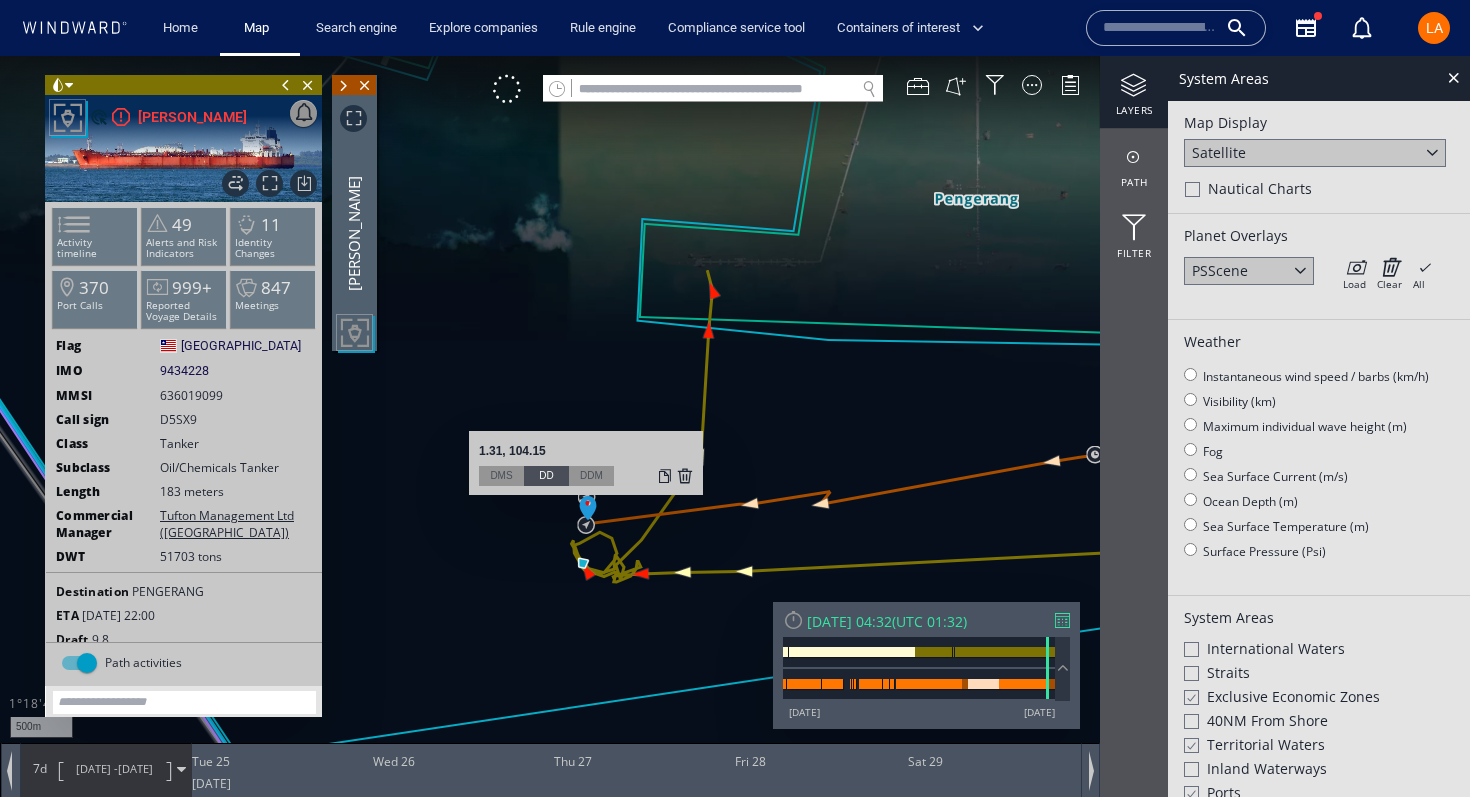 click on "DDM" at bounding box center [591, 476] 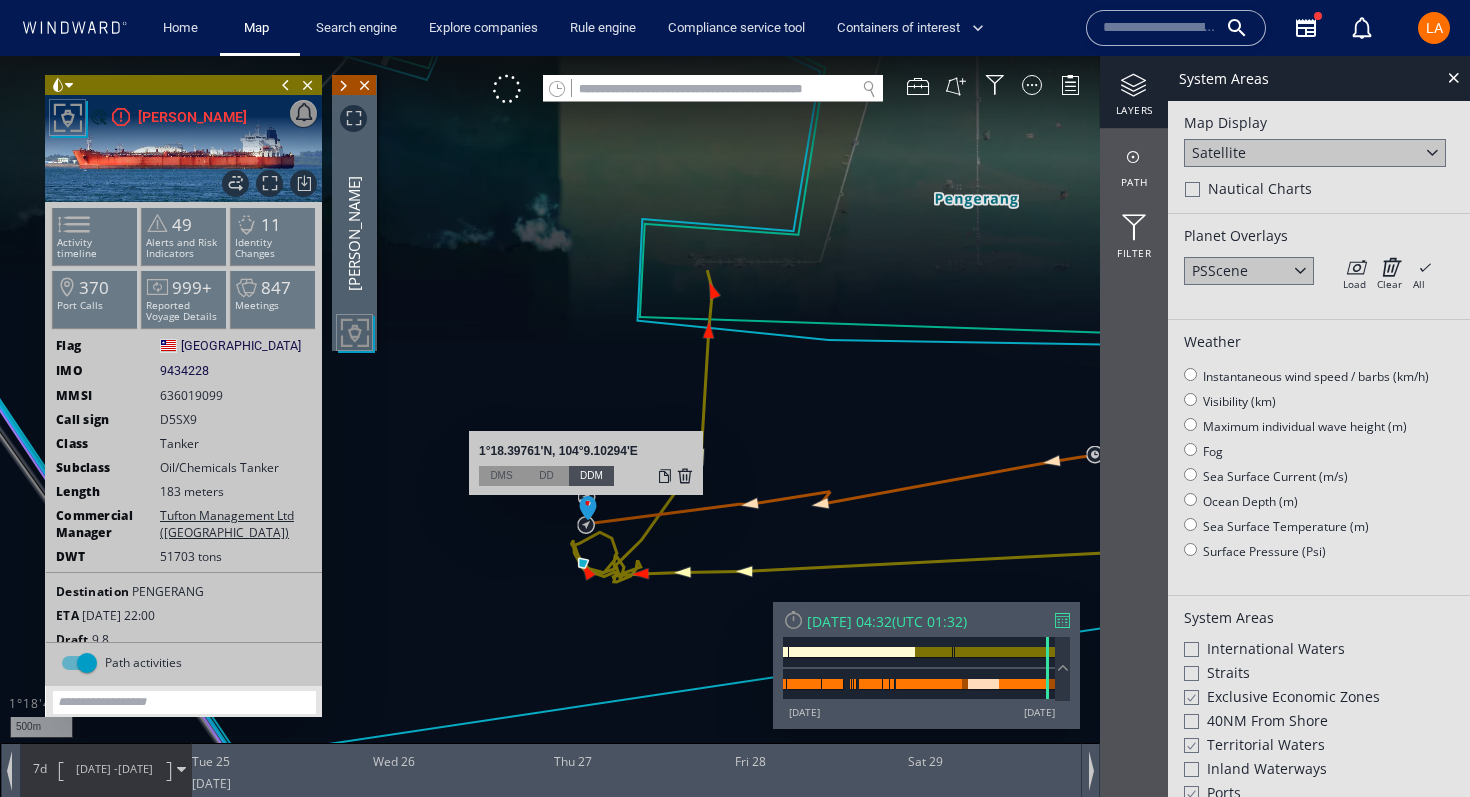 click on "DD" at bounding box center [546, 476] 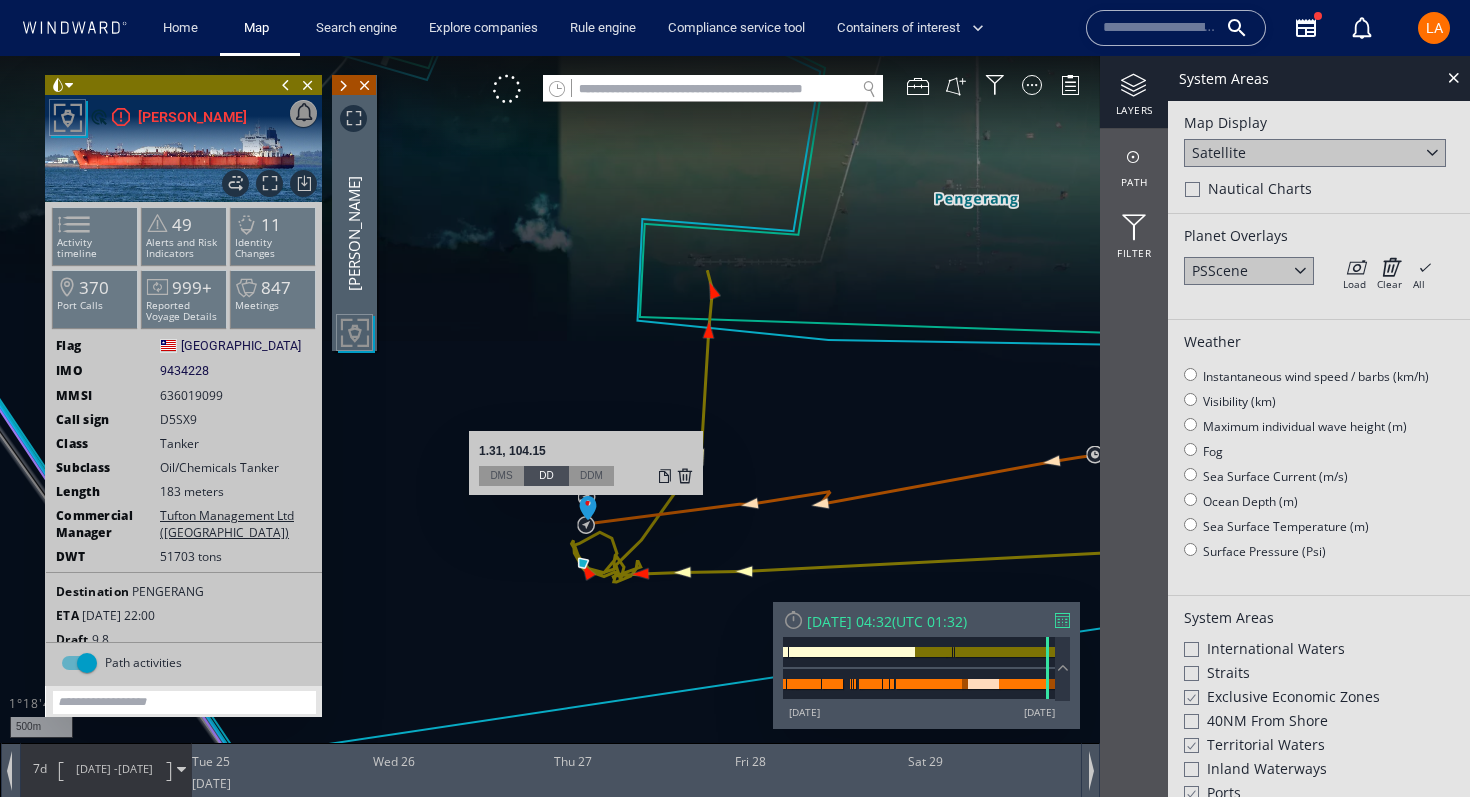 click on "DDM" at bounding box center (591, 476) 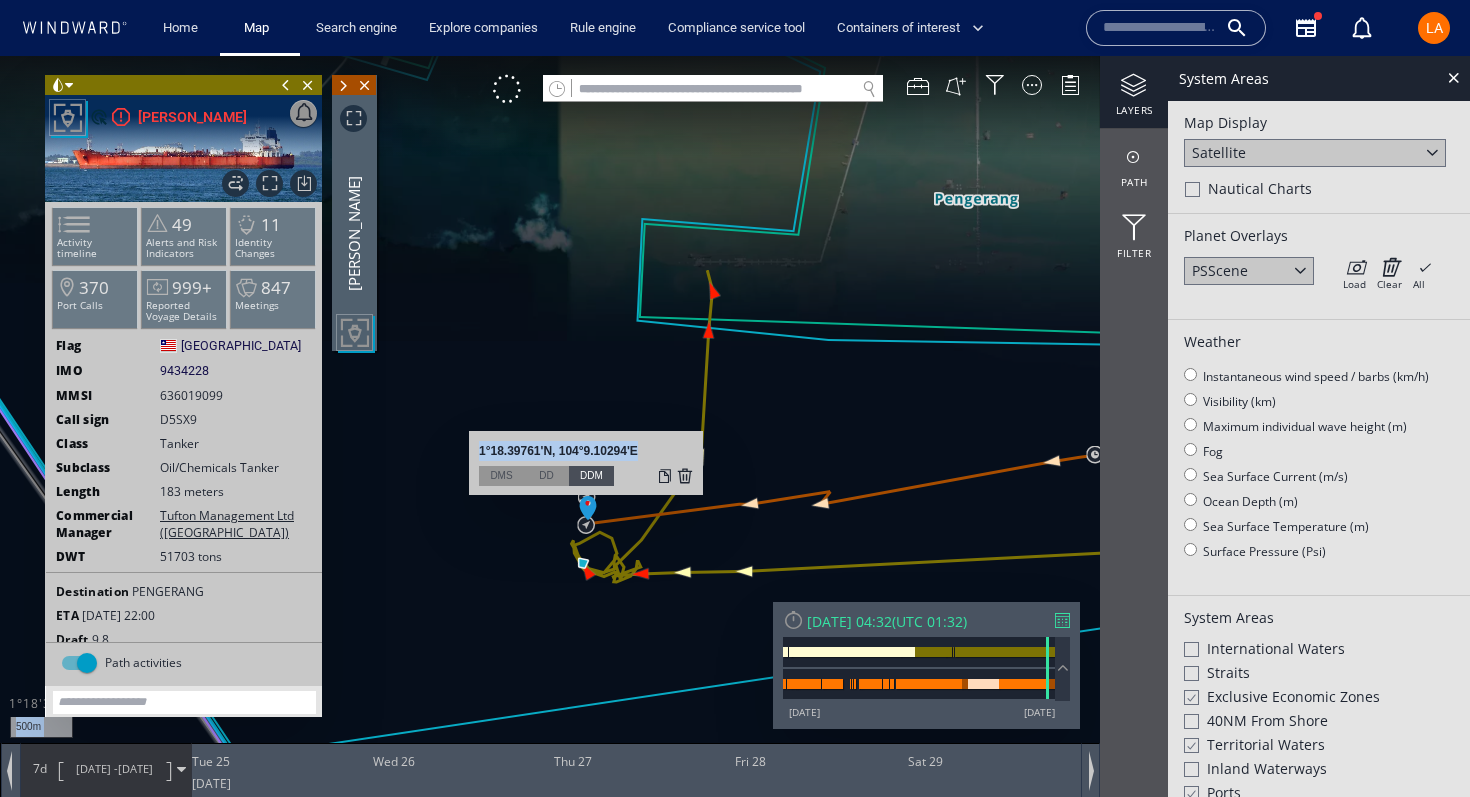 drag, startPoint x: 657, startPoint y: 452, endPoint x: 439, endPoint y: 453, distance: 218.00229 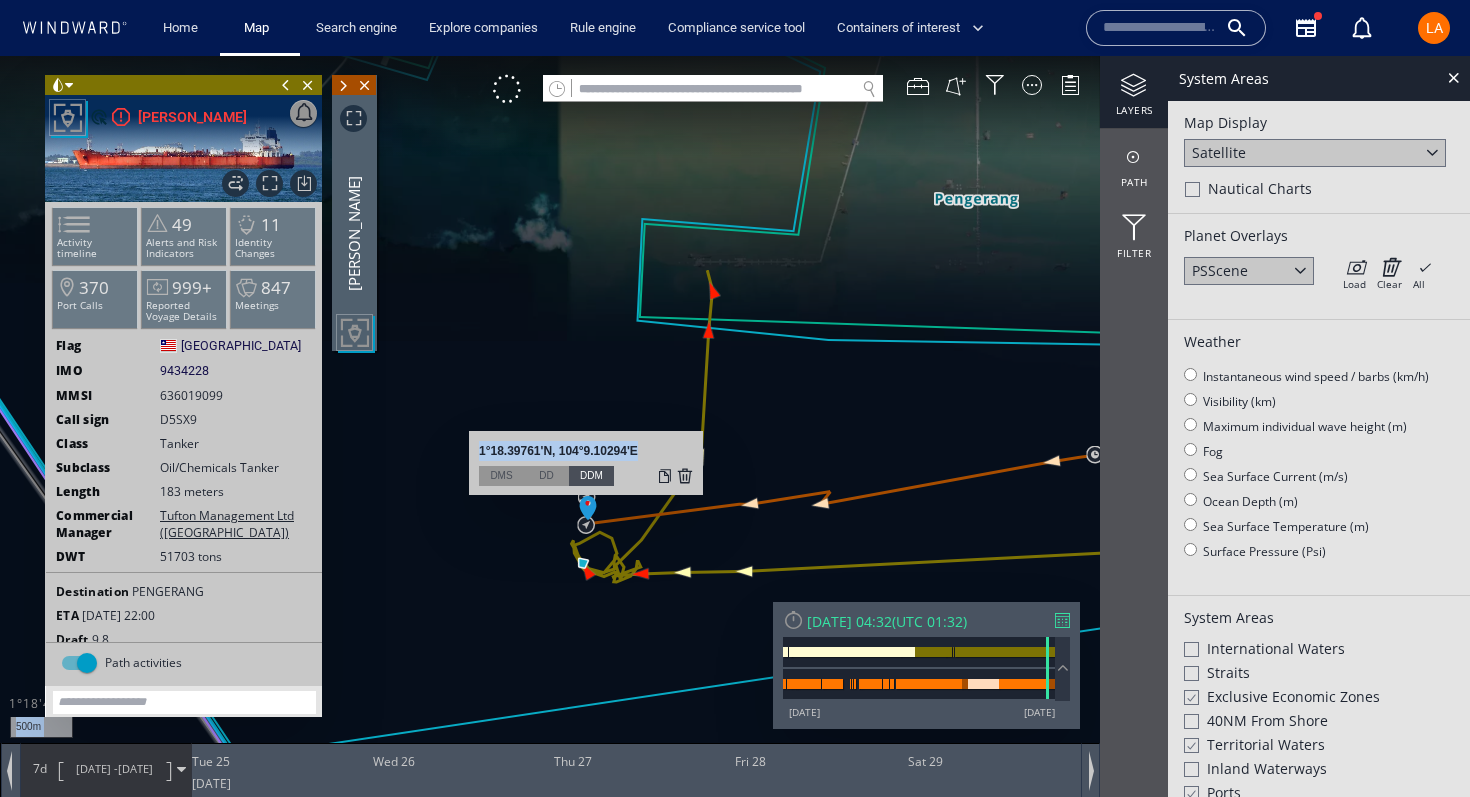copy on "500m © Mapbox   © OpenStreetMap   Improve this map   © Maxar 1.31, 104.15 1°18.39761'N, 104°9.10294'E" 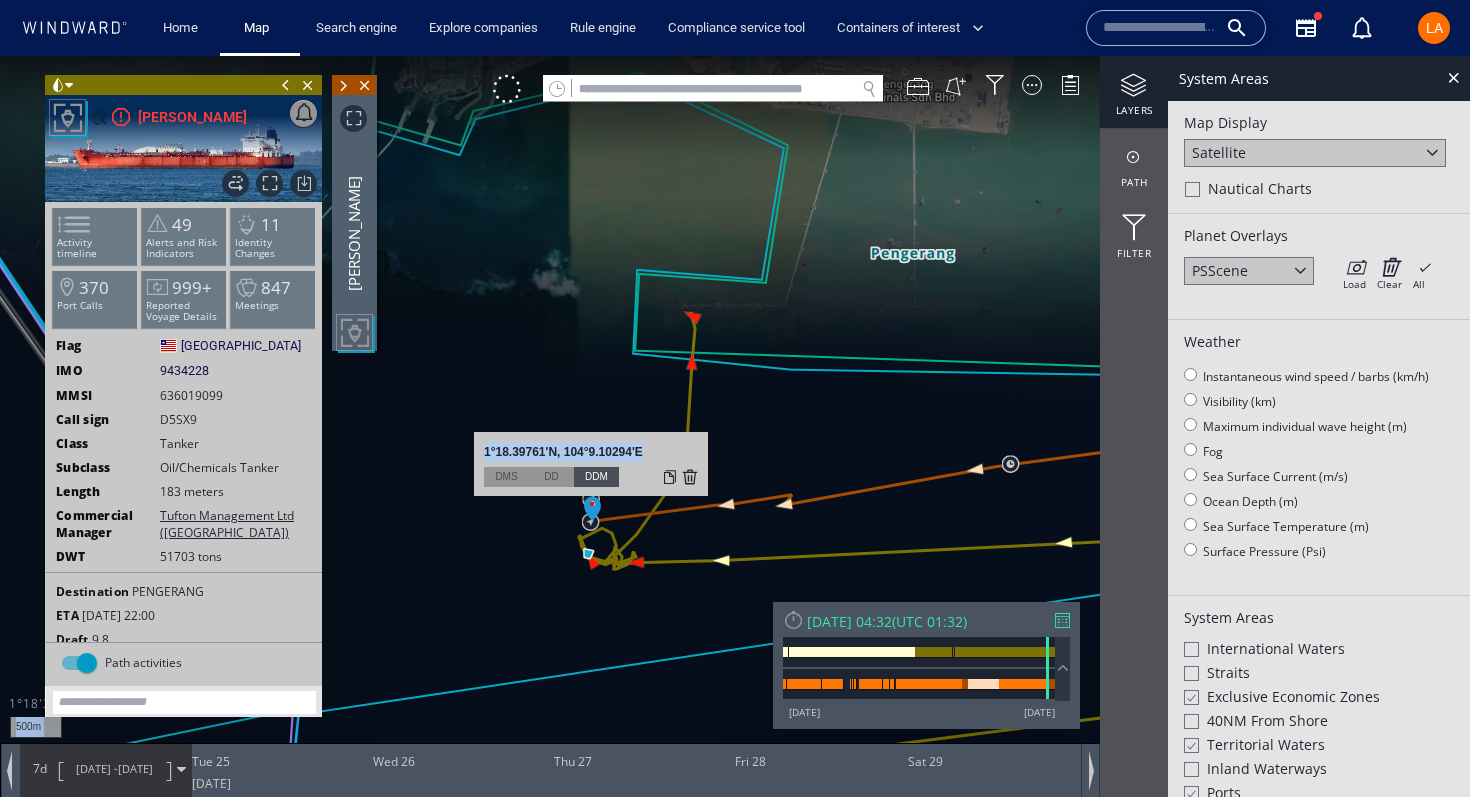 click at bounding box center (735, 416) 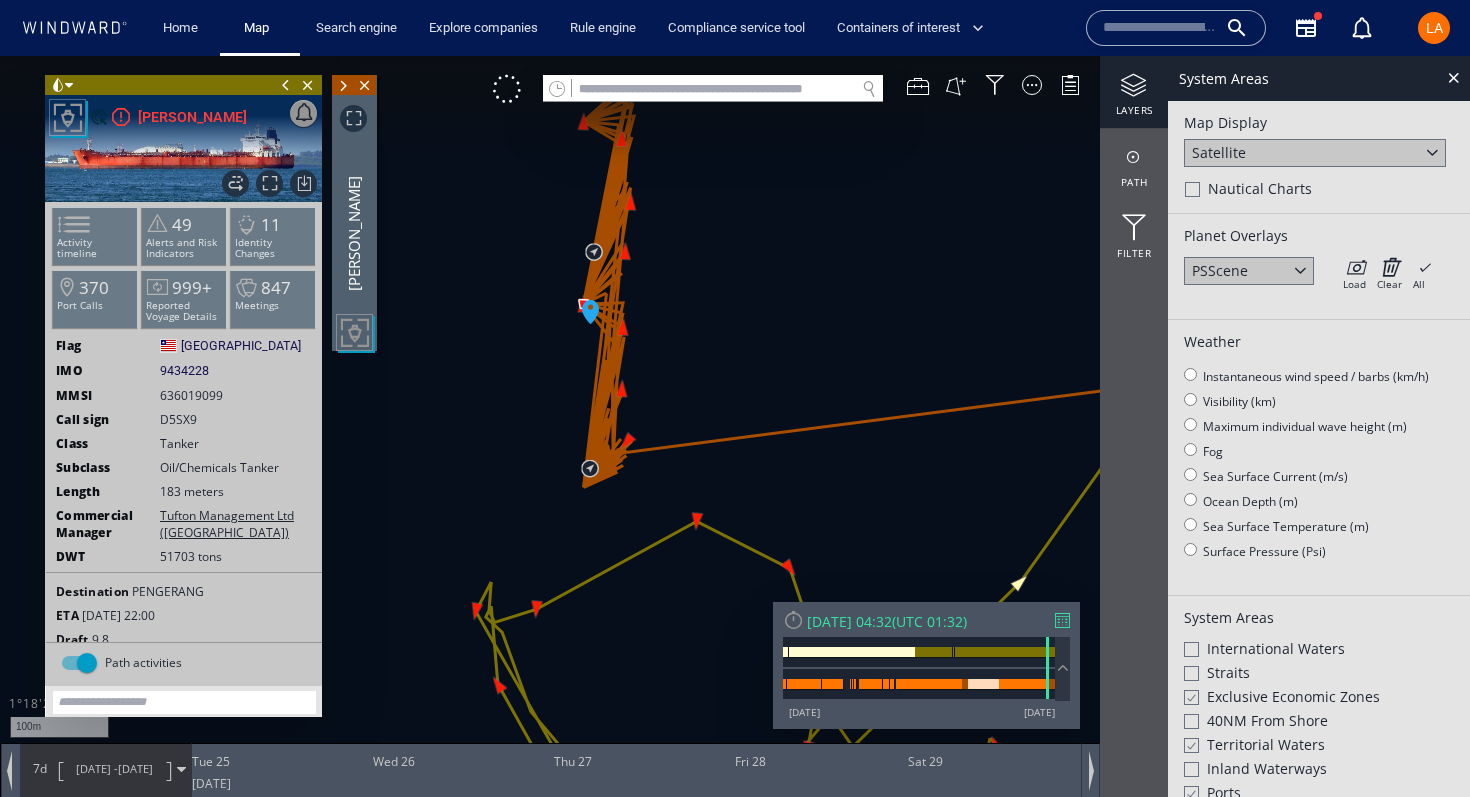 click at bounding box center [343, 86] 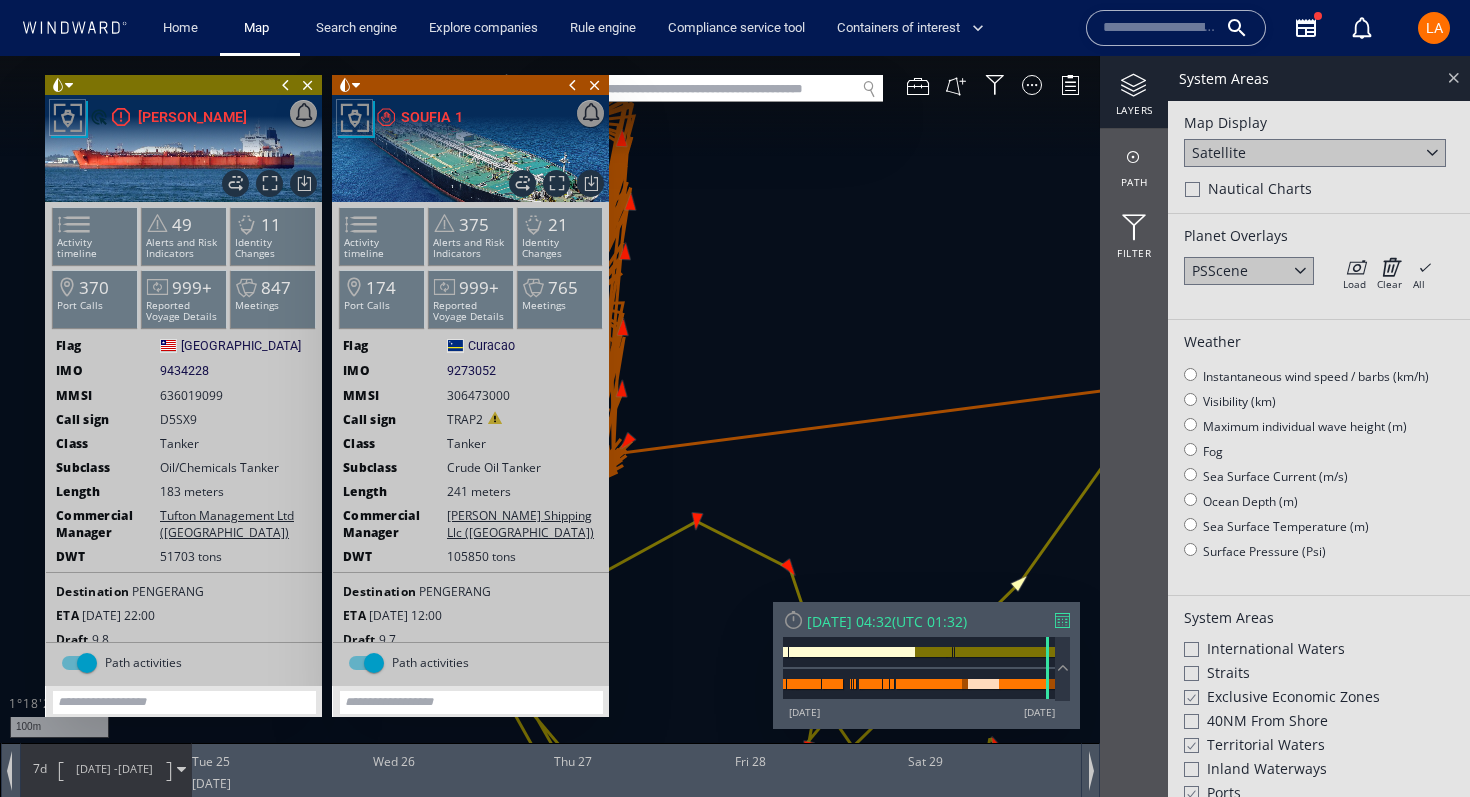 click 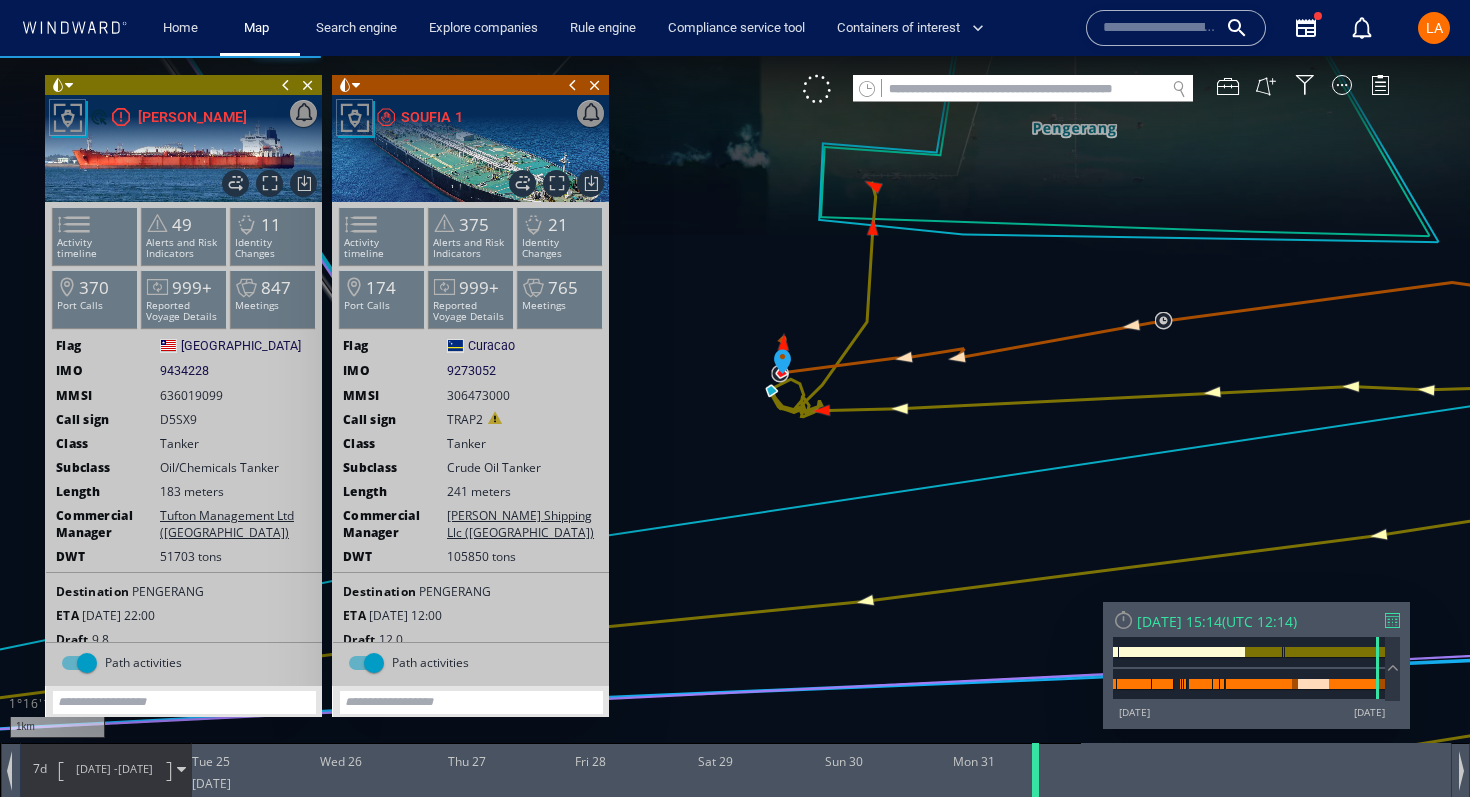 drag, startPoint x: 979, startPoint y: 789, endPoint x: 1037, endPoint y: 773, distance: 60.166435 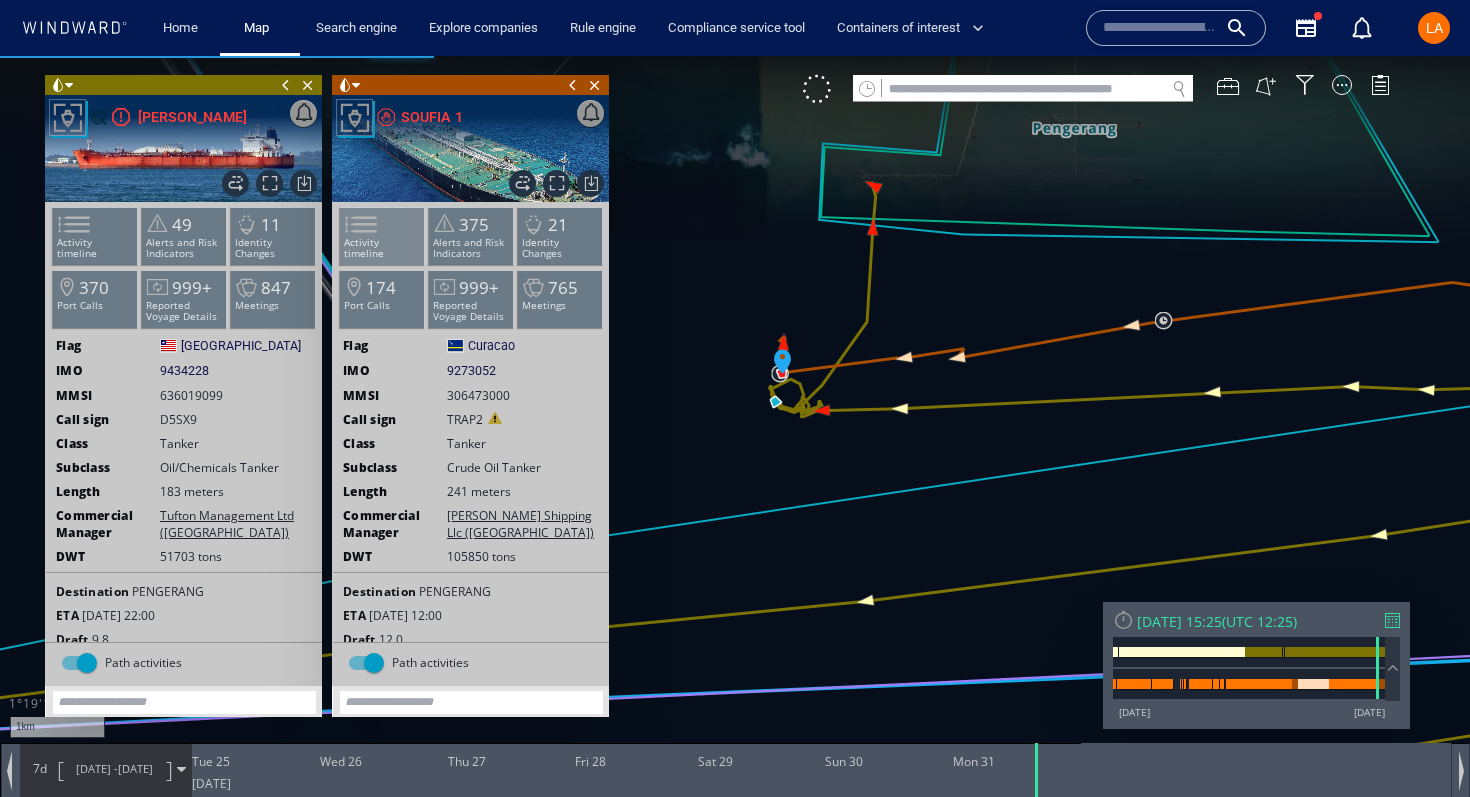 click at bounding box center (349, 224) 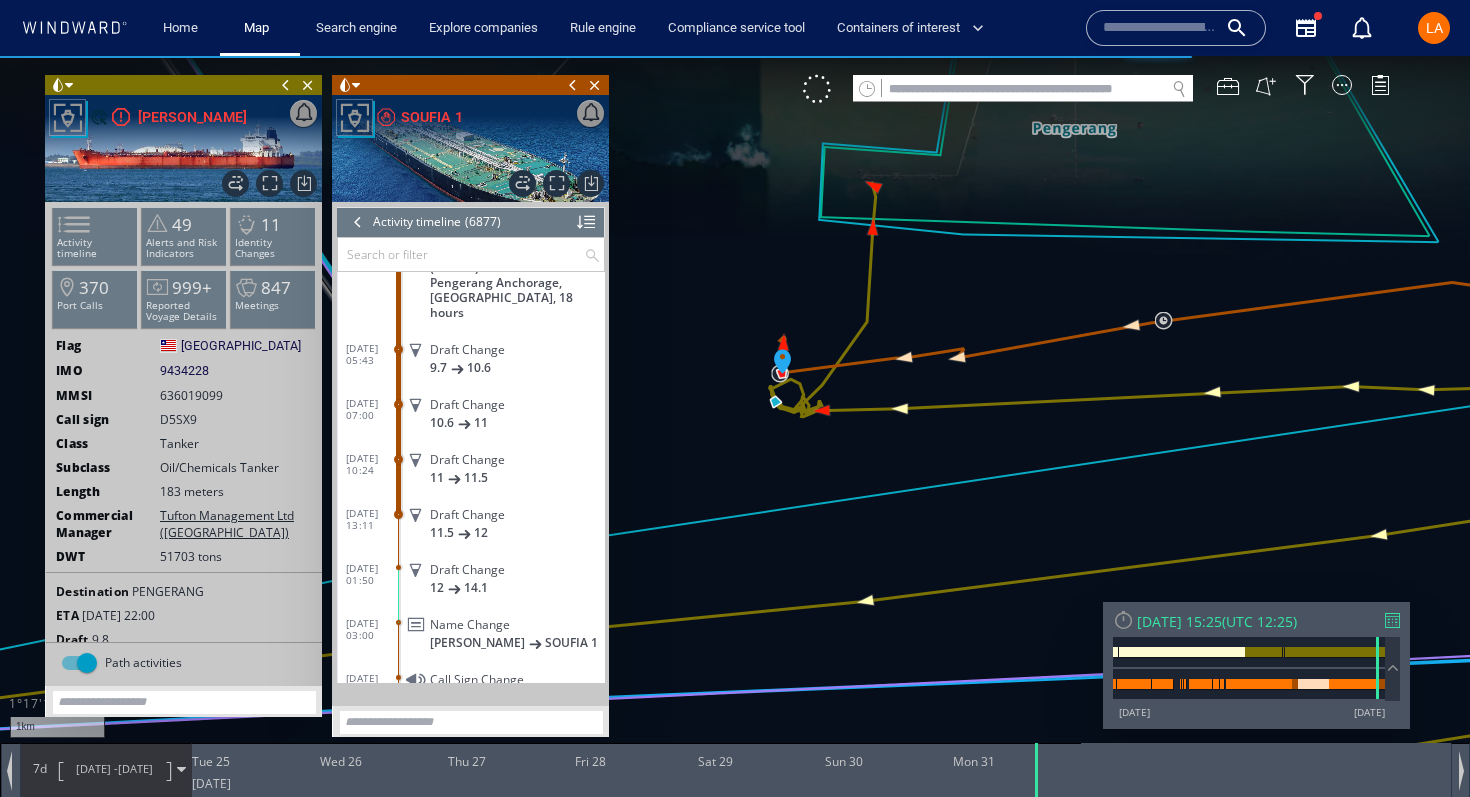 scroll, scrollTop: 370927, scrollLeft: 0, axis: vertical 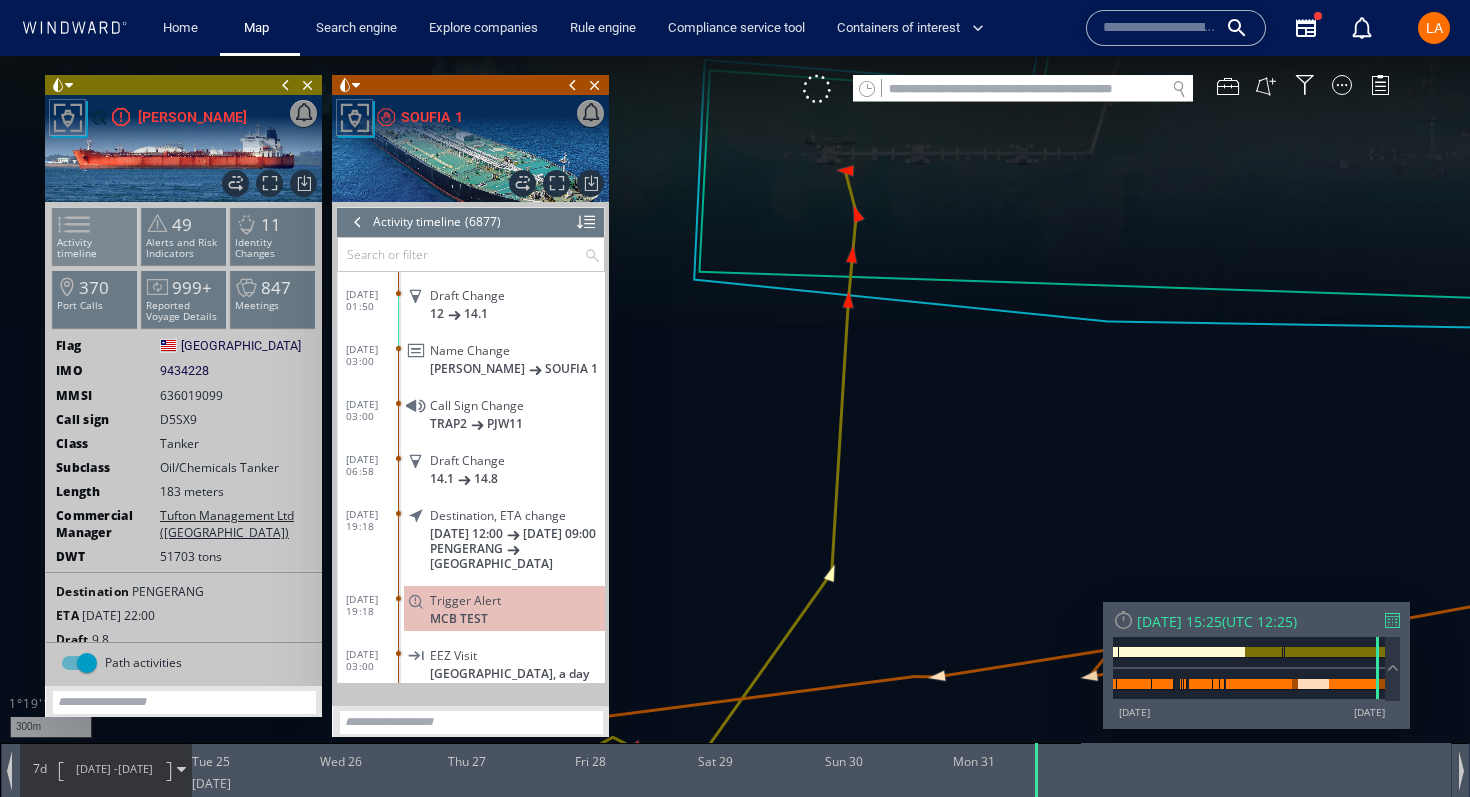 click at bounding box center (62, 224) 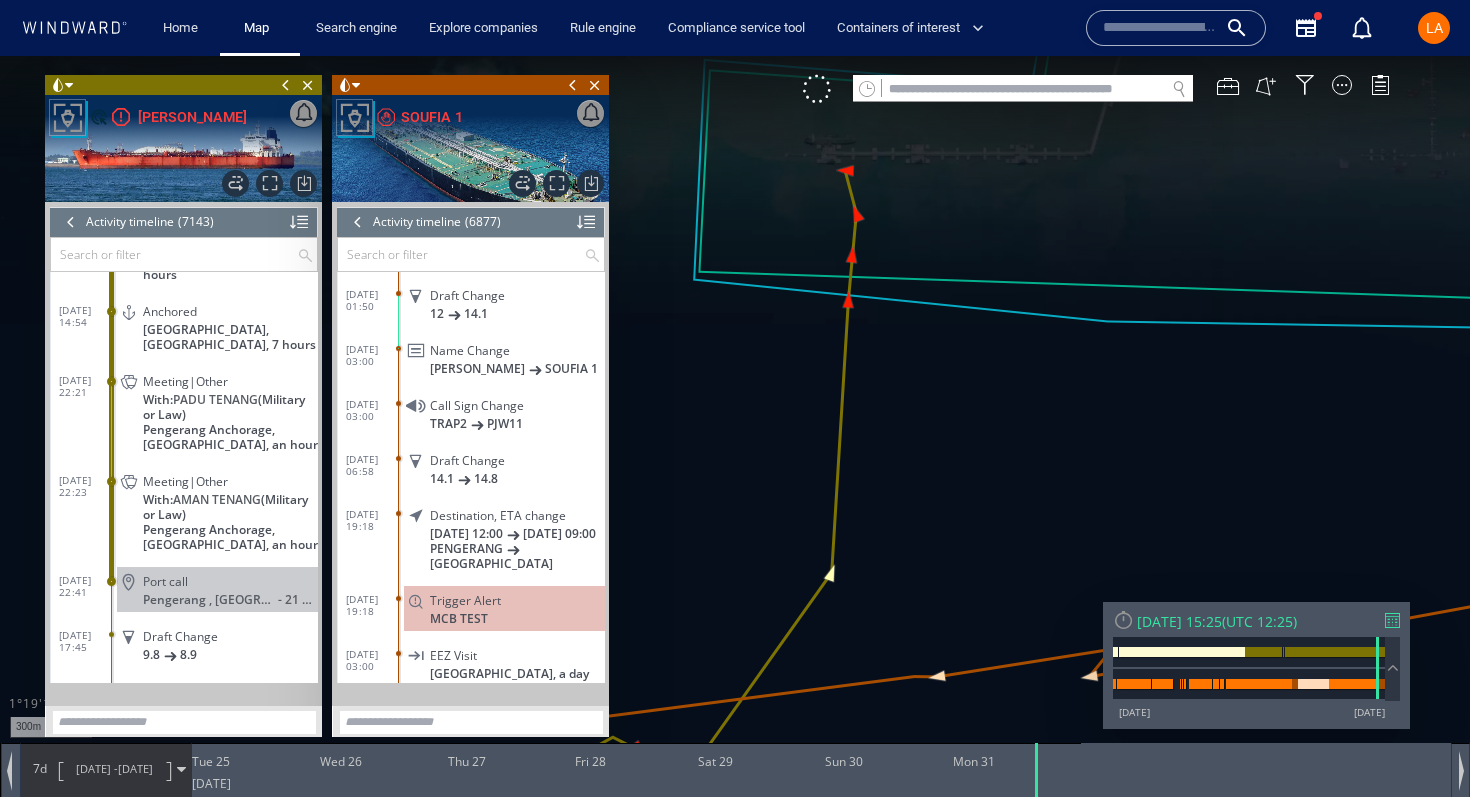 scroll, scrollTop: 377268, scrollLeft: 0, axis: vertical 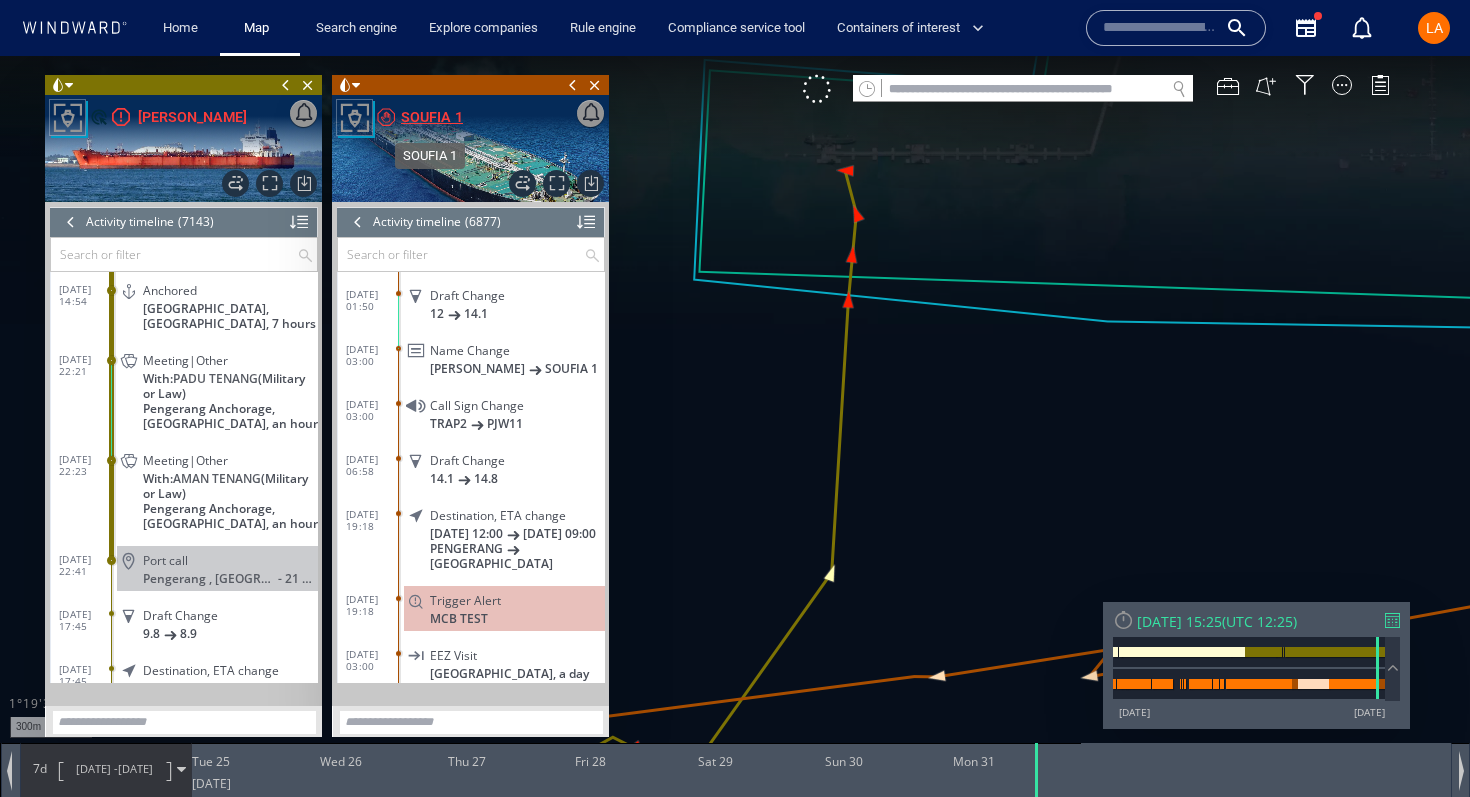 click on "SOUFIA 1" at bounding box center [432, 117] 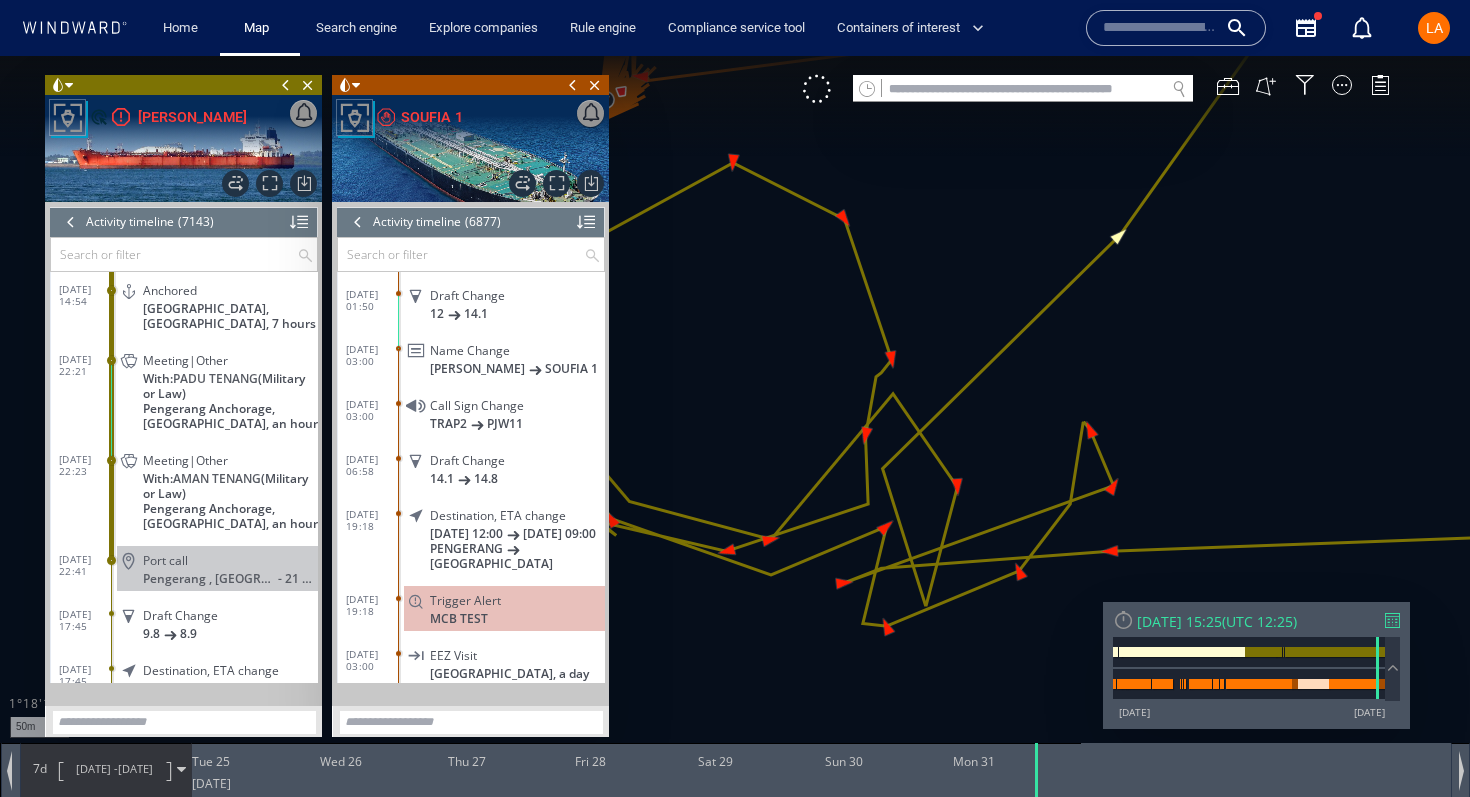 drag, startPoint x: 681, startPoint y: 405, endPoint x: 1022, endPoint y: 644, distance: 416.41565 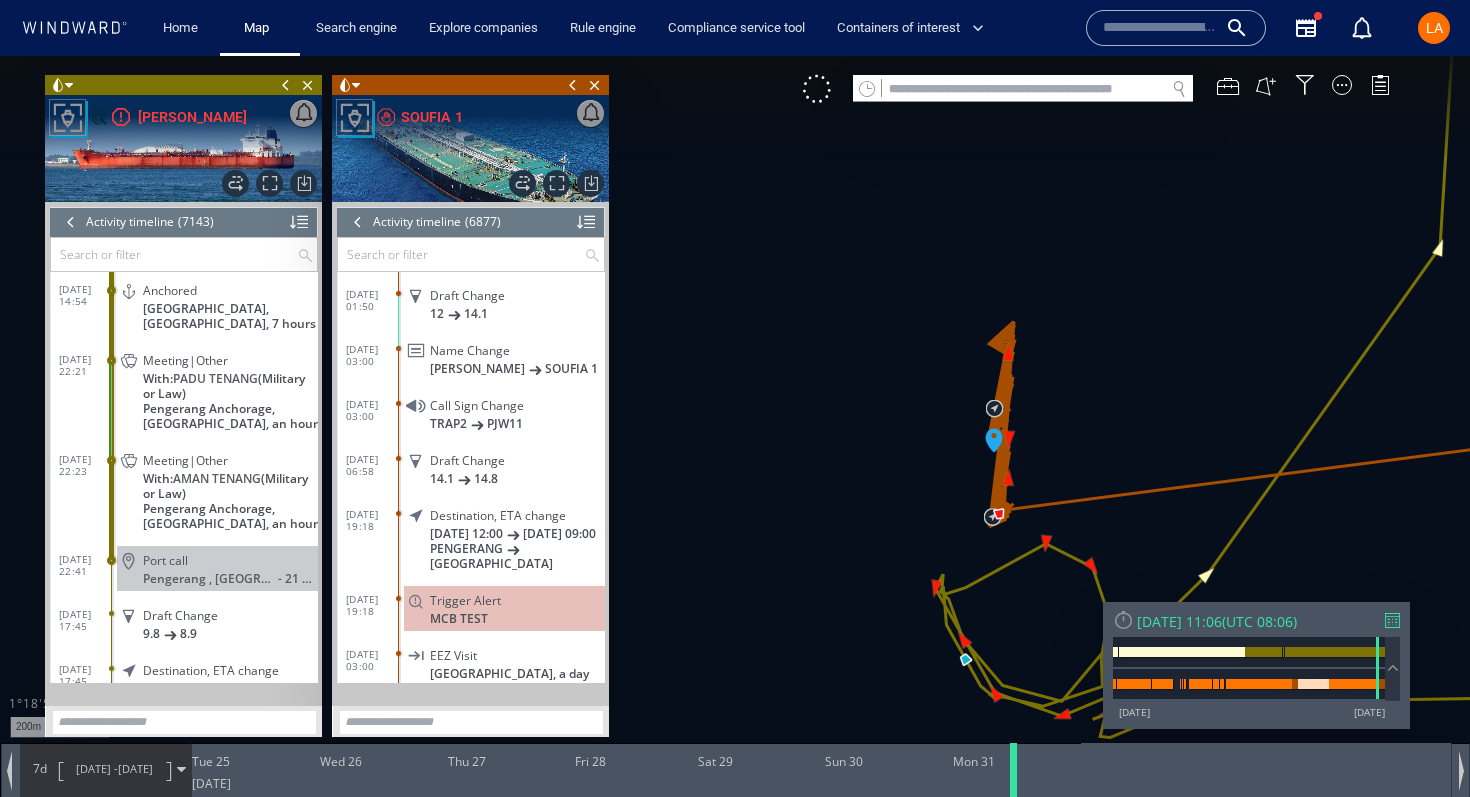 scroll, scrollTop: 377190, scrollLeft: 0, axis: vertical 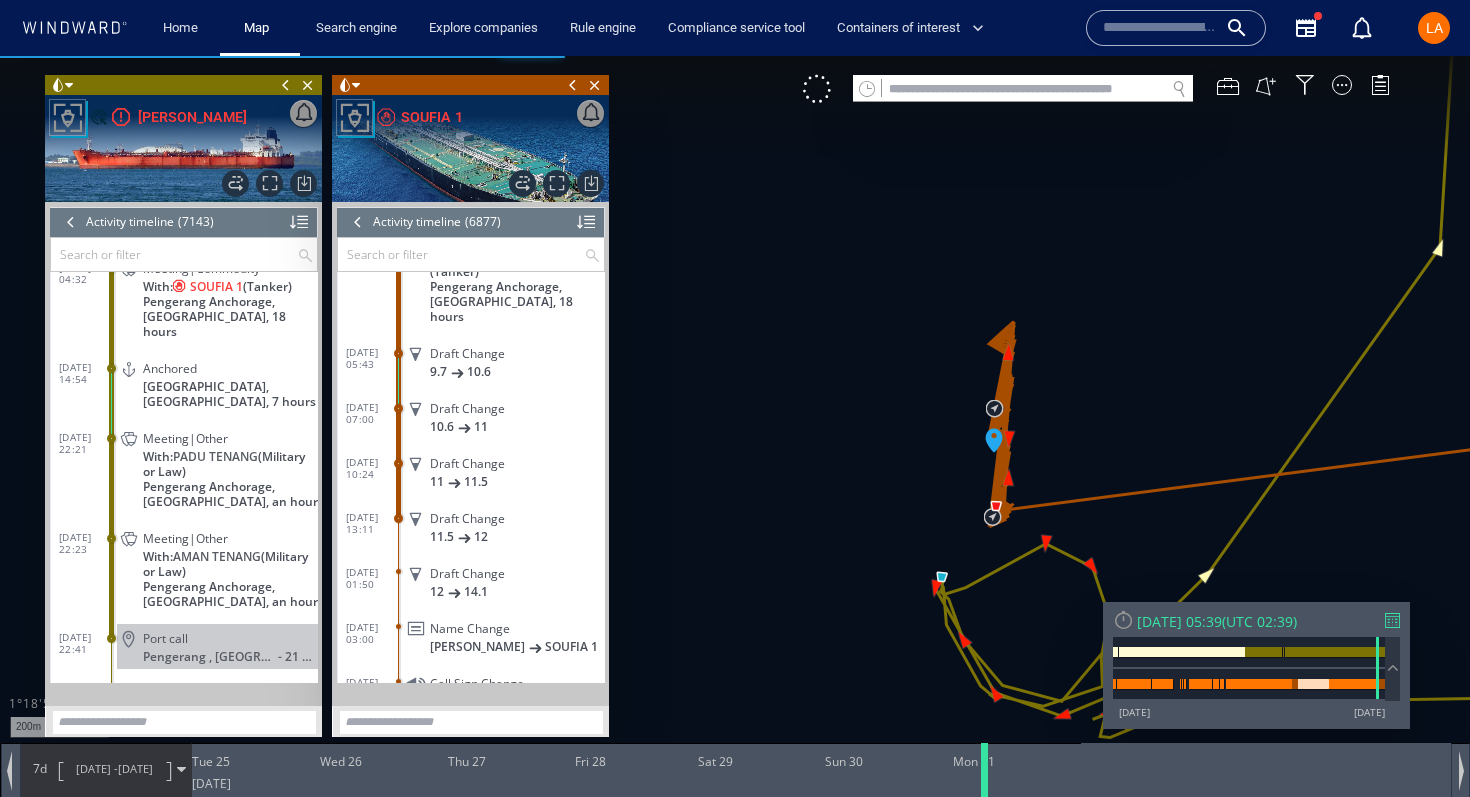 drag, startPoint x: 1037, startPoint y: 789, endPoint x: 985, endPoint y: 779, distance: 52.95281 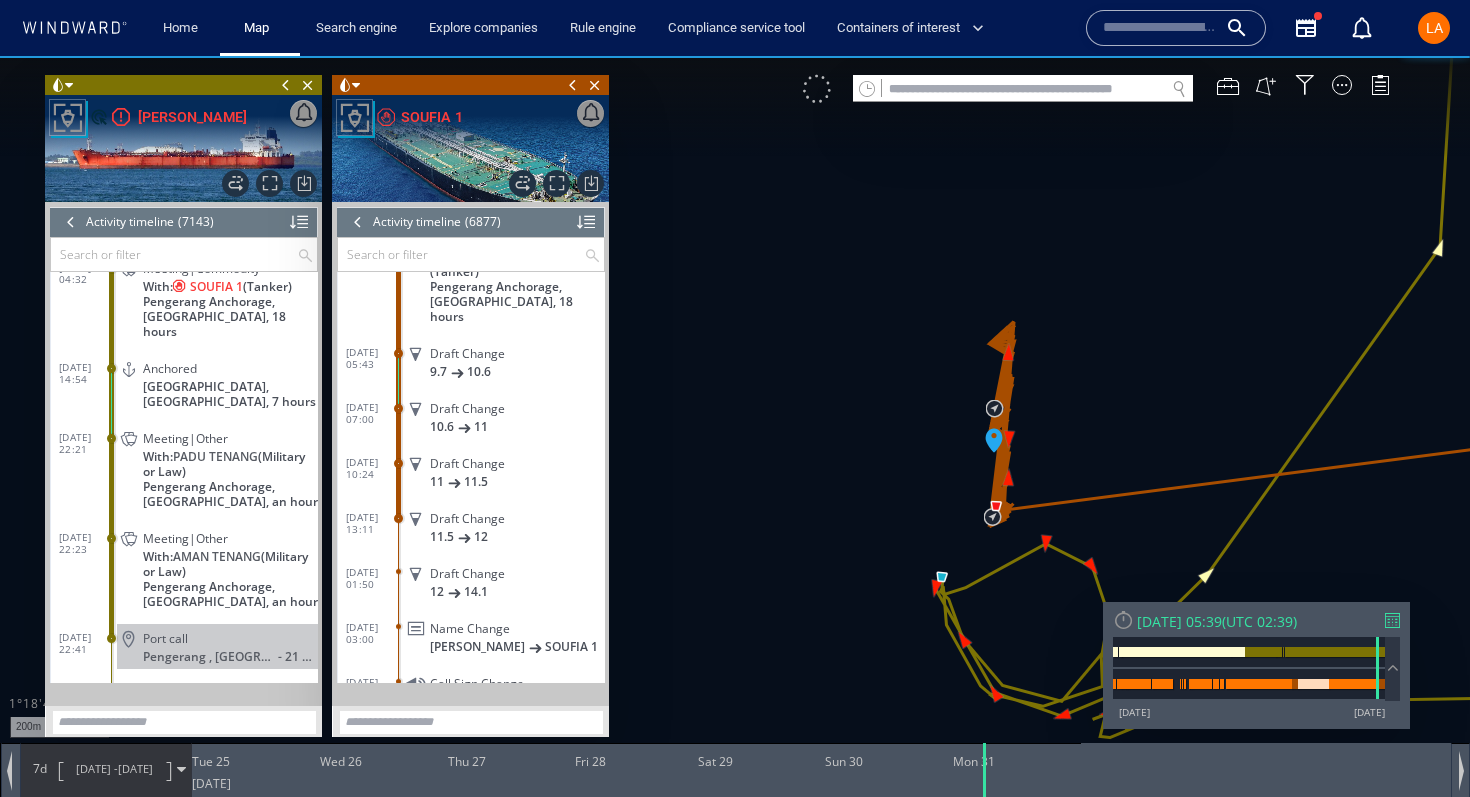 click at bounding box center [817, 89] 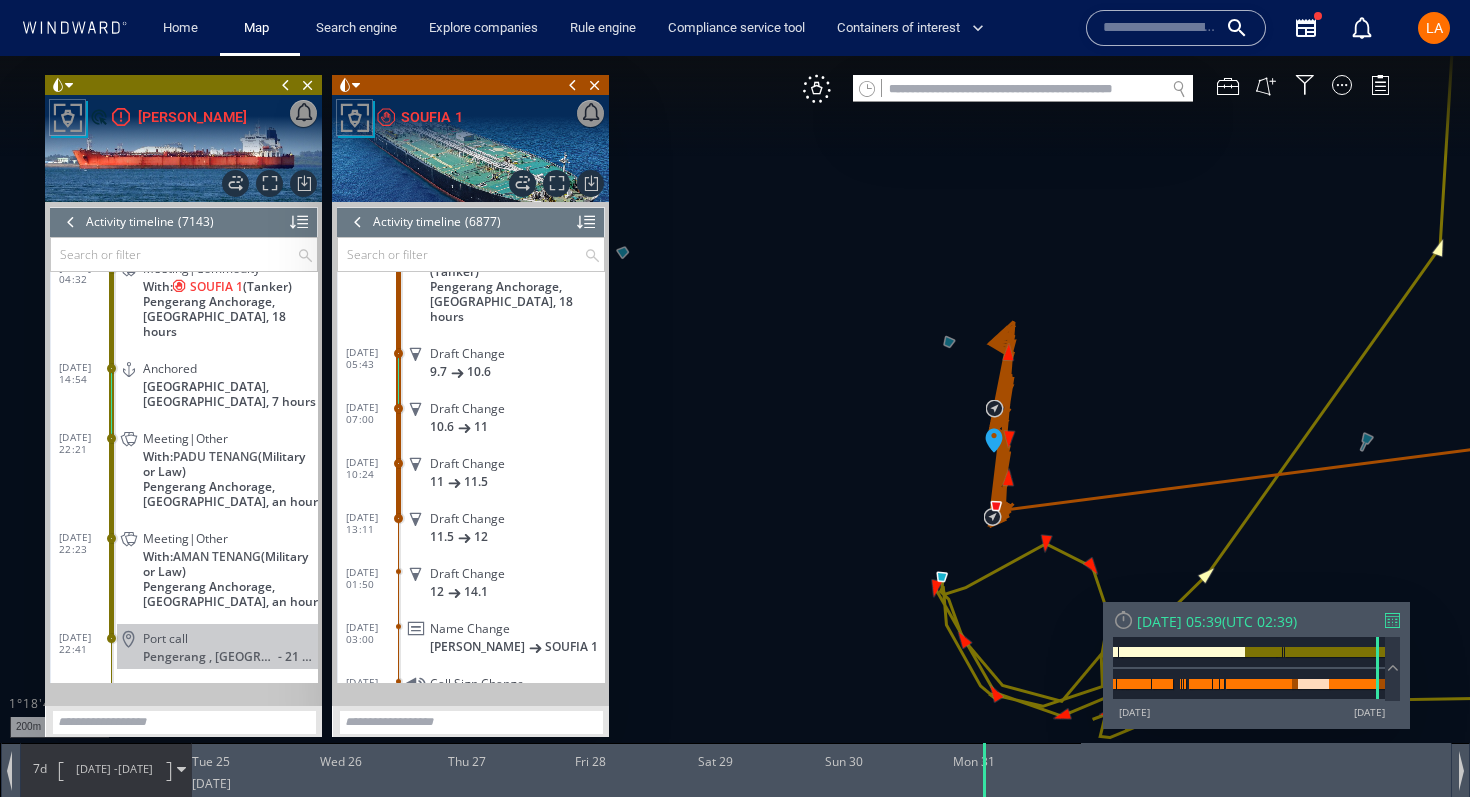 click on "VM" at bounding box center [1106, 89] 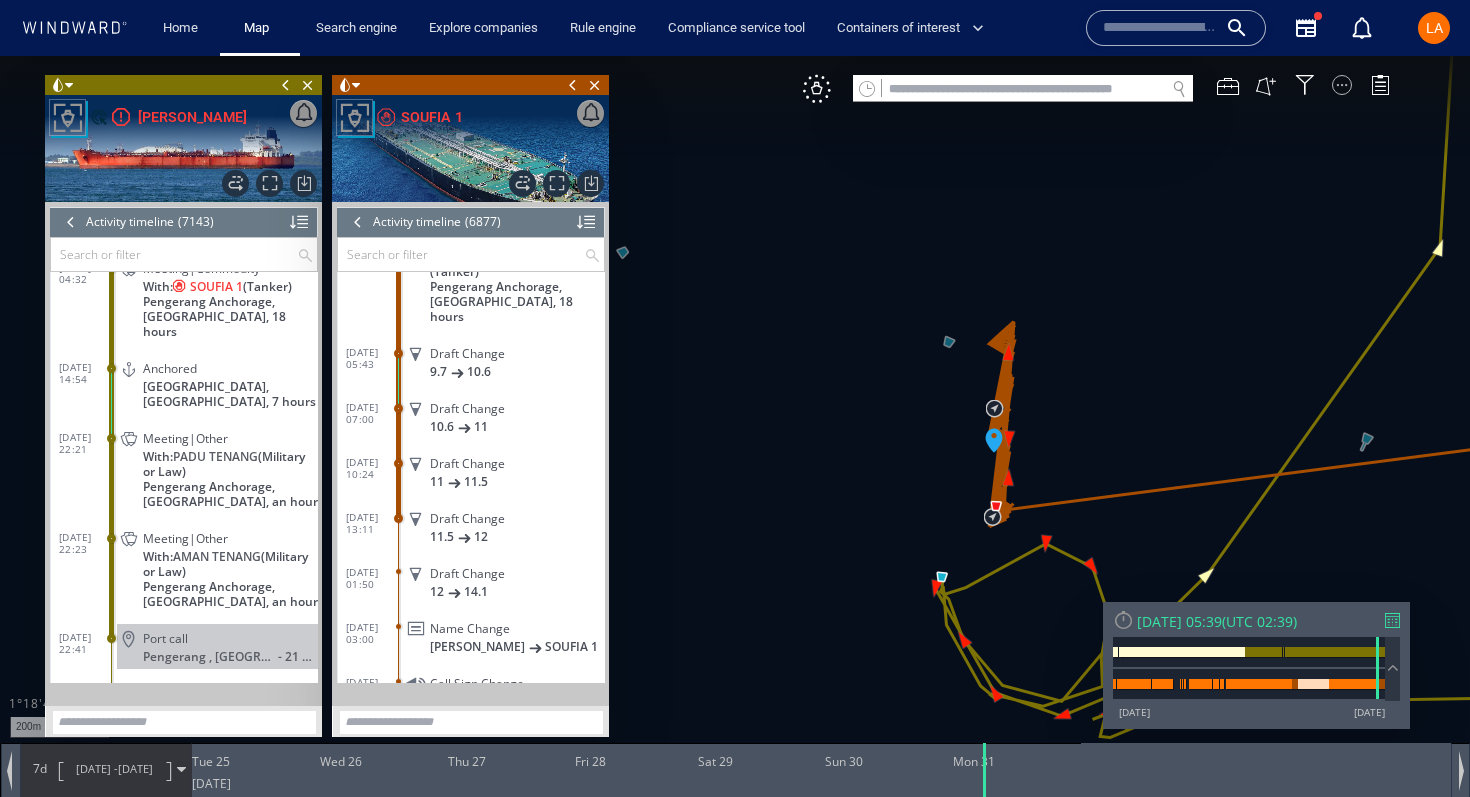 click at bounding box center [1342, 85] 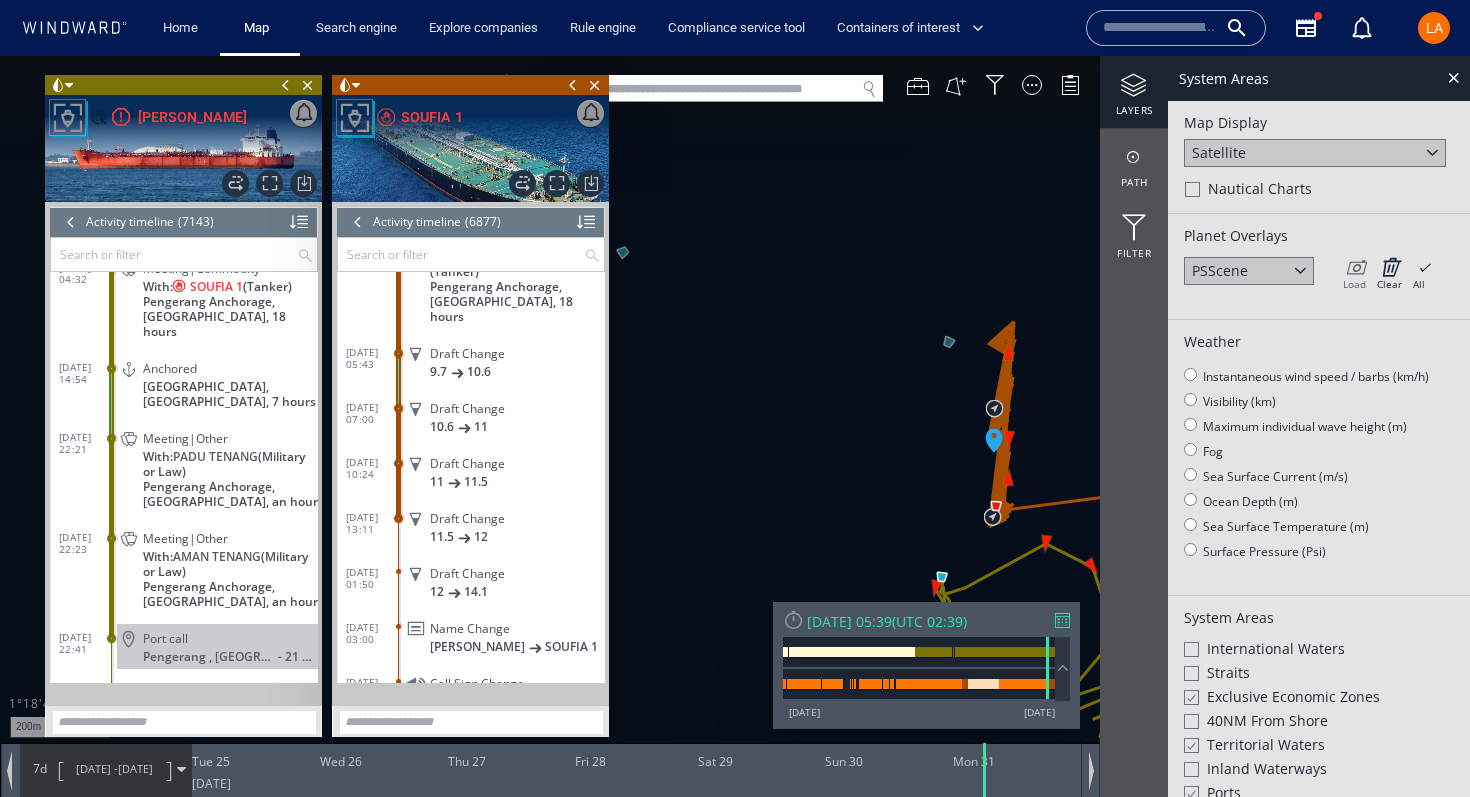 click on "Load" 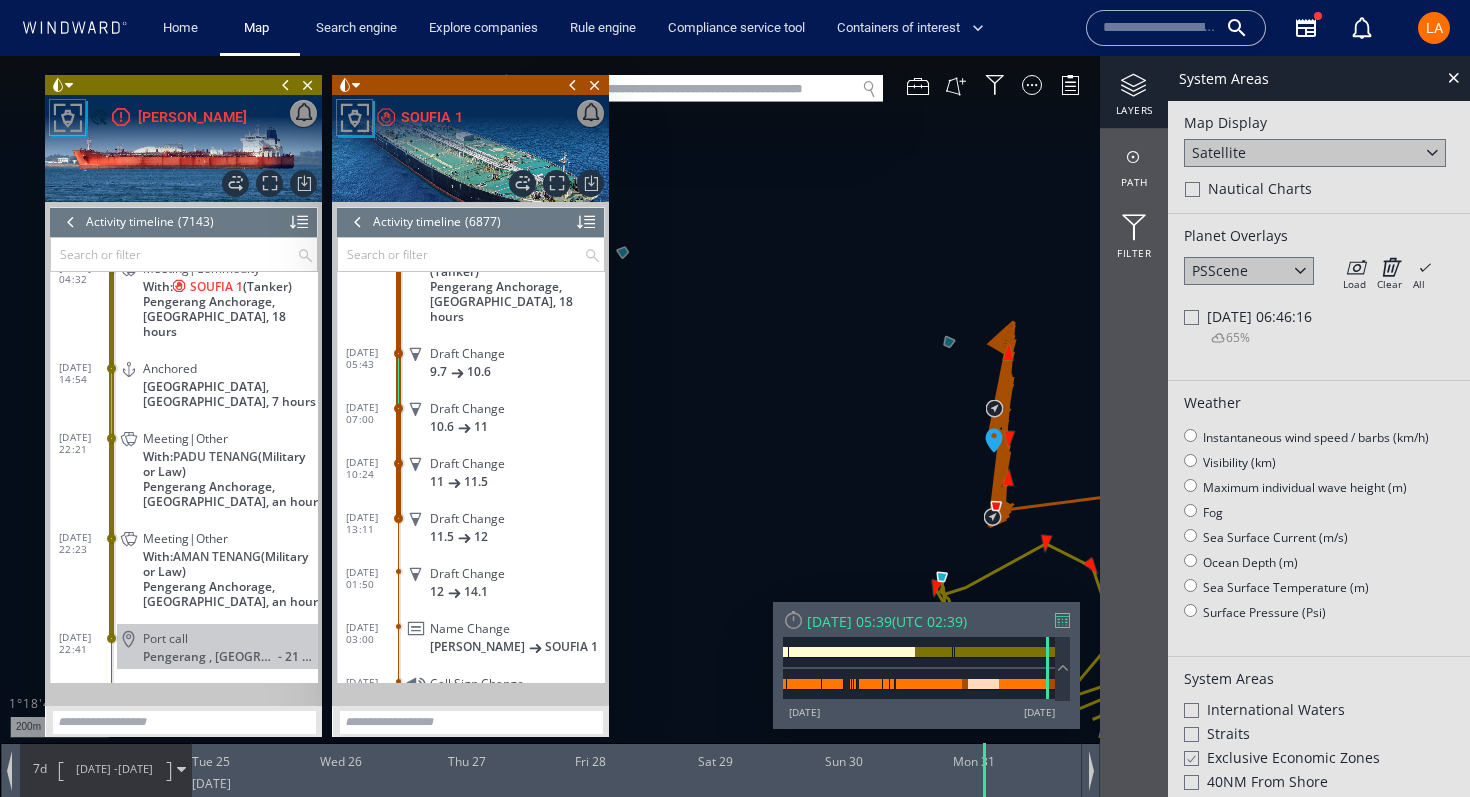 click on "Mon 31/03/2025 06:46:16" 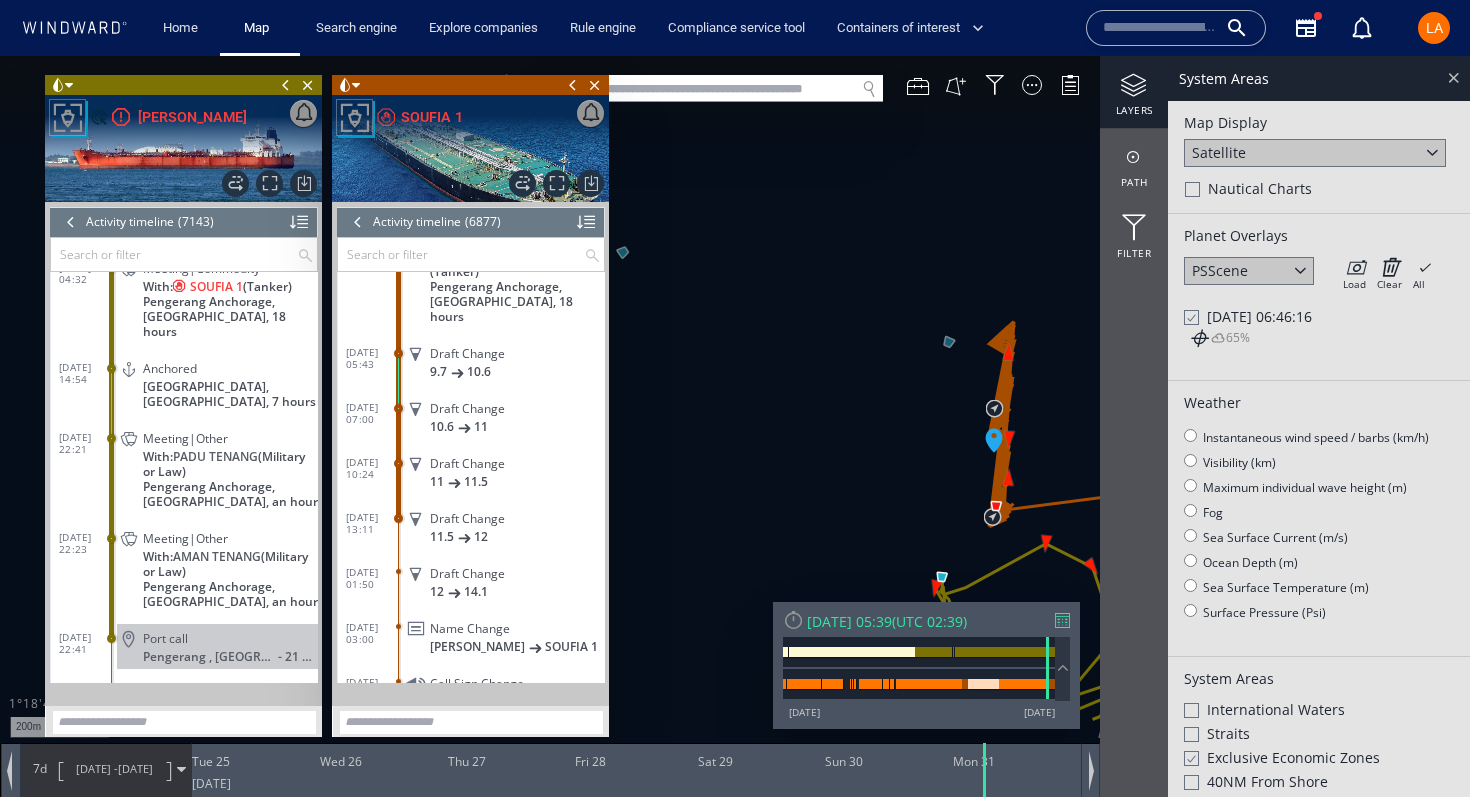 click 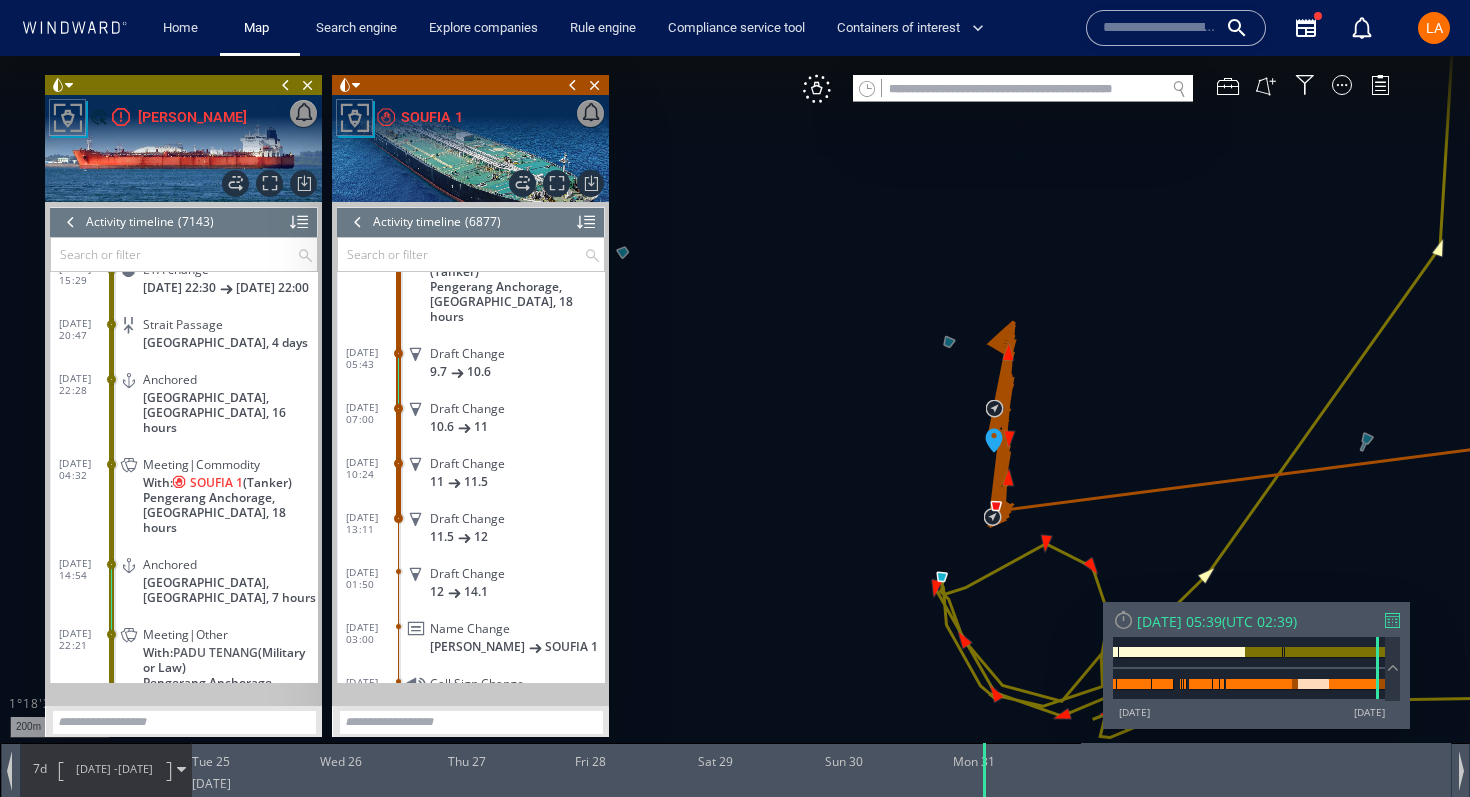 scroll, scrollTop: 377007, scrollLeft: 0, axis: vertical 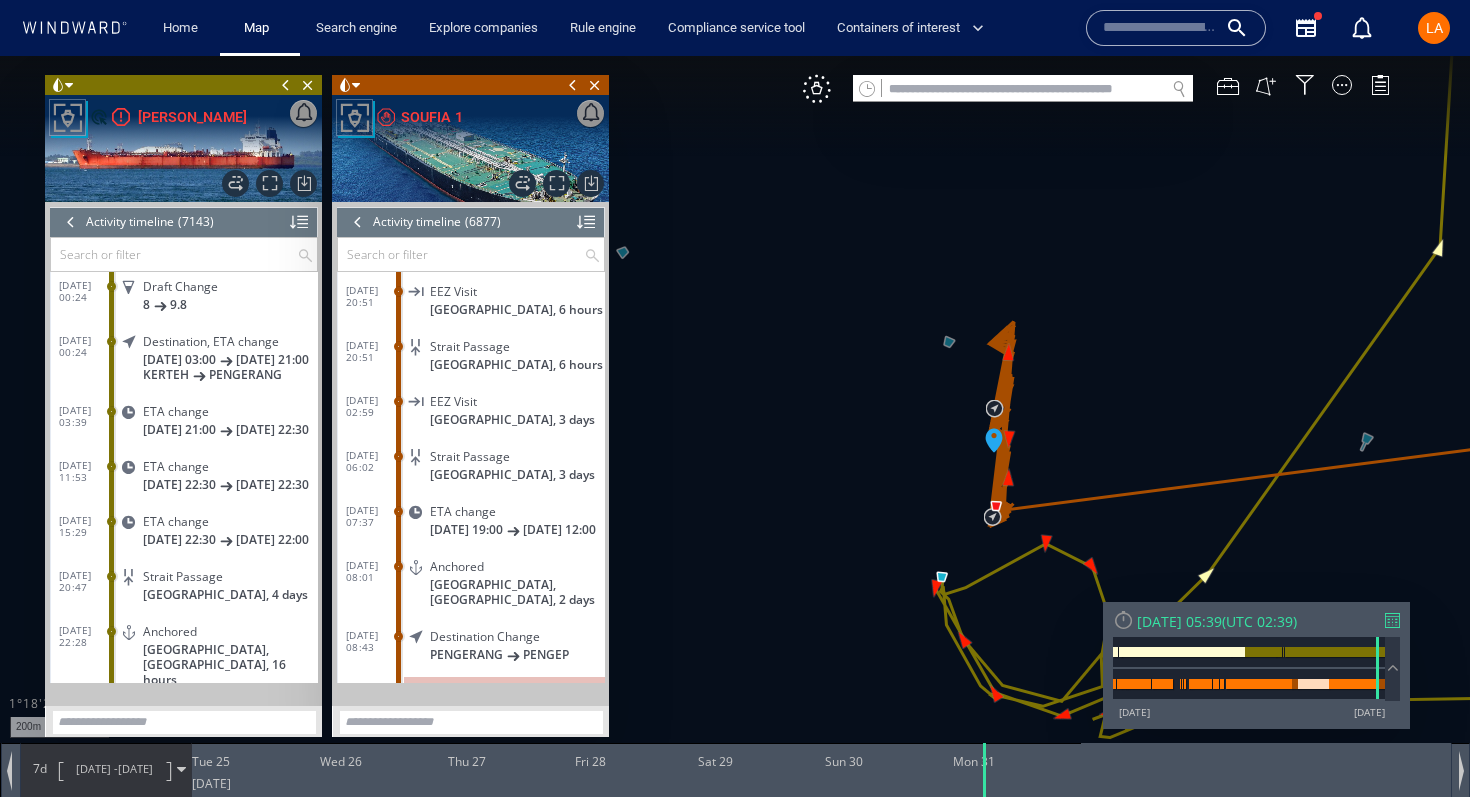 drag, startPoint x: 790, startPoint y: 421, endPoint x: 790, endPoint y: 337, distance: 84 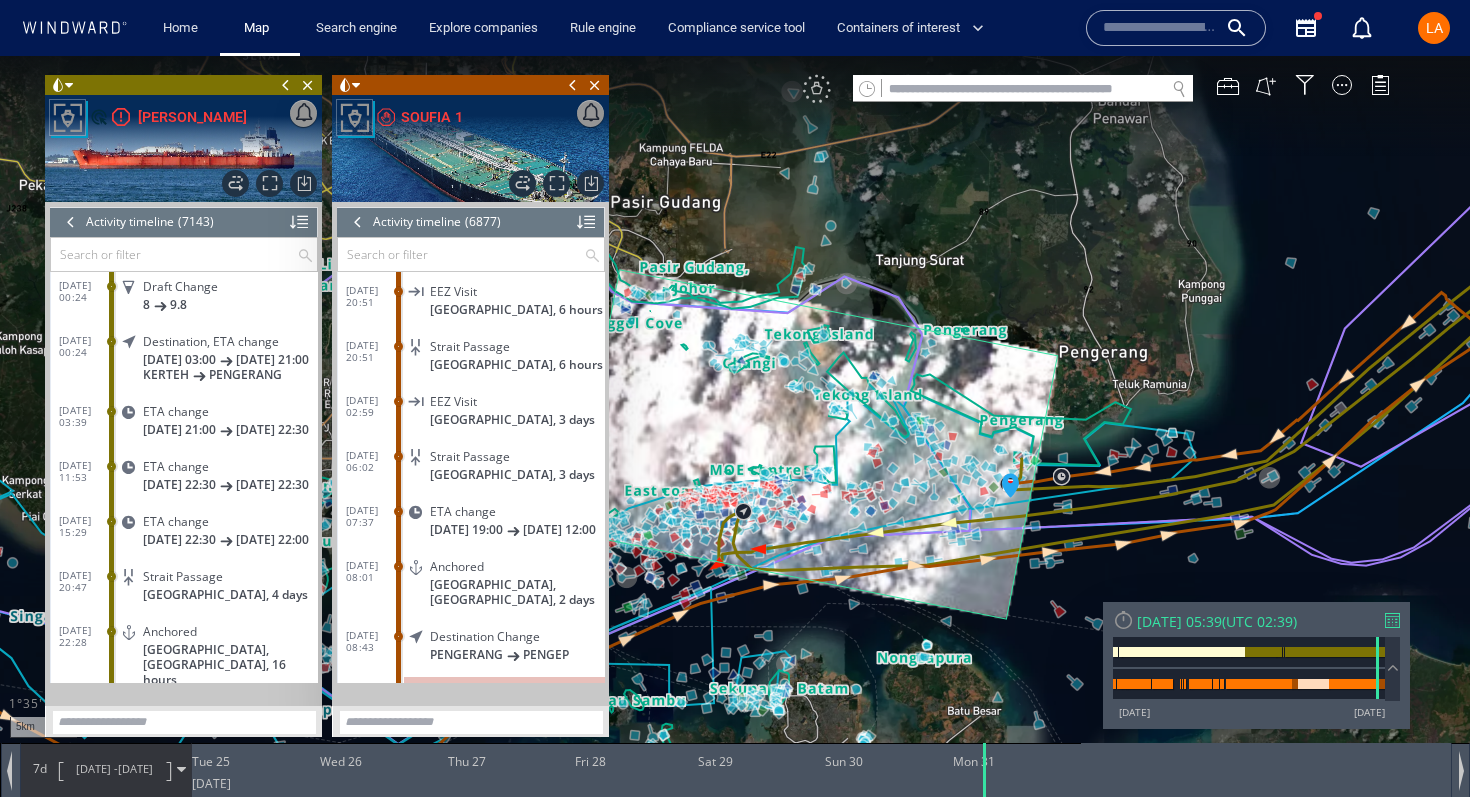 click on "VM" at bounding box center (817, 89) 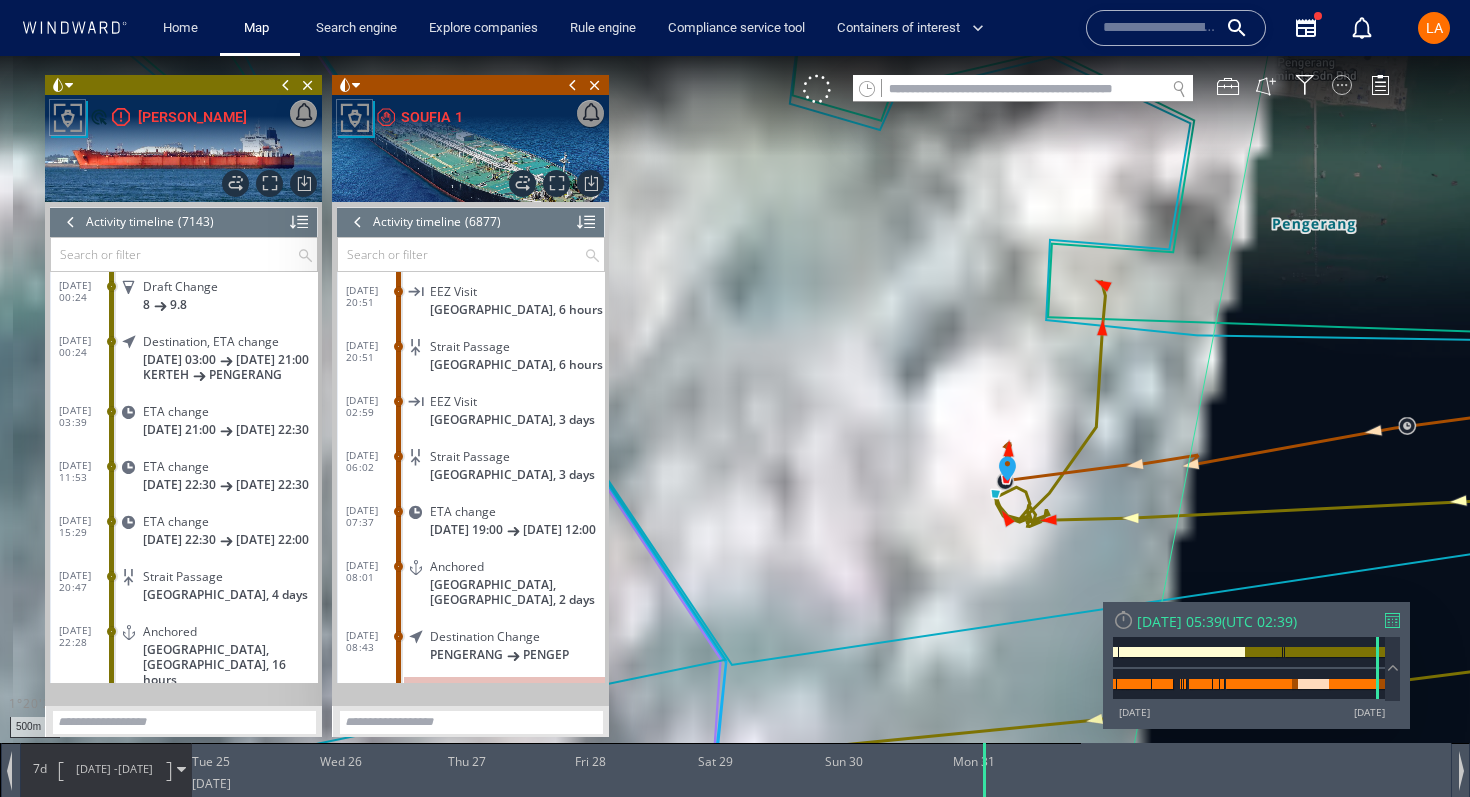 click at bounding box center [1342, 85] 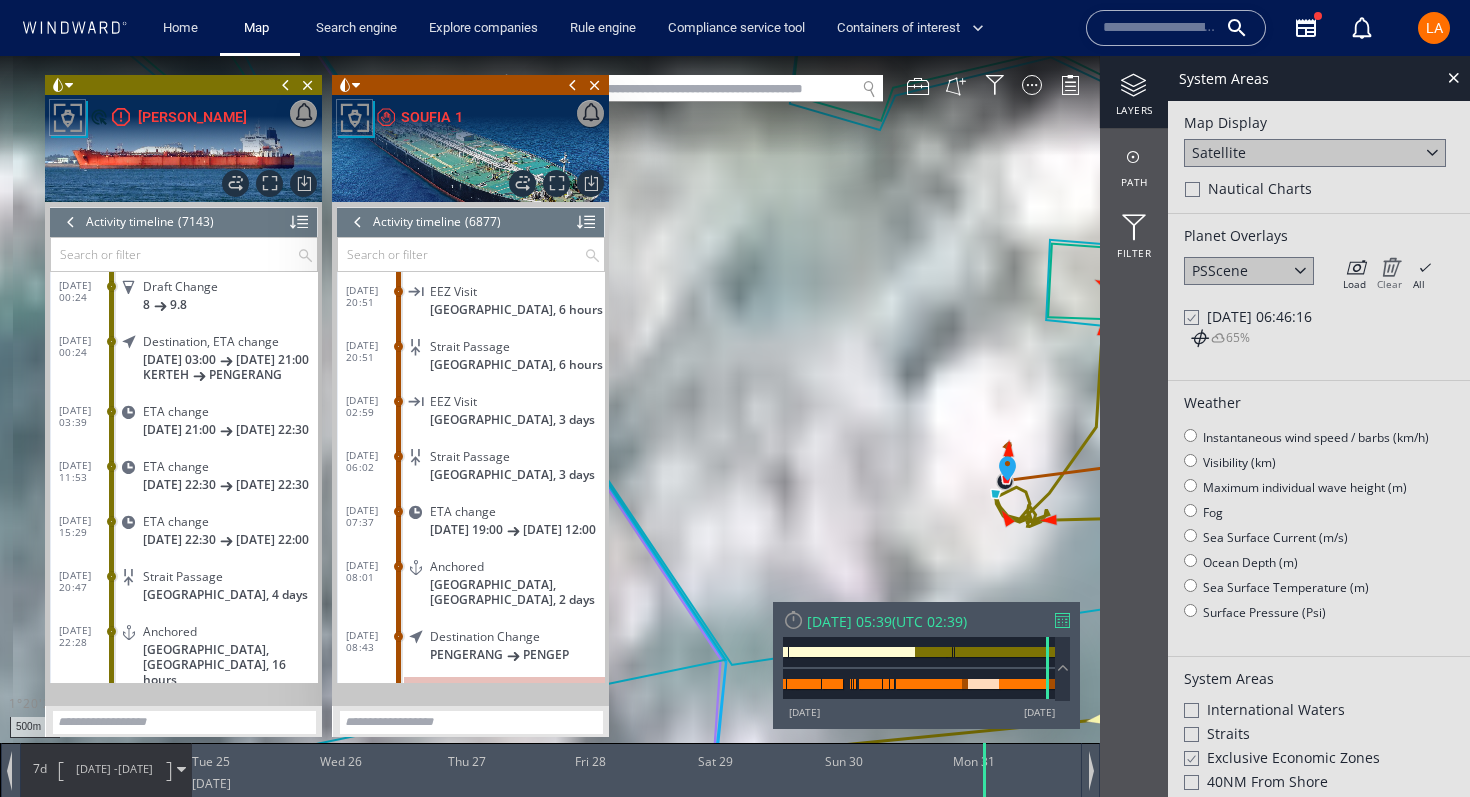 click 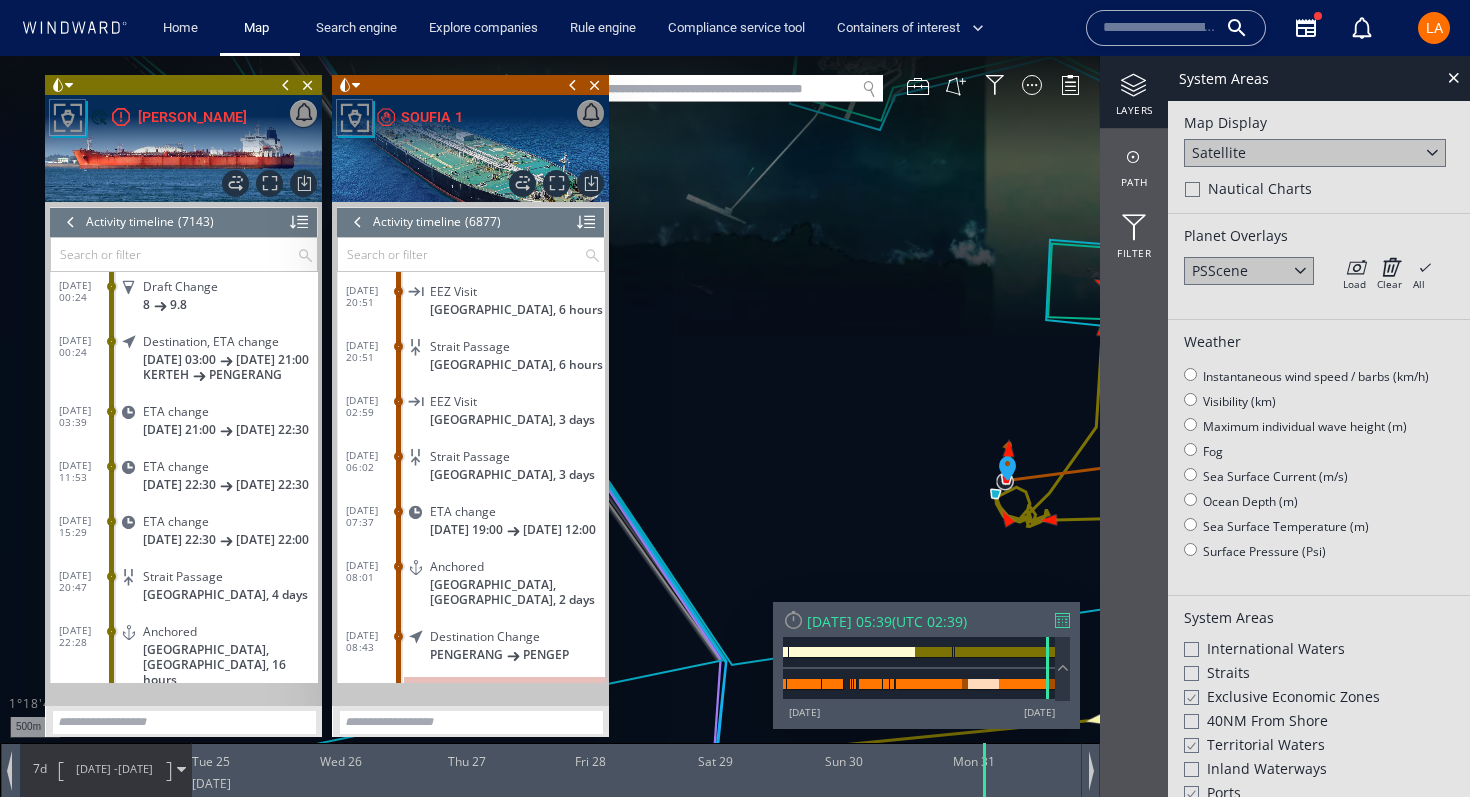 click at bounding box center (735, 416) 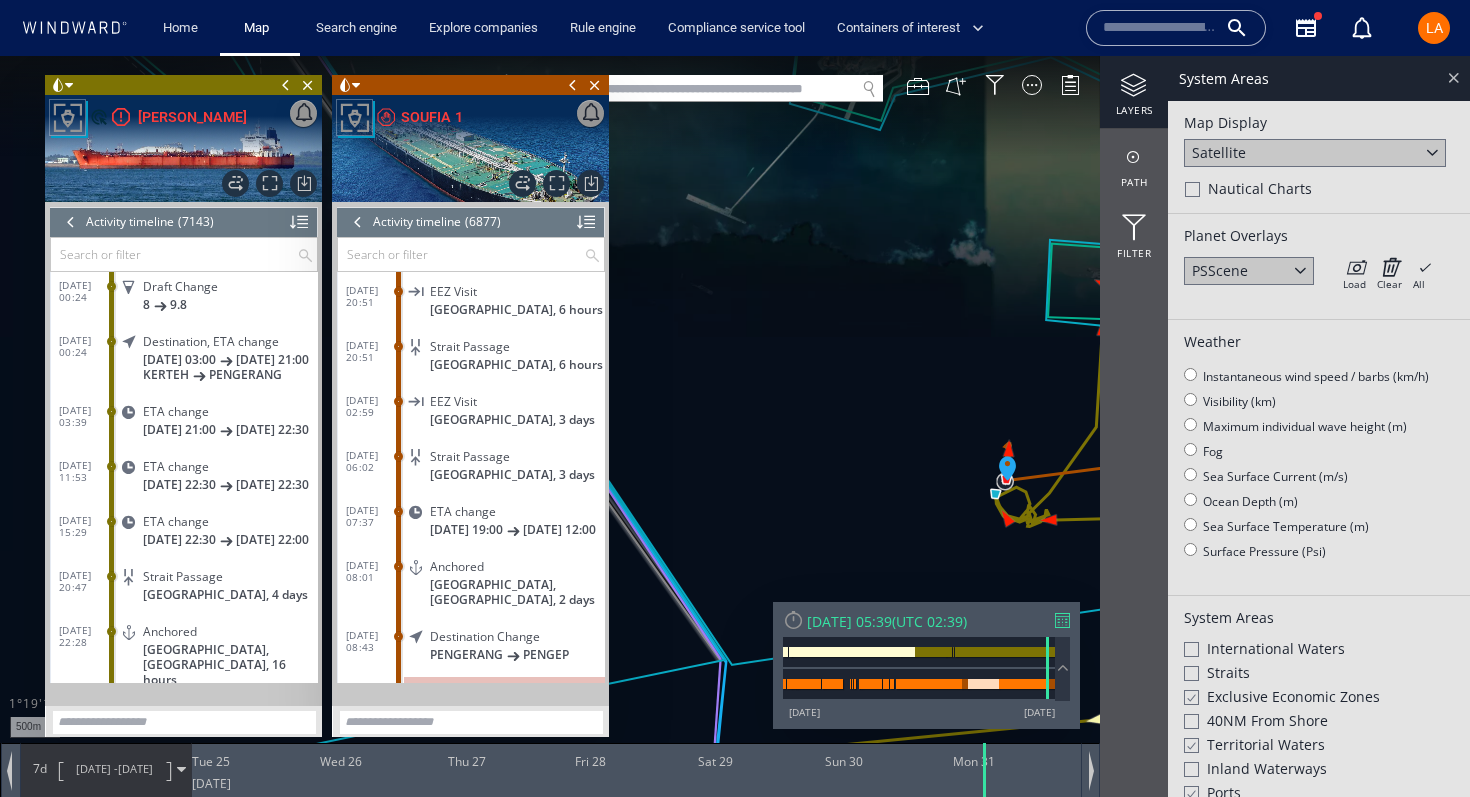 click 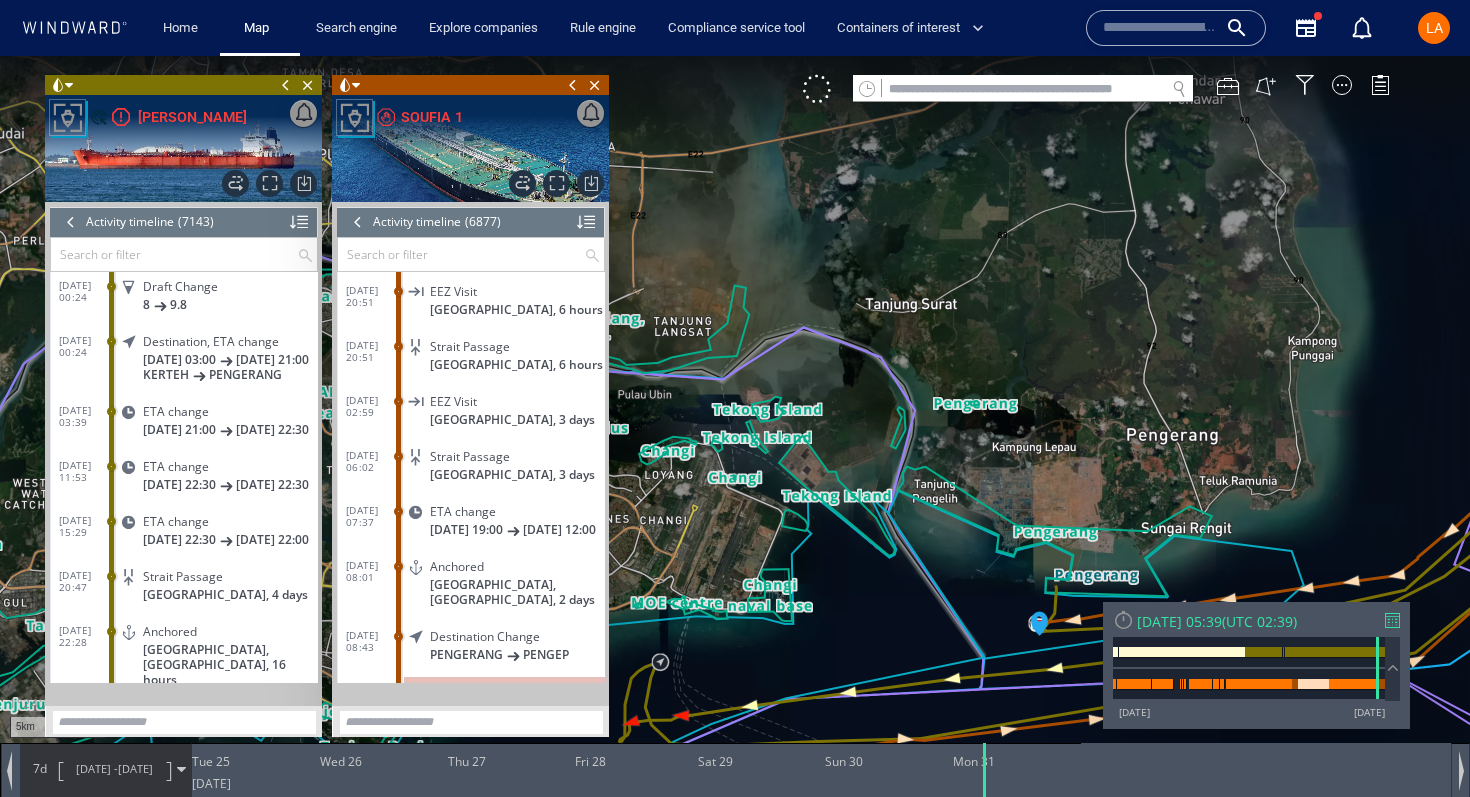 drag, startPoint x: 1044, startPoint y: 387, endPoint x: 1044, endPoint y: 241, distance: 146 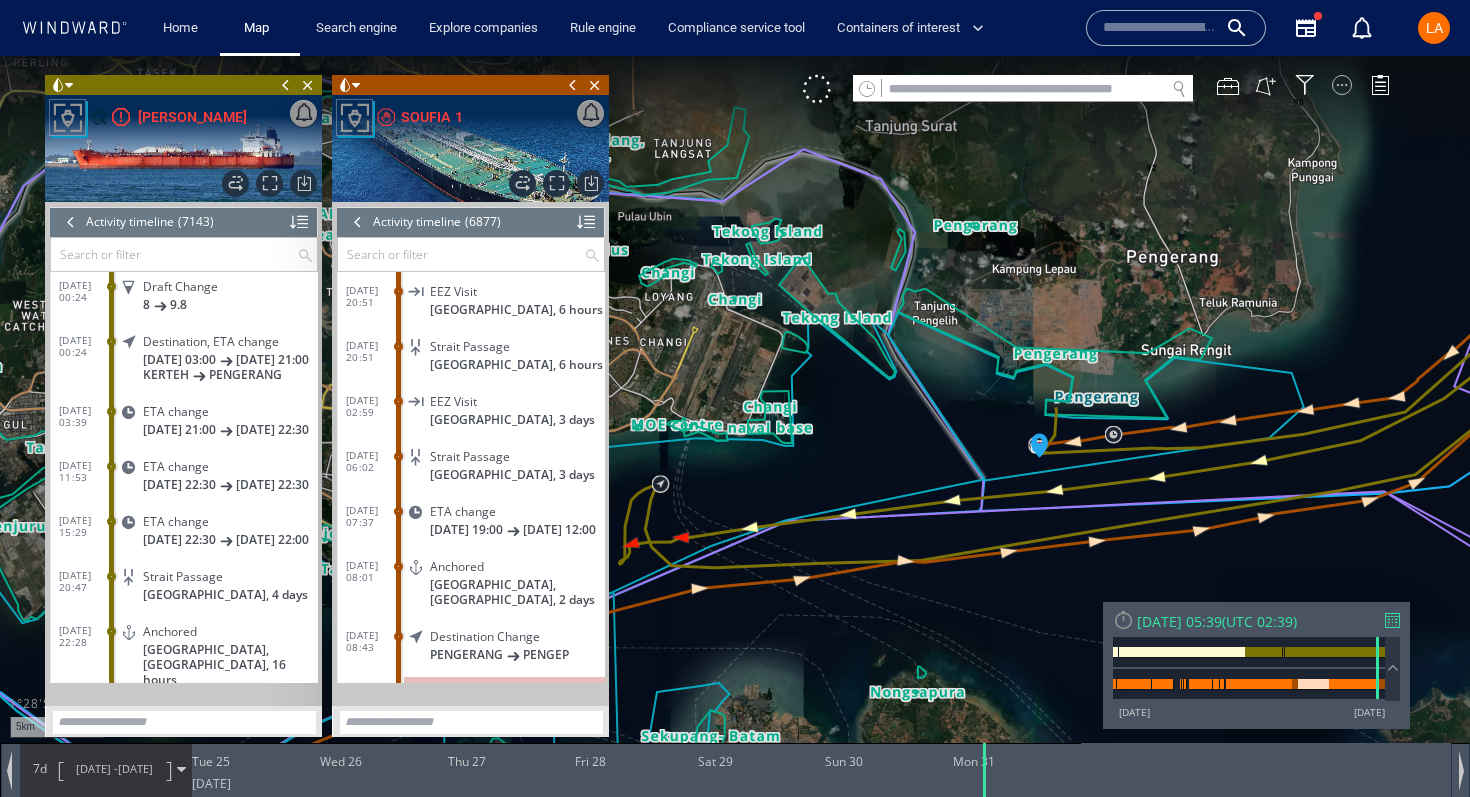 click at bounding box center [1342, 85] 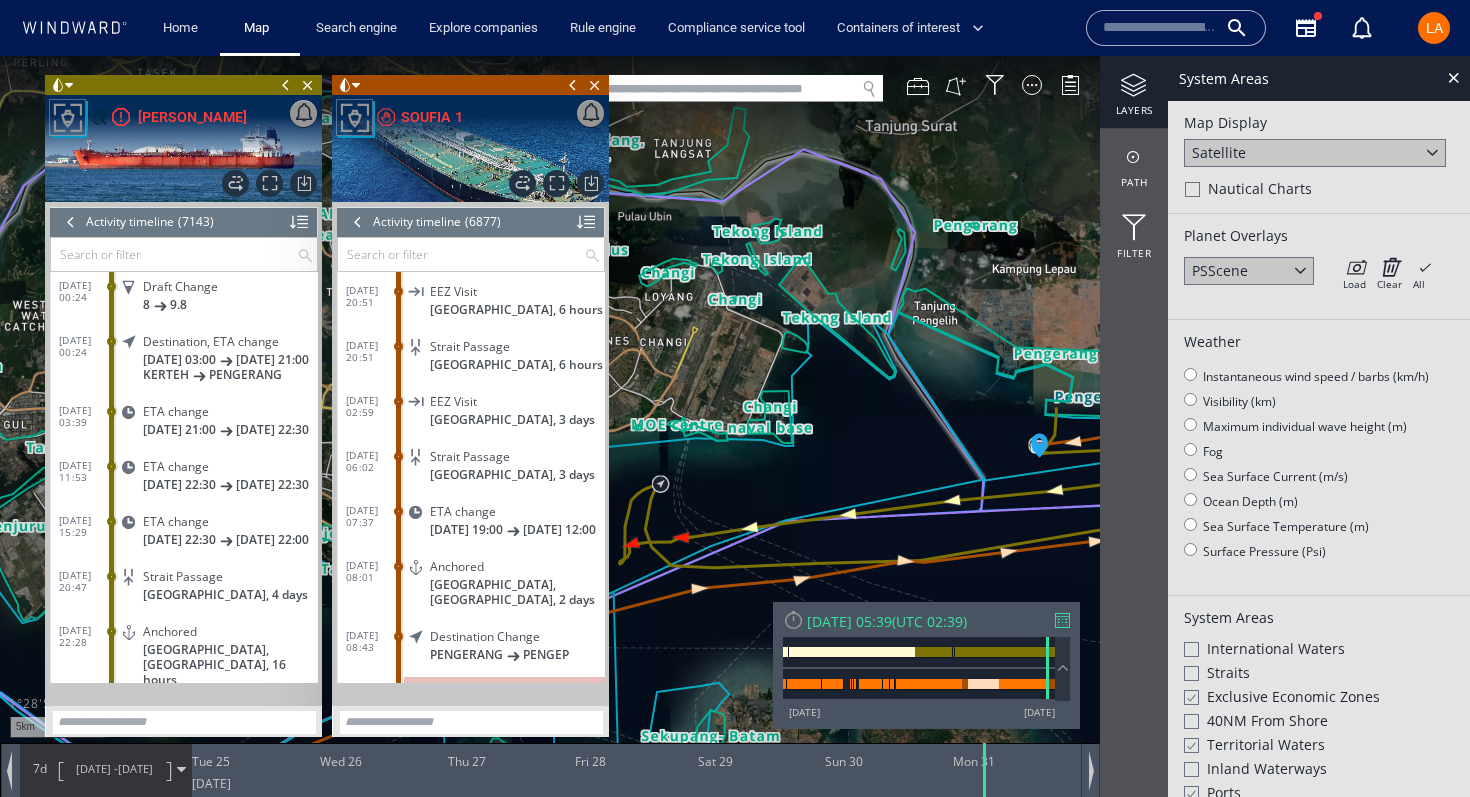 click on "Satellite" 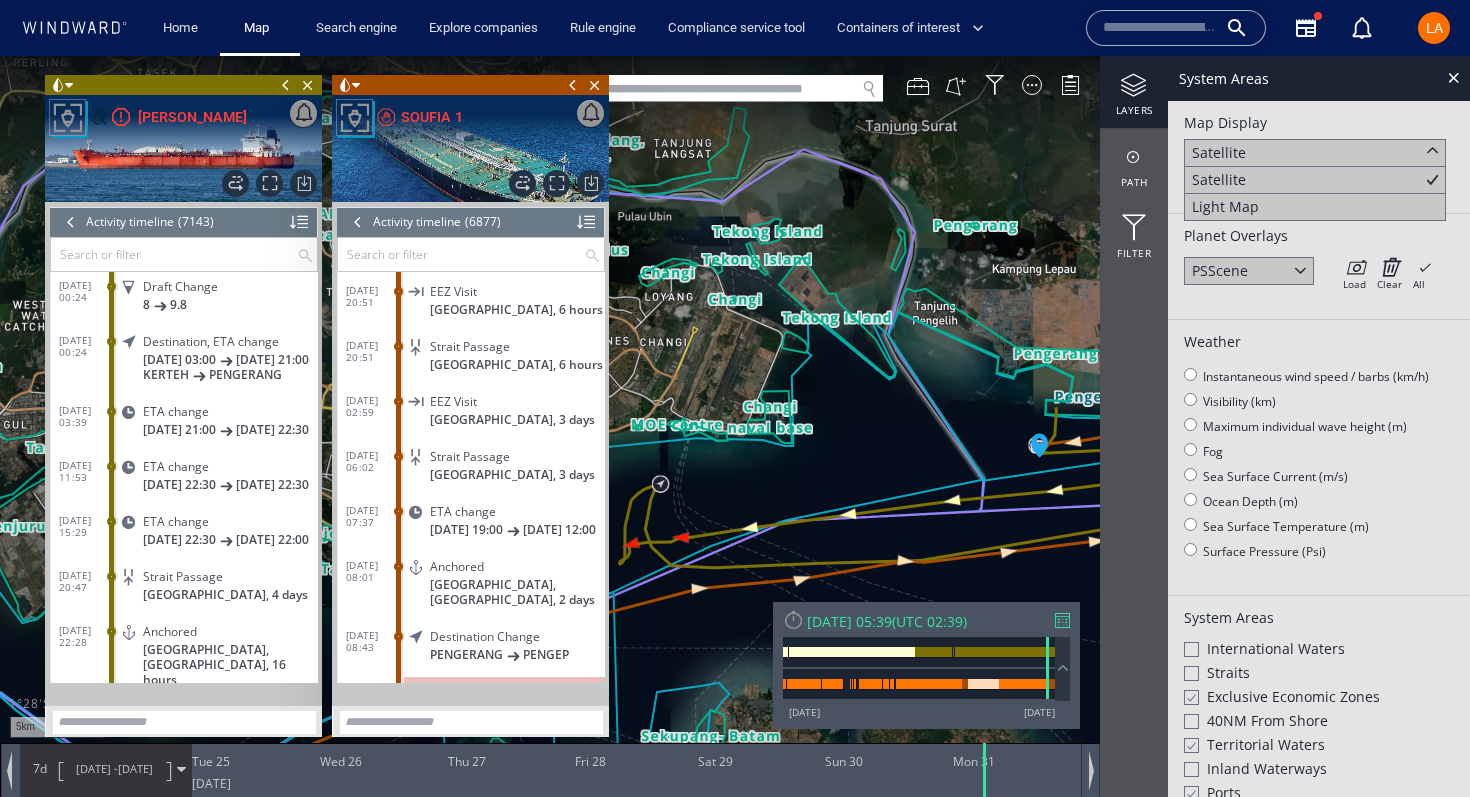 click on "Light Map" 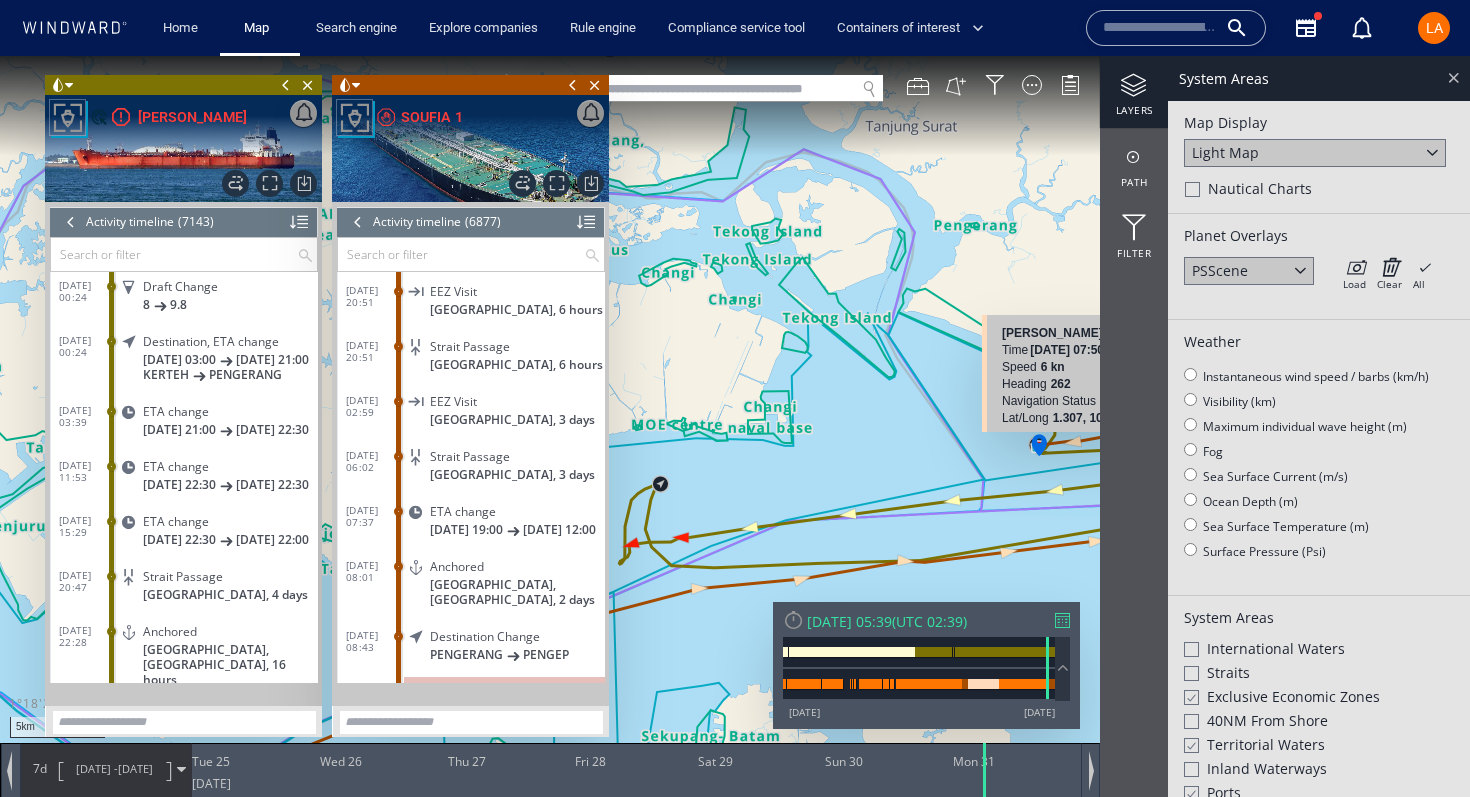 click 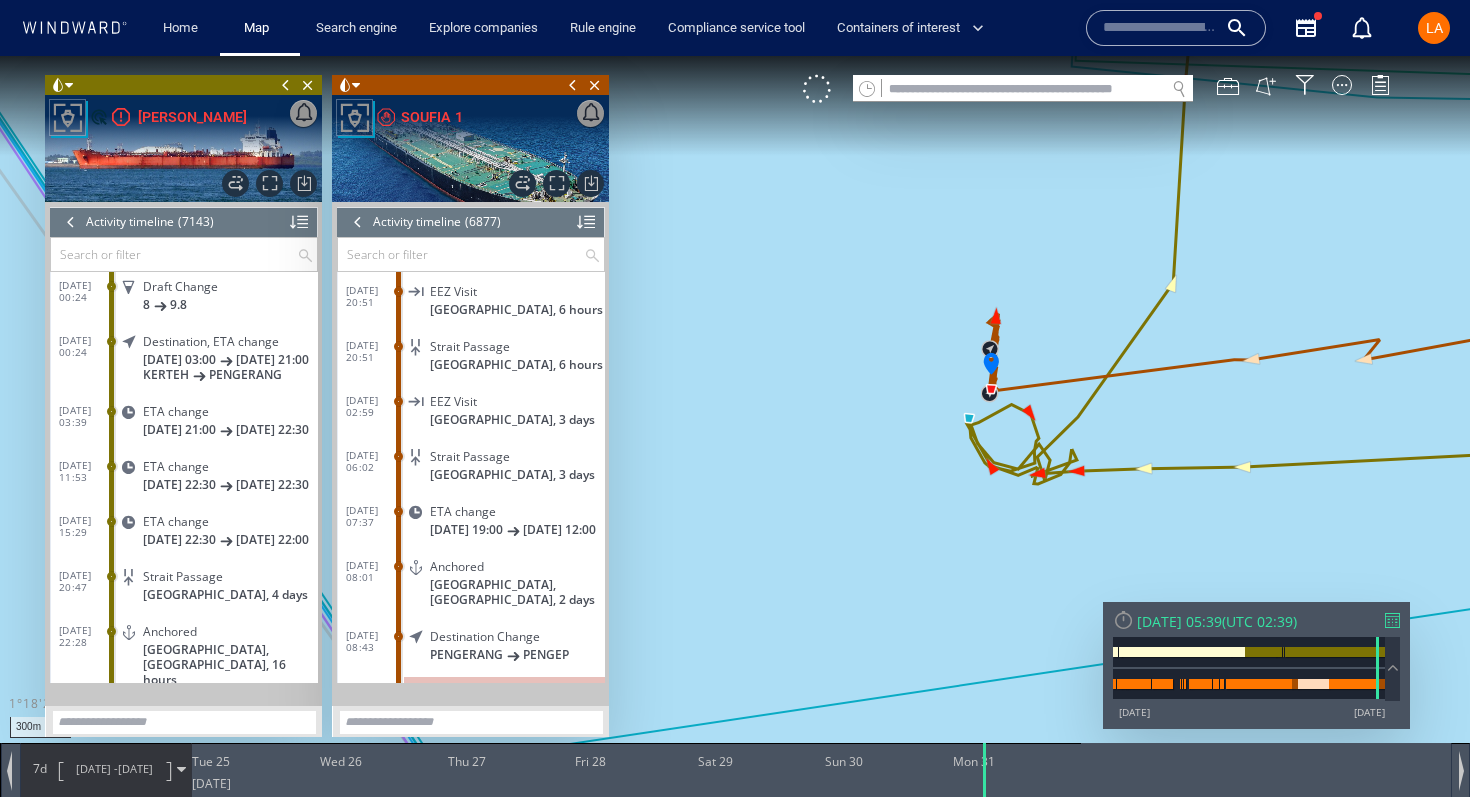 drag, startPoint x: 1338, startPoint y: 390, endPoint x: 935, endPoint y: 463, distance: 409.5583 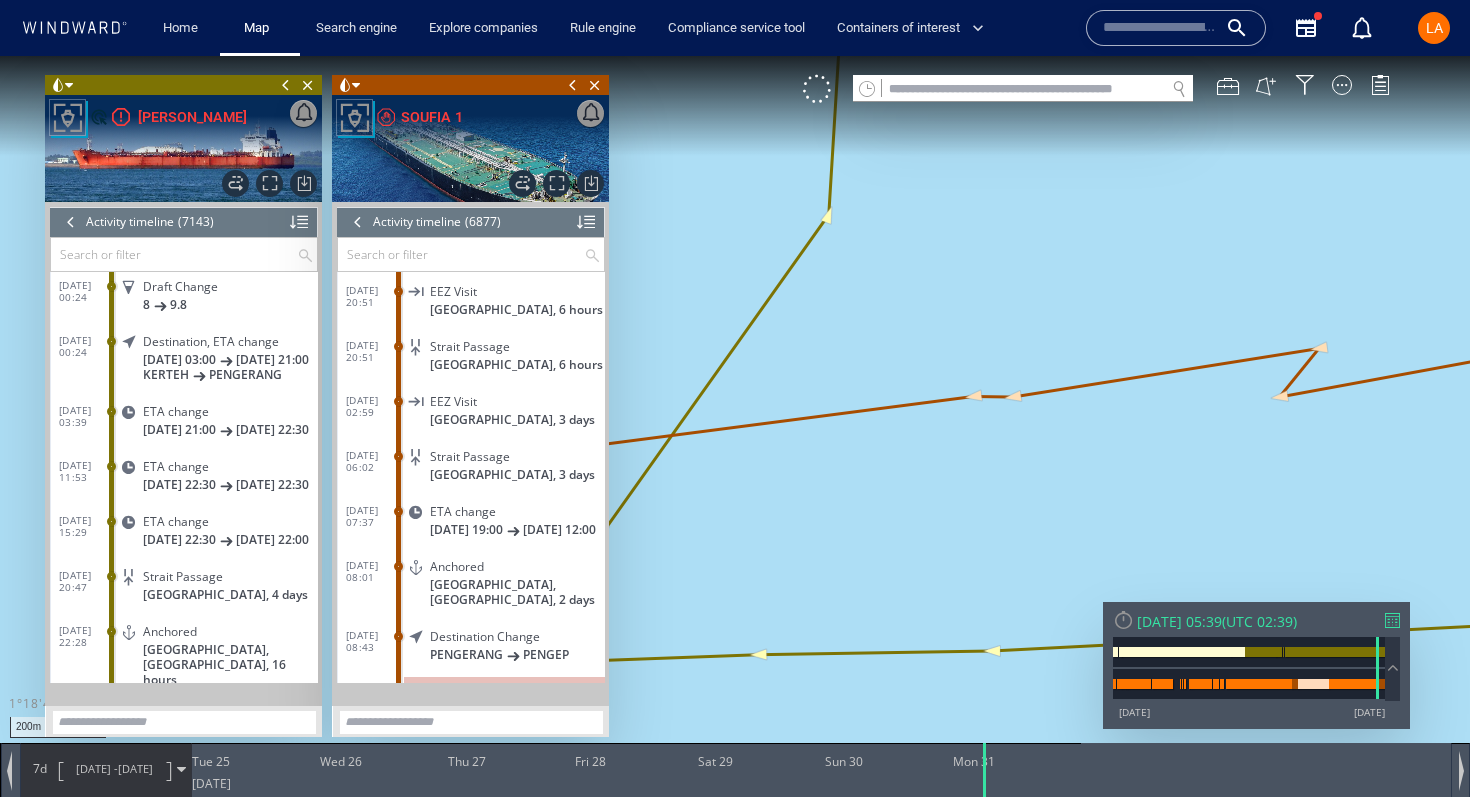 click at bounding box center (358, 222) 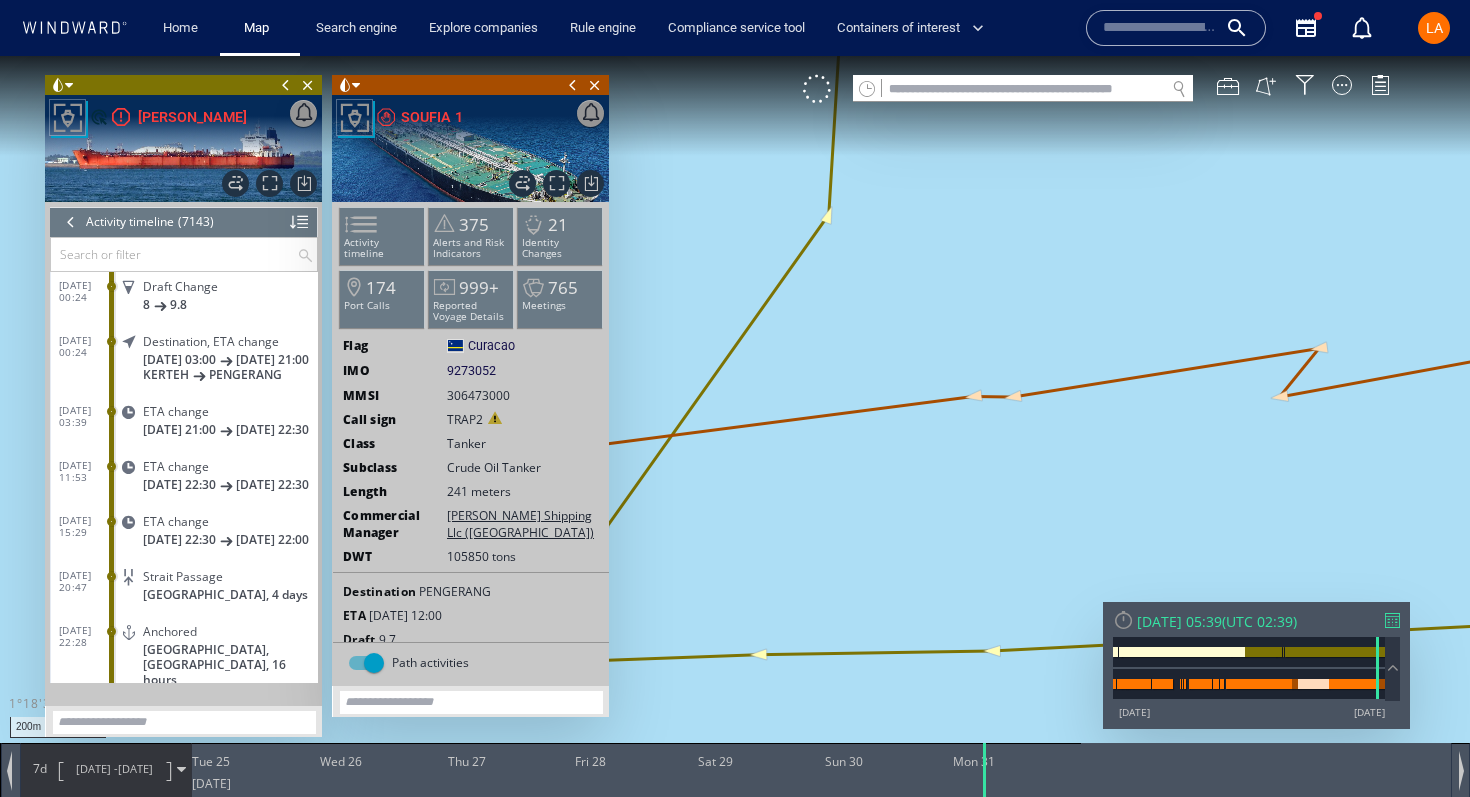 click at bounding box center [71, 222] 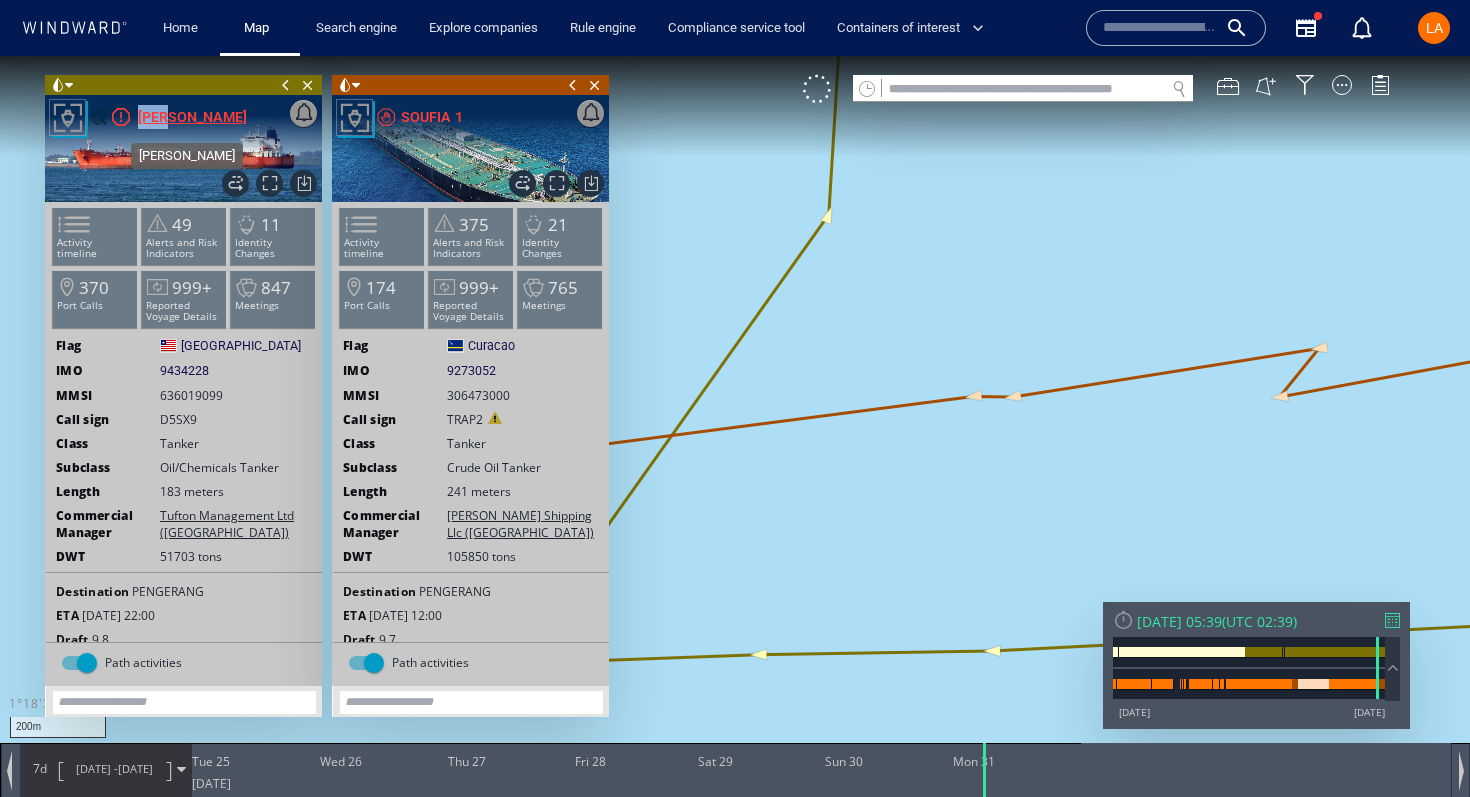 drag, startPoint x: 194, startPoint y: 119, endPoint x: 170, endPoint y: 117, distance: 24.083189 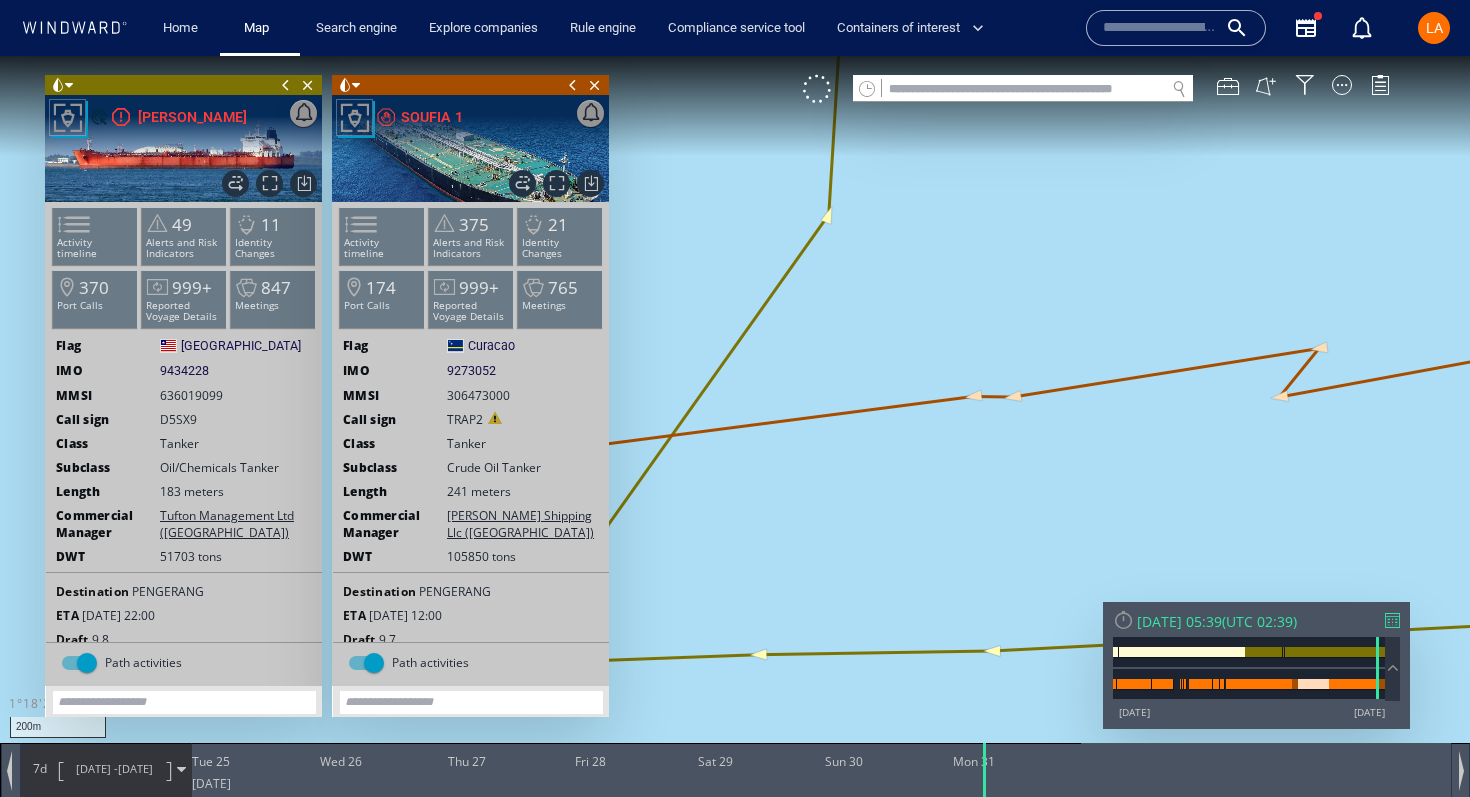 click on "24/03/25 -" at bounding box center (97, 768) 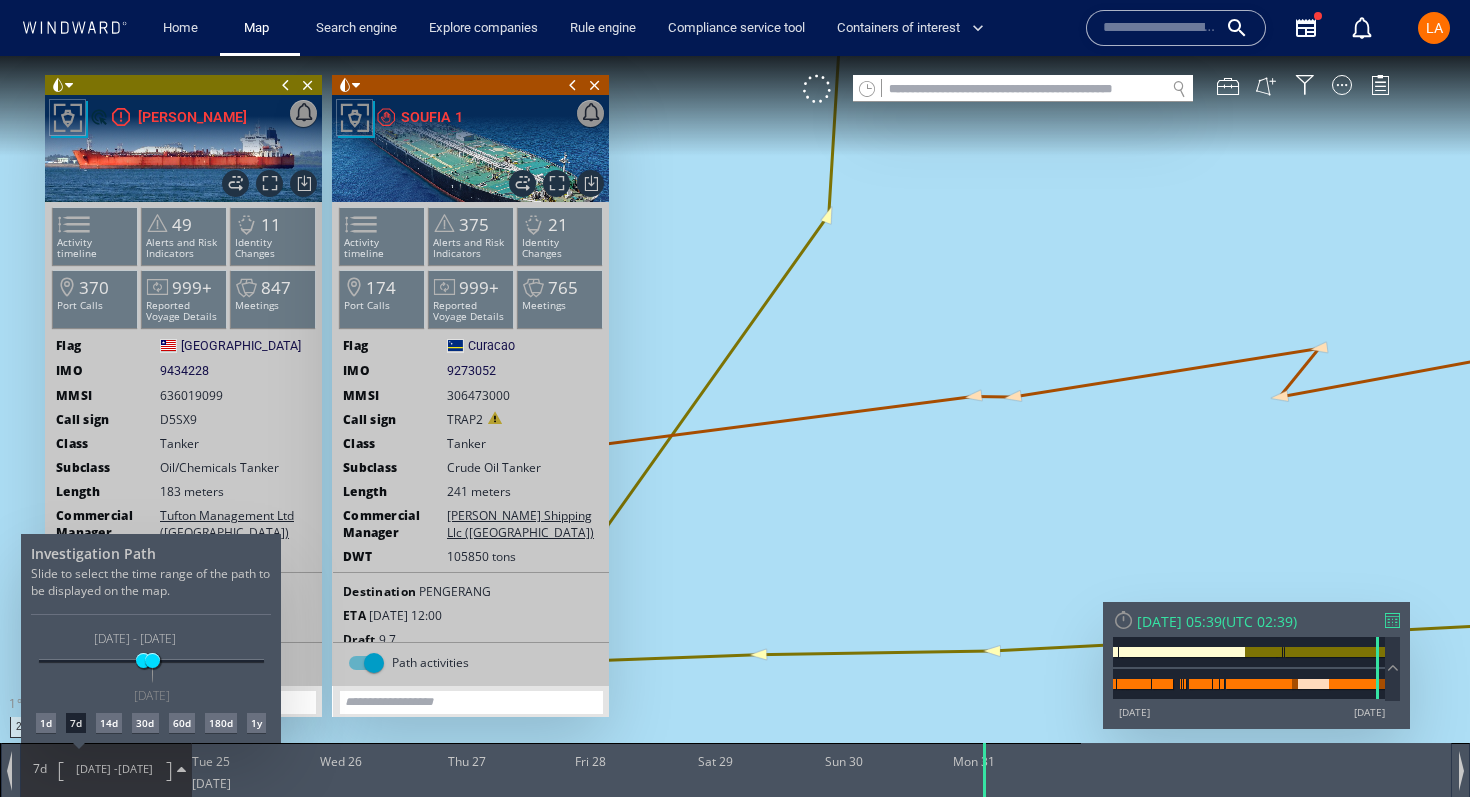 click on "1d" at bounding box center (46, 723) 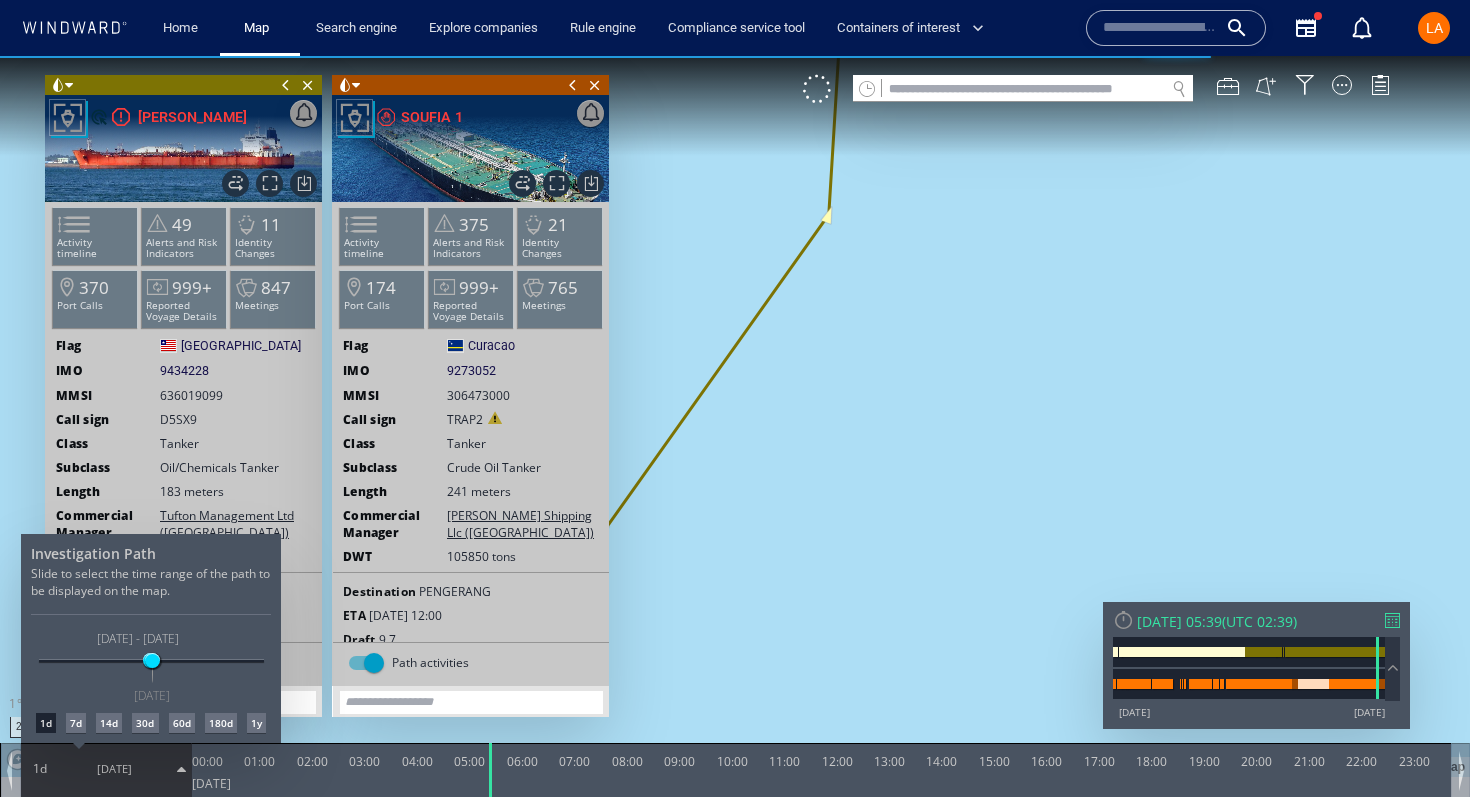 click at bounding box center (735, 426) 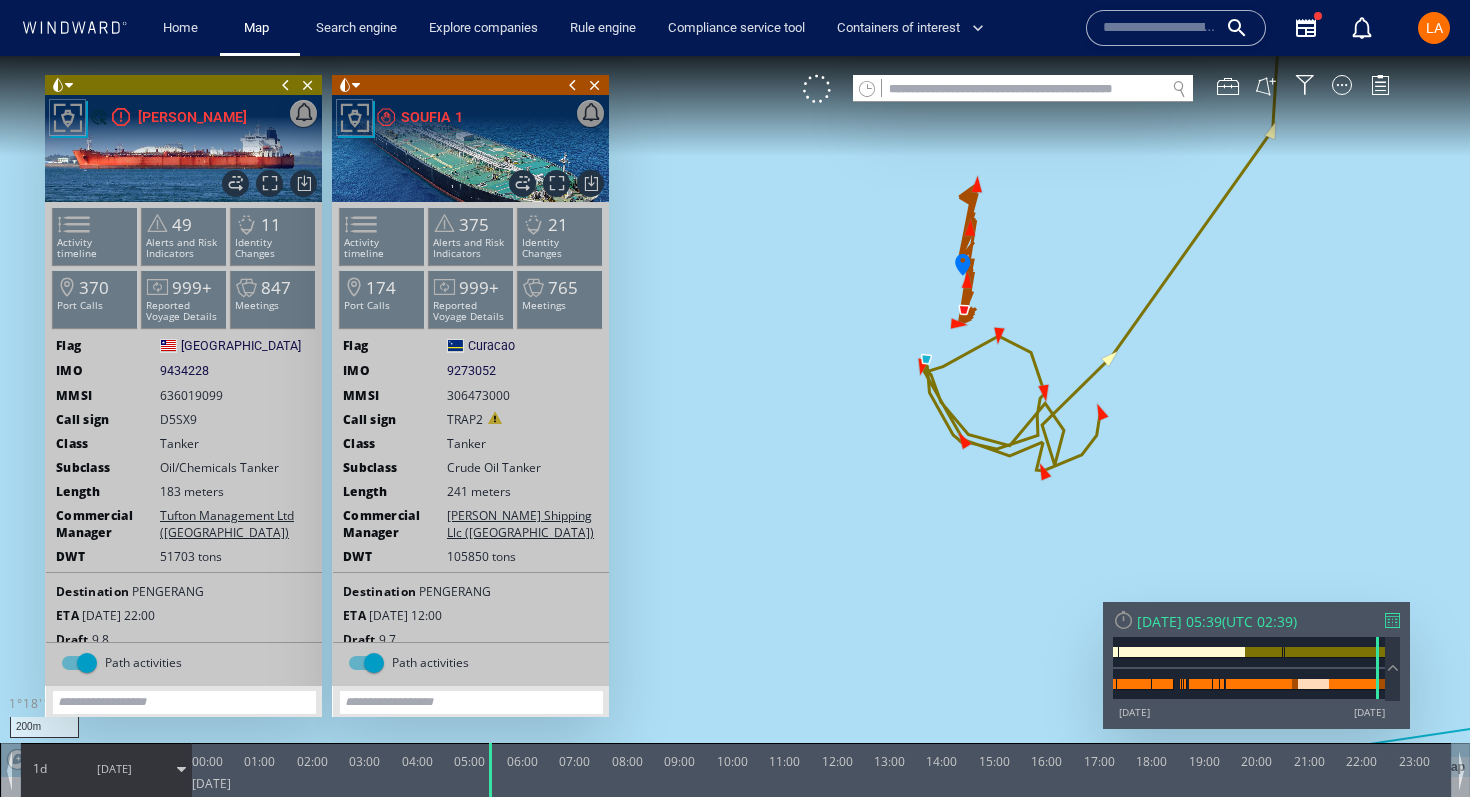 drag, startPoint x: 934, startPoint y: 483, endPoint x: 1347, endPoint y: 320, distance: 444.00226 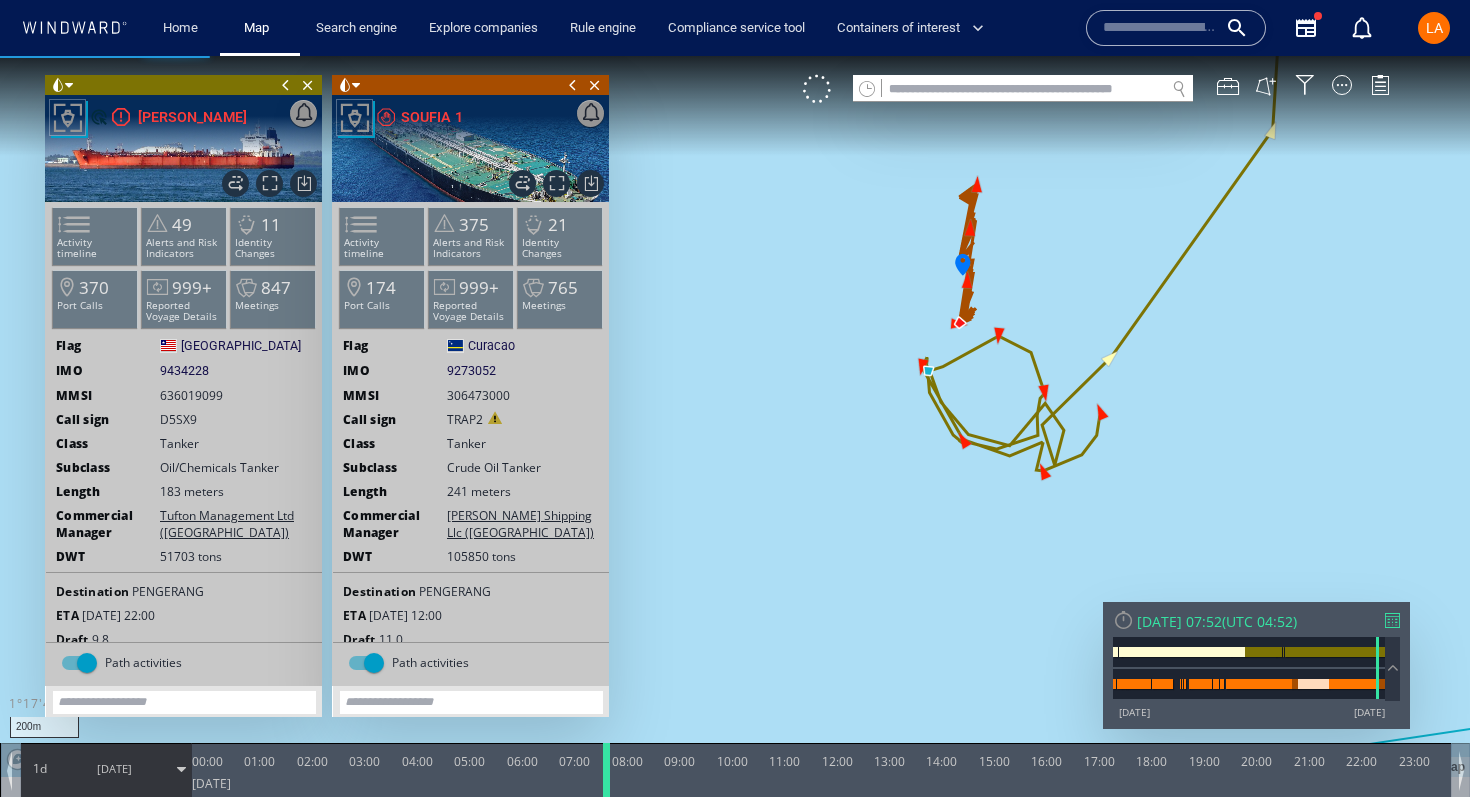 drag, startPoint x: 493, startPoint y: 790, endPoint x: 609, endPoint y: 787, distance: 116.03879 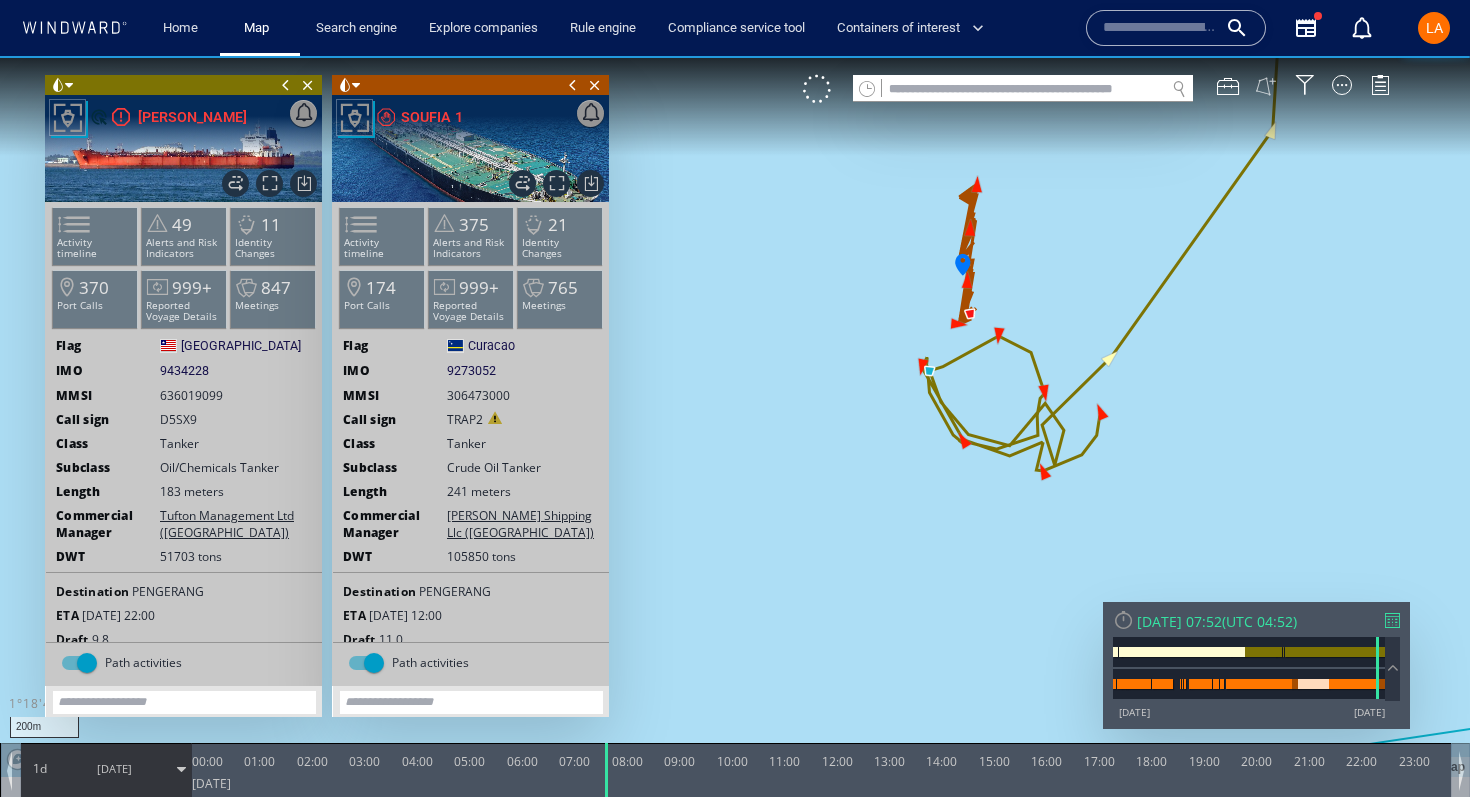 click at bounding box center (1266, 86) 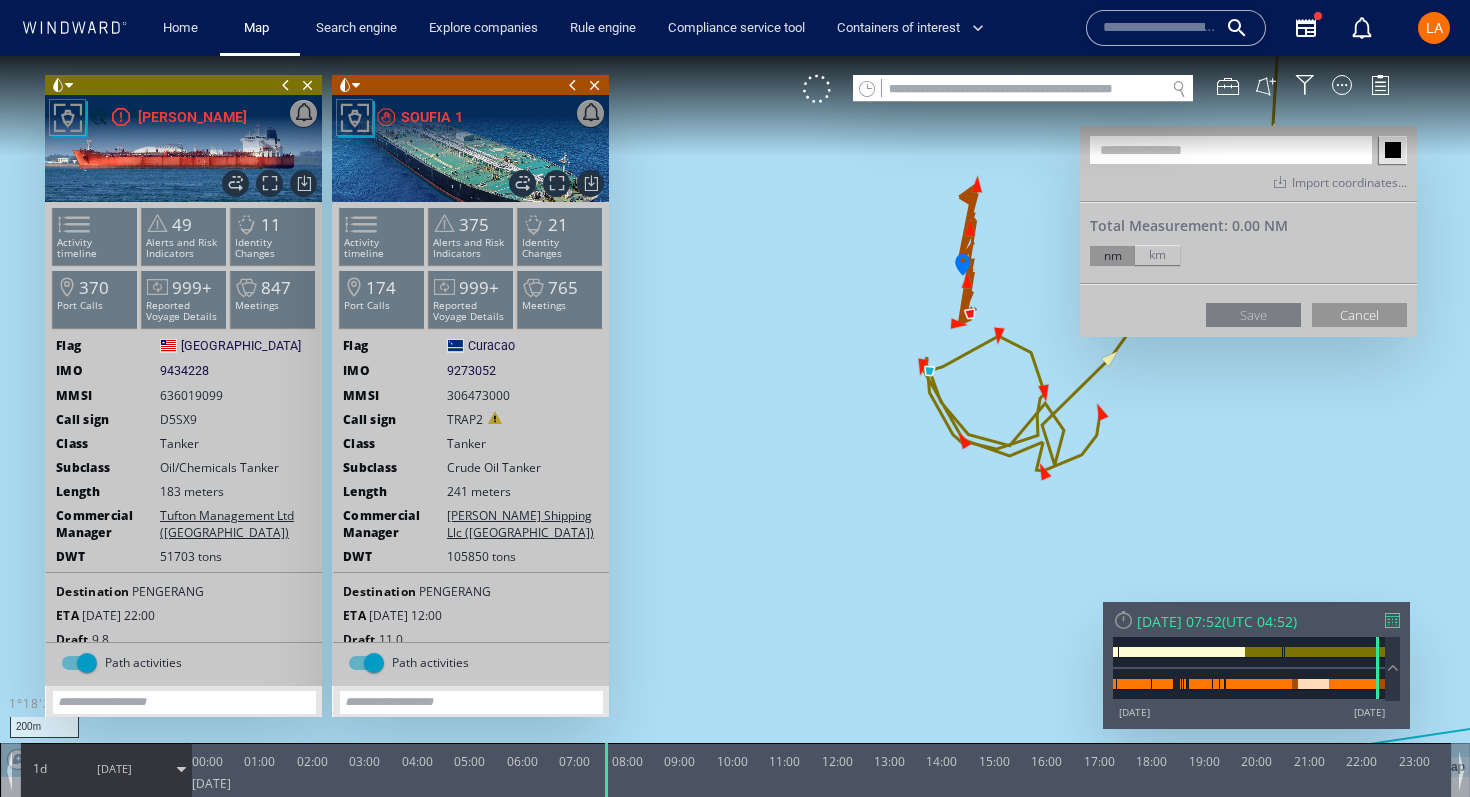 click on "km" 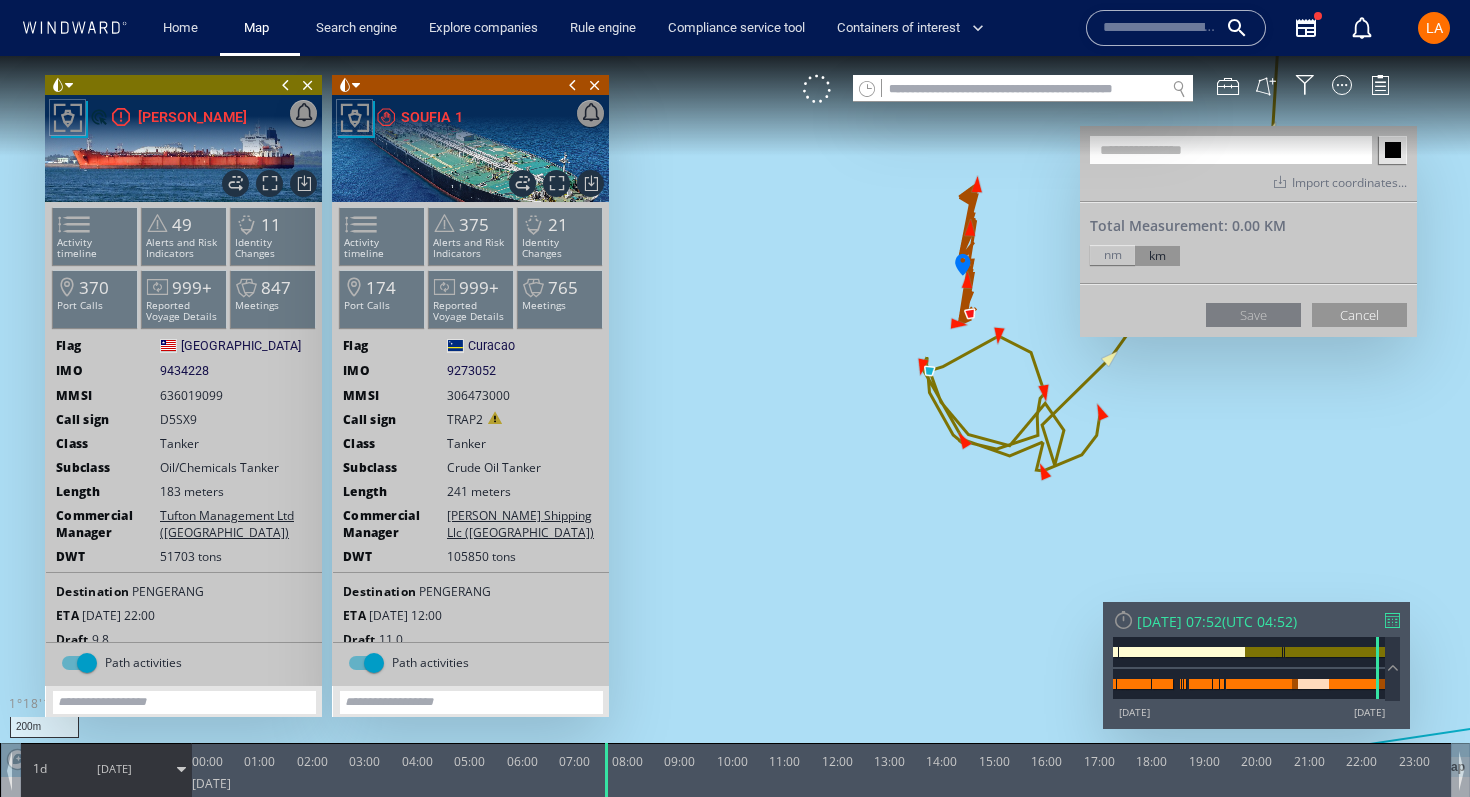 click at bounding box center [735, 416] 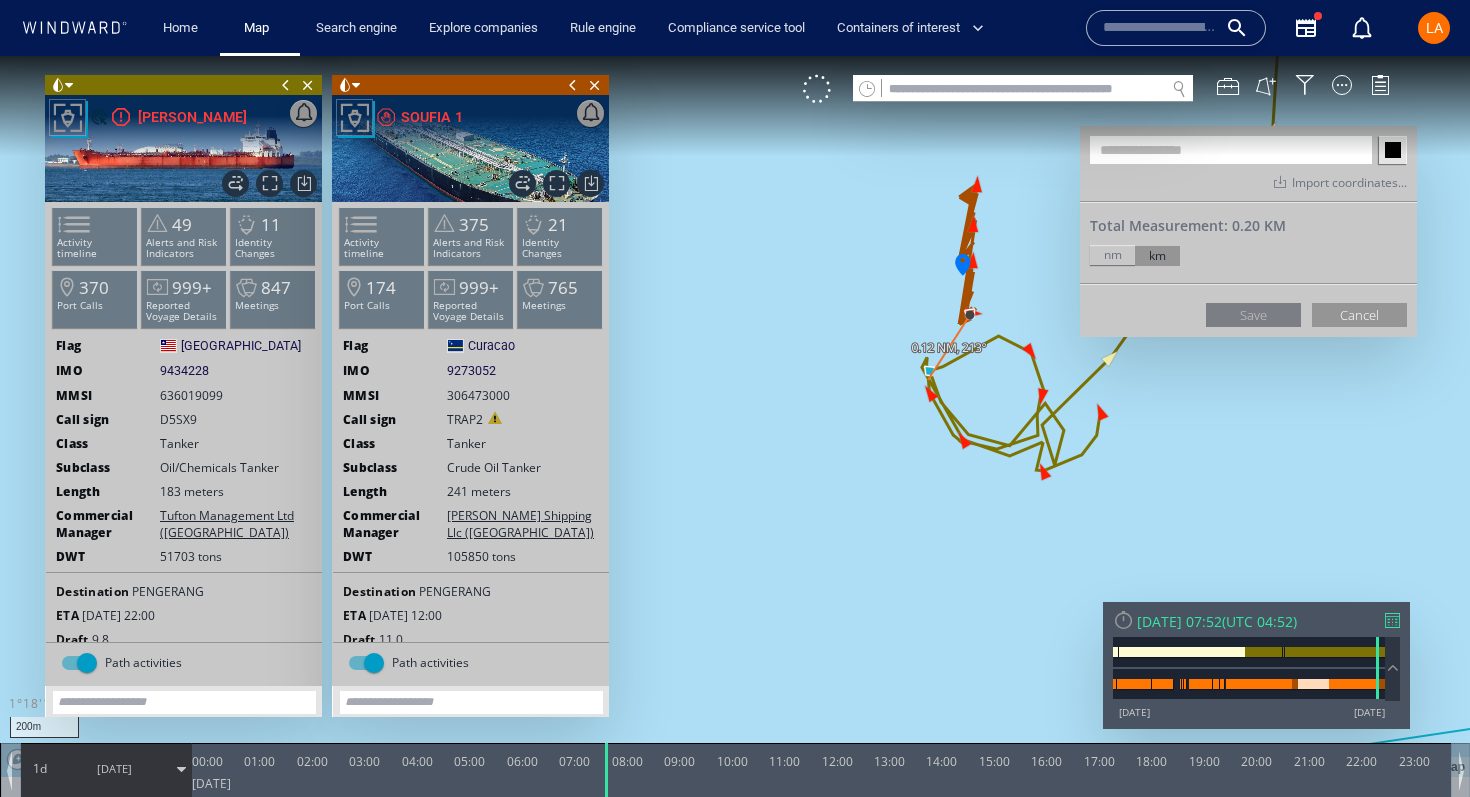 click at bounding box center [735, 416] 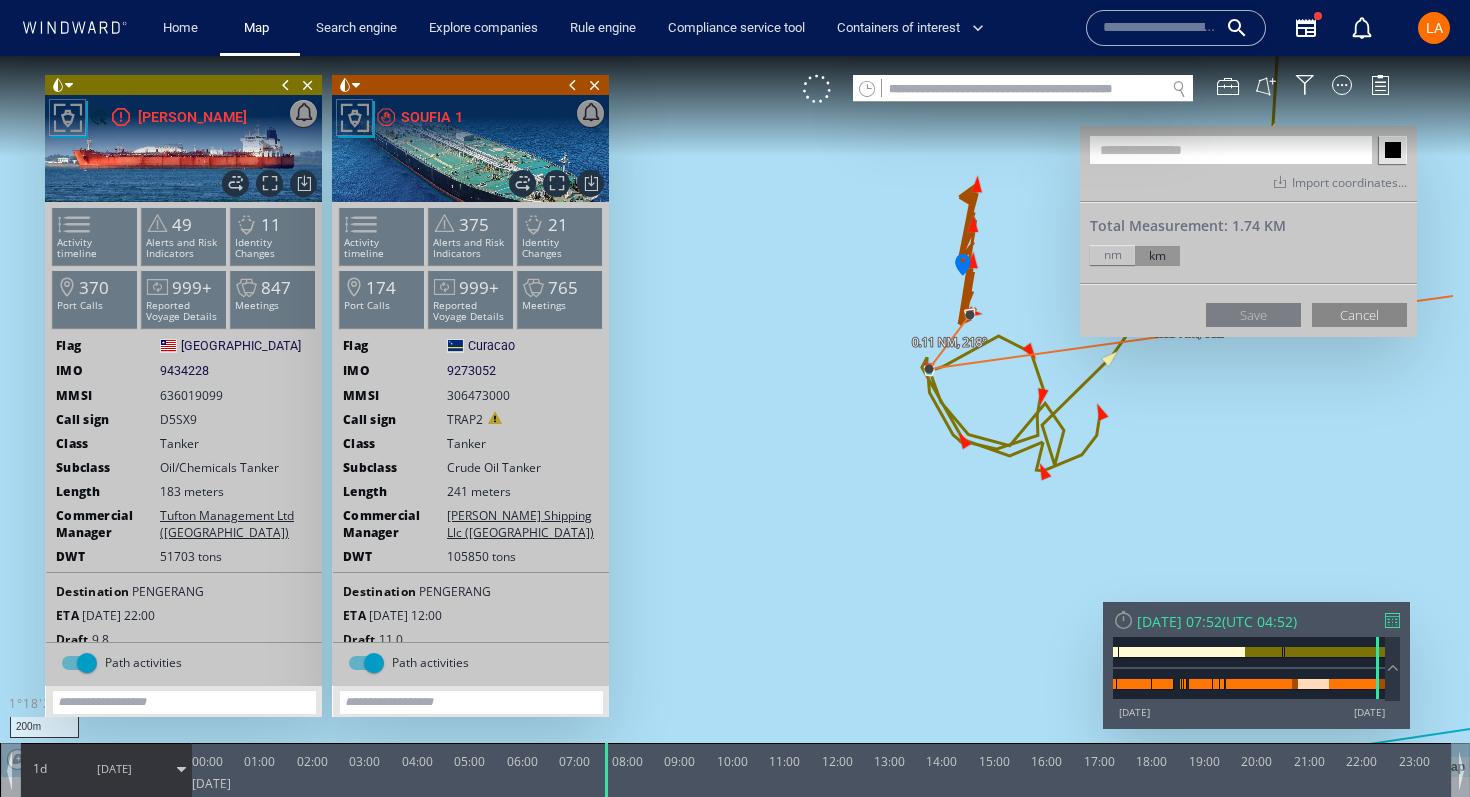 click on "Cancel" 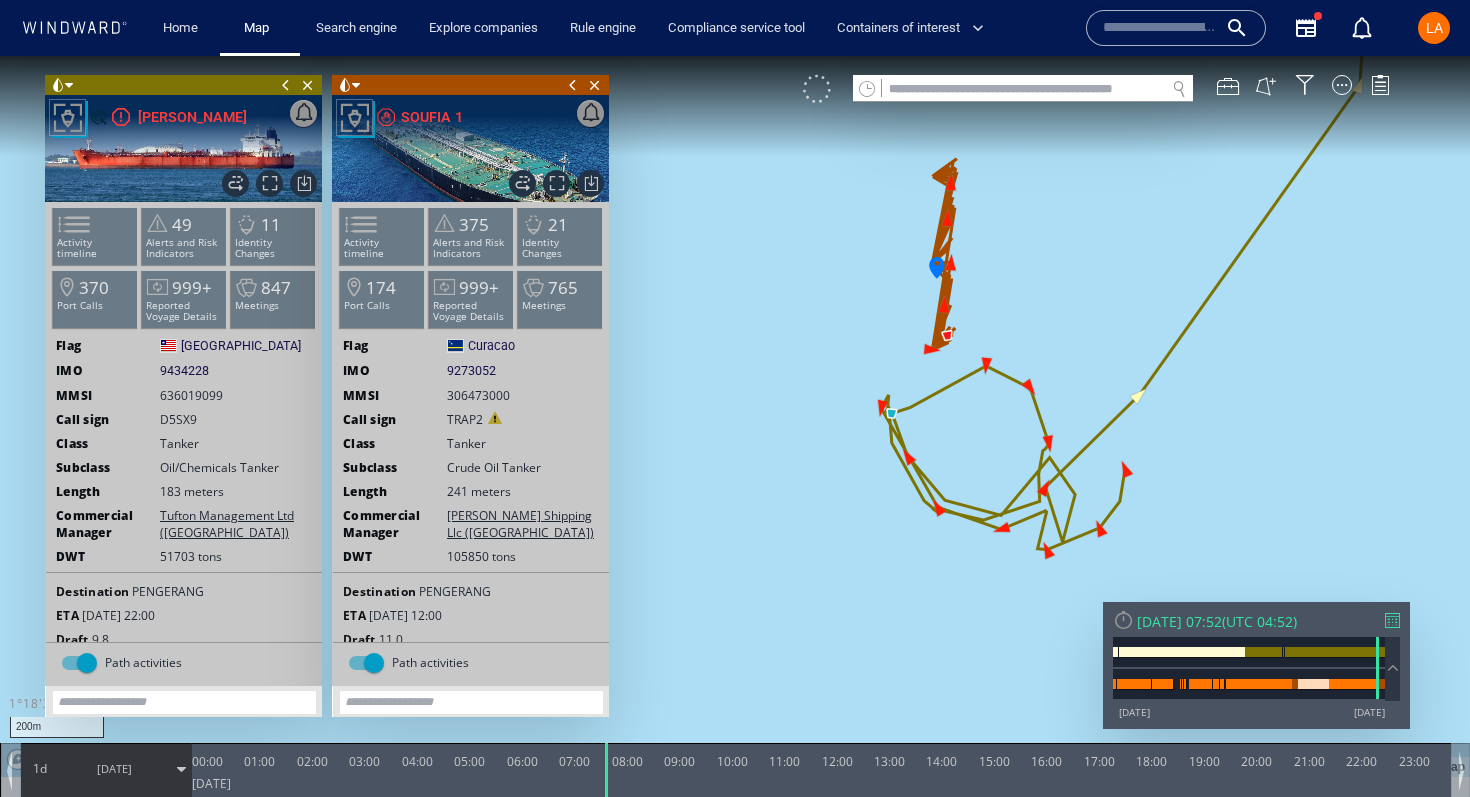 click at bounding box center [817, 89] 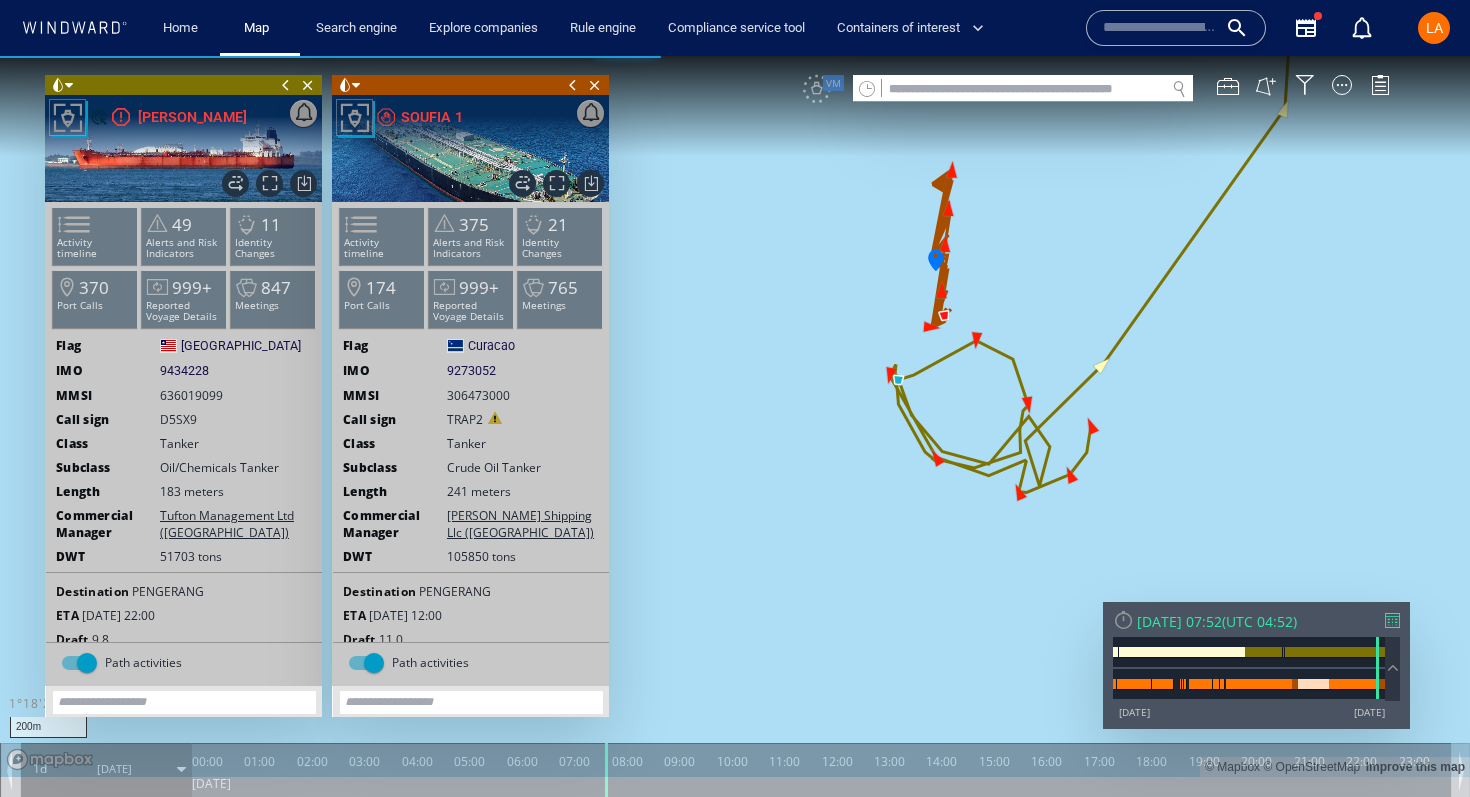 click at bounding box center [735, 416] 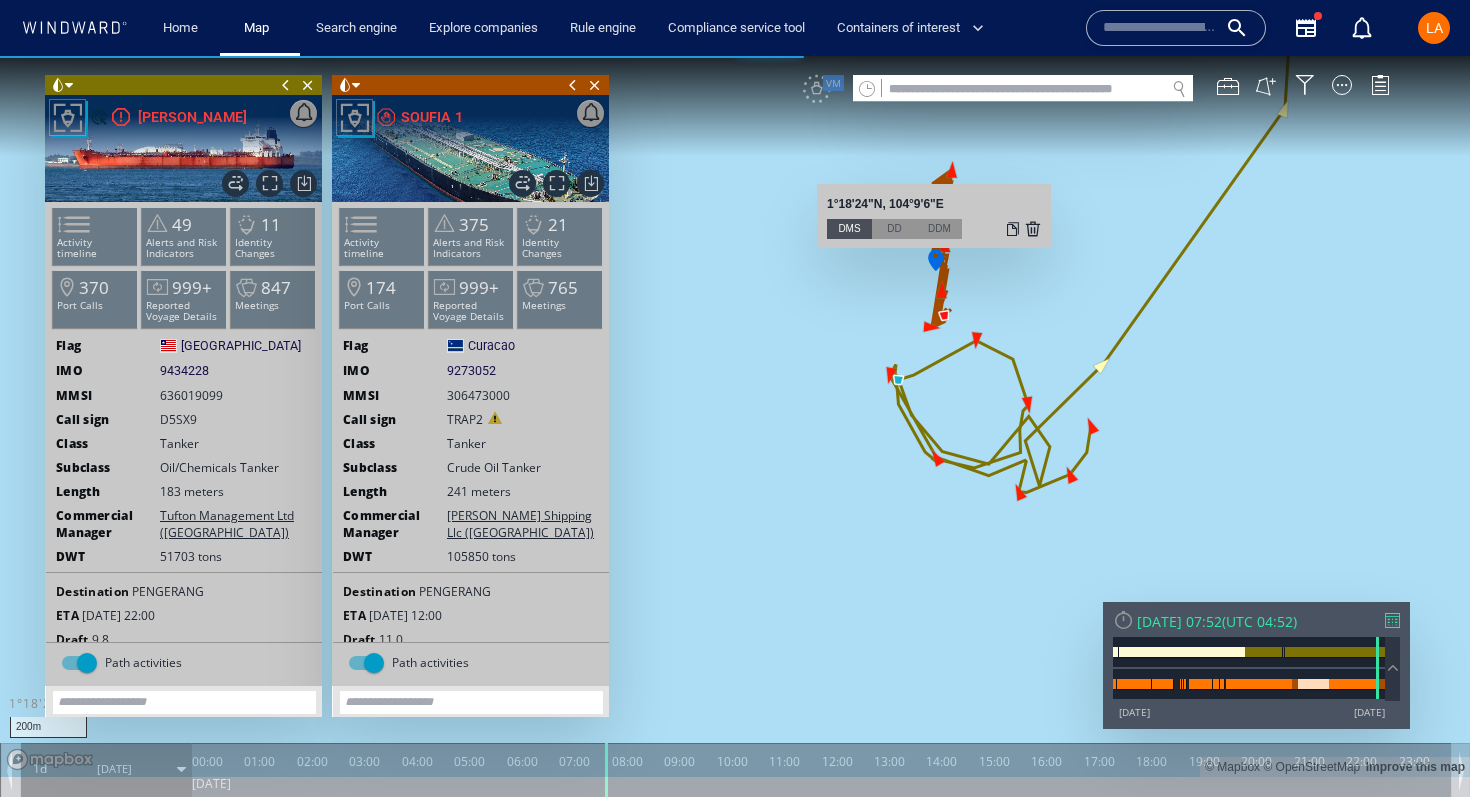 click on "1.31, 104.15 1°18.39745'N, 104°9.10294'E 1°18'24"N, 104°9'6"E DMS DD DDM" at bounding box center (934, 216) 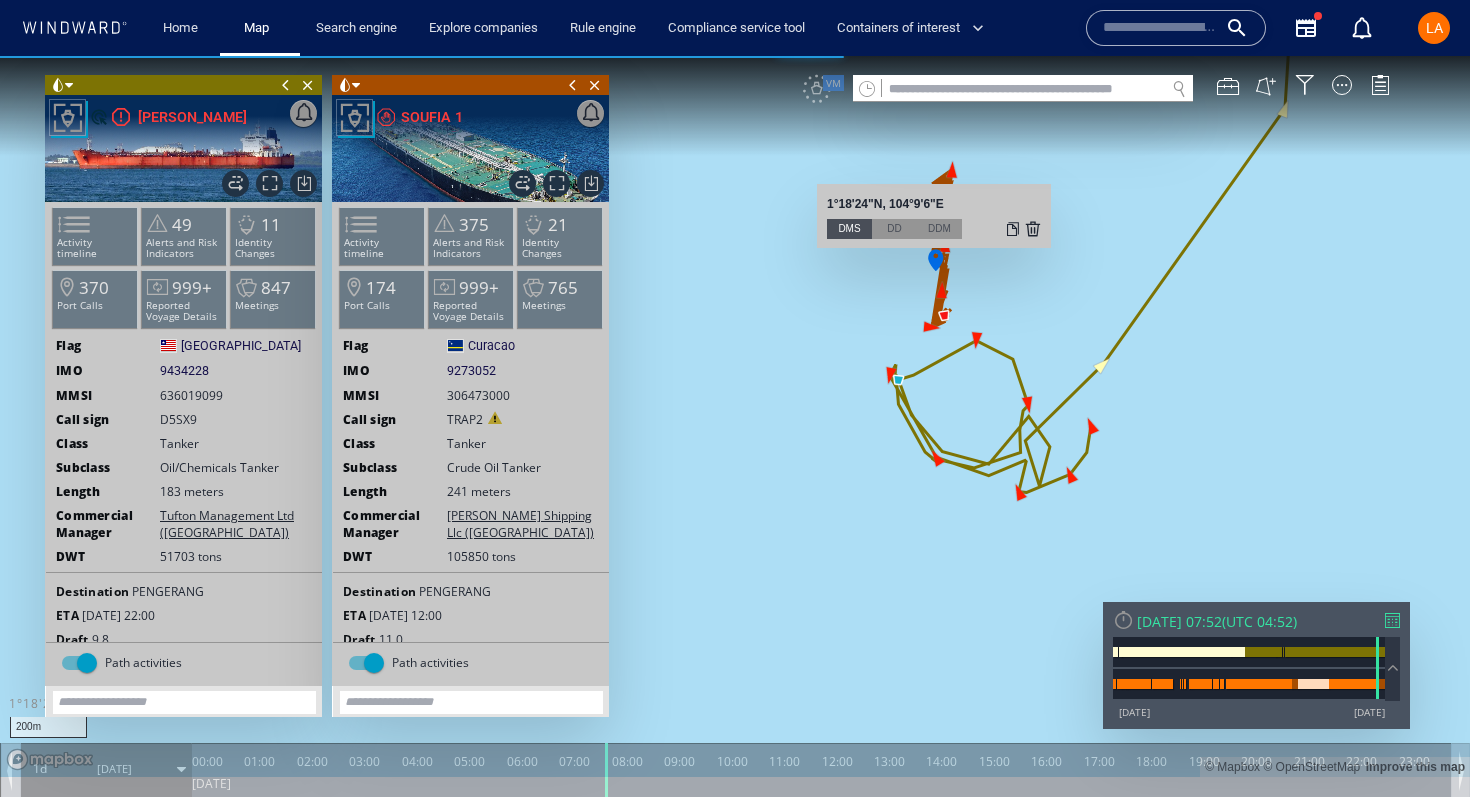 click at bounding box center (1033, 229) 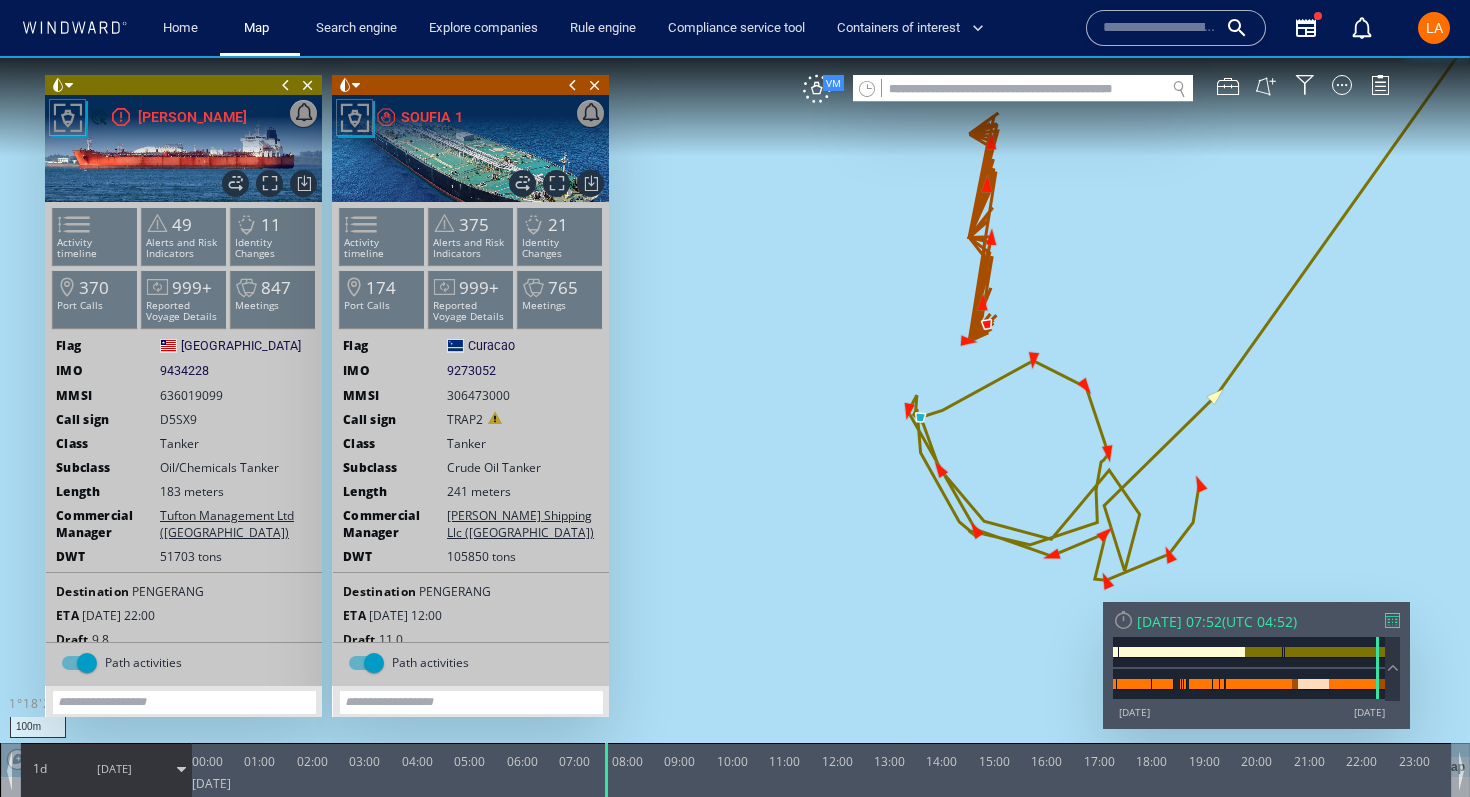 click at bounding box center (735, 416) 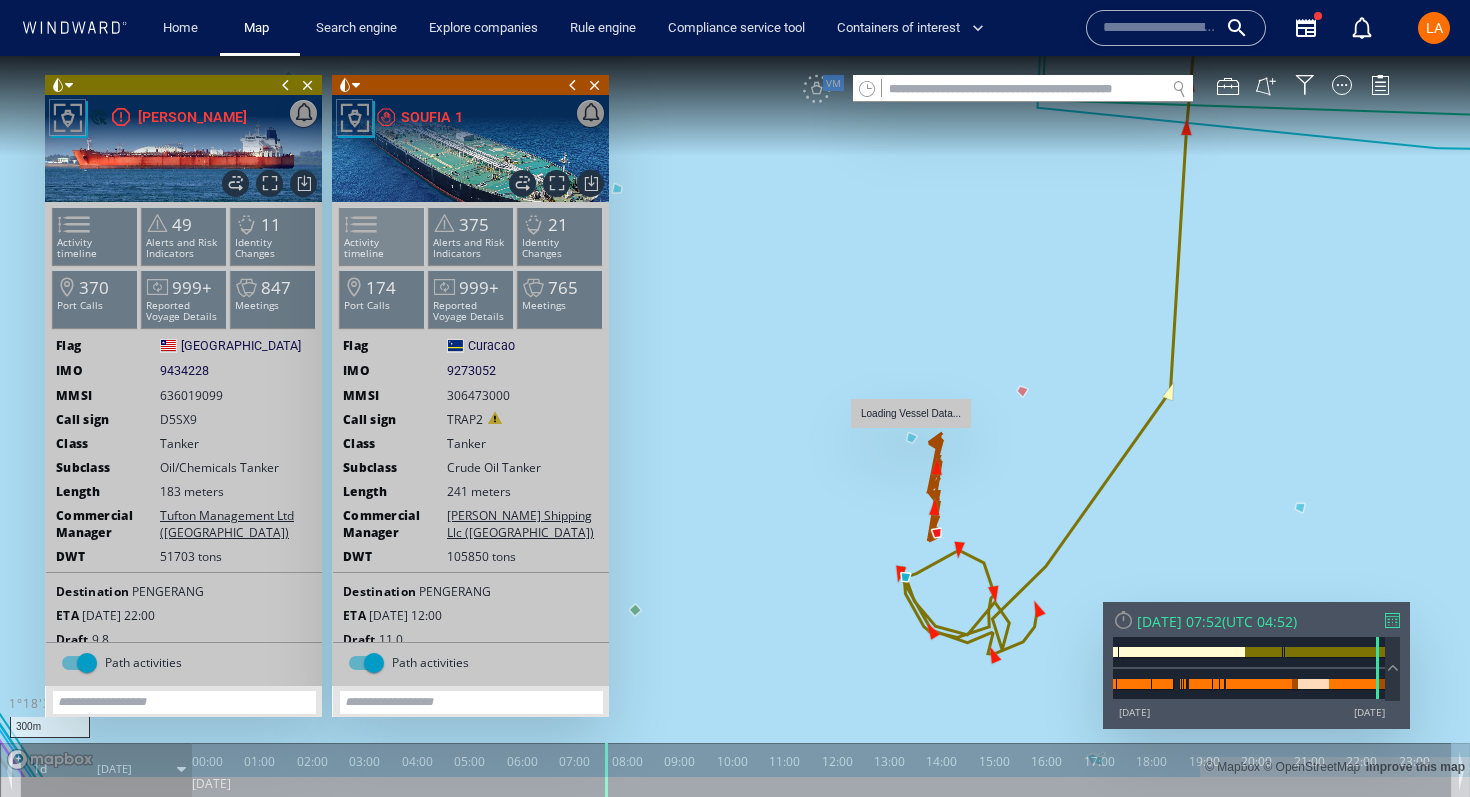click on "Activity timeline" at bounding box center (382, 236) 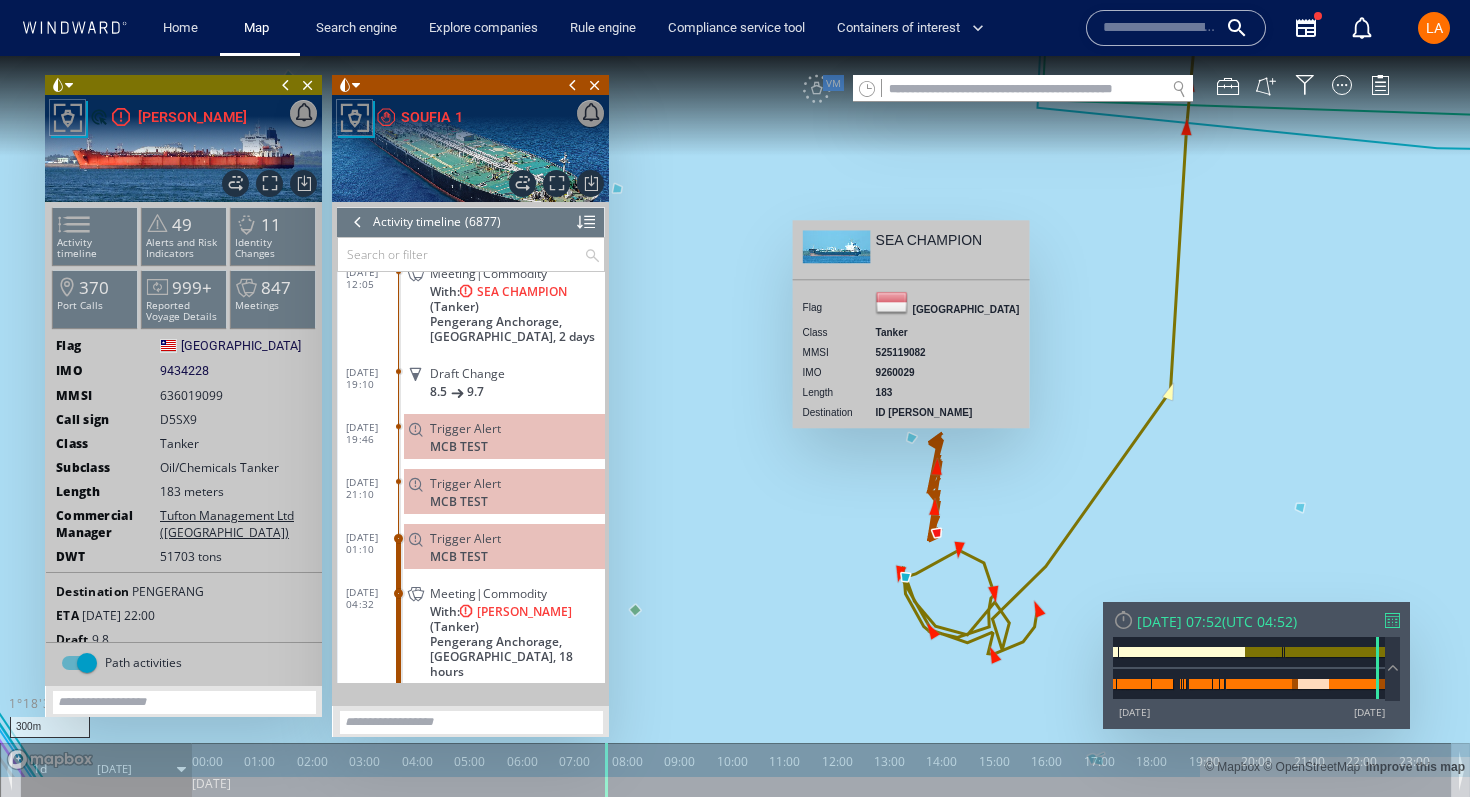 scroll, scrollTop: 370422, scrollLeft: 0, axis: vertical 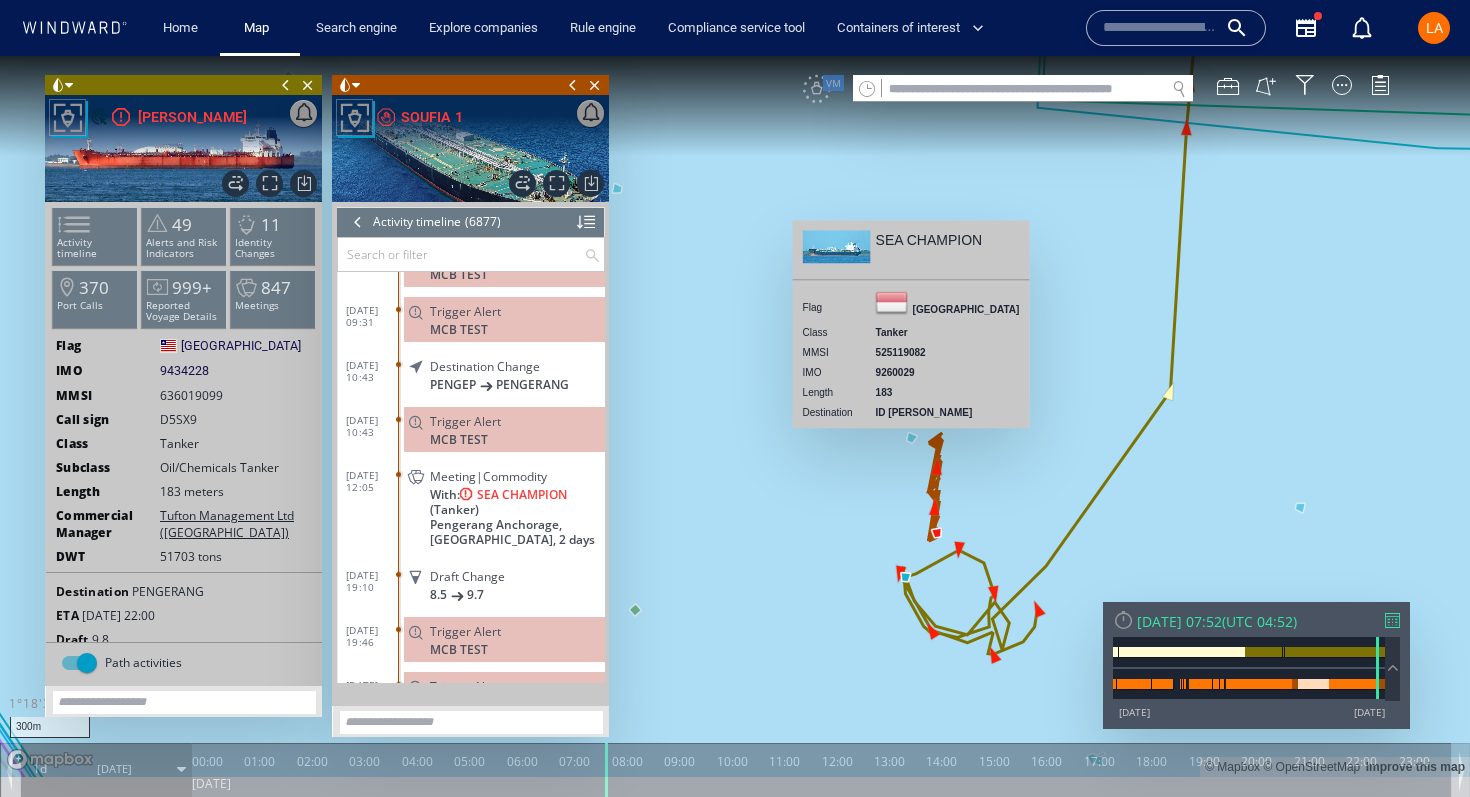 click on "Pengerang Anchorage, Malaysia, 2 days" 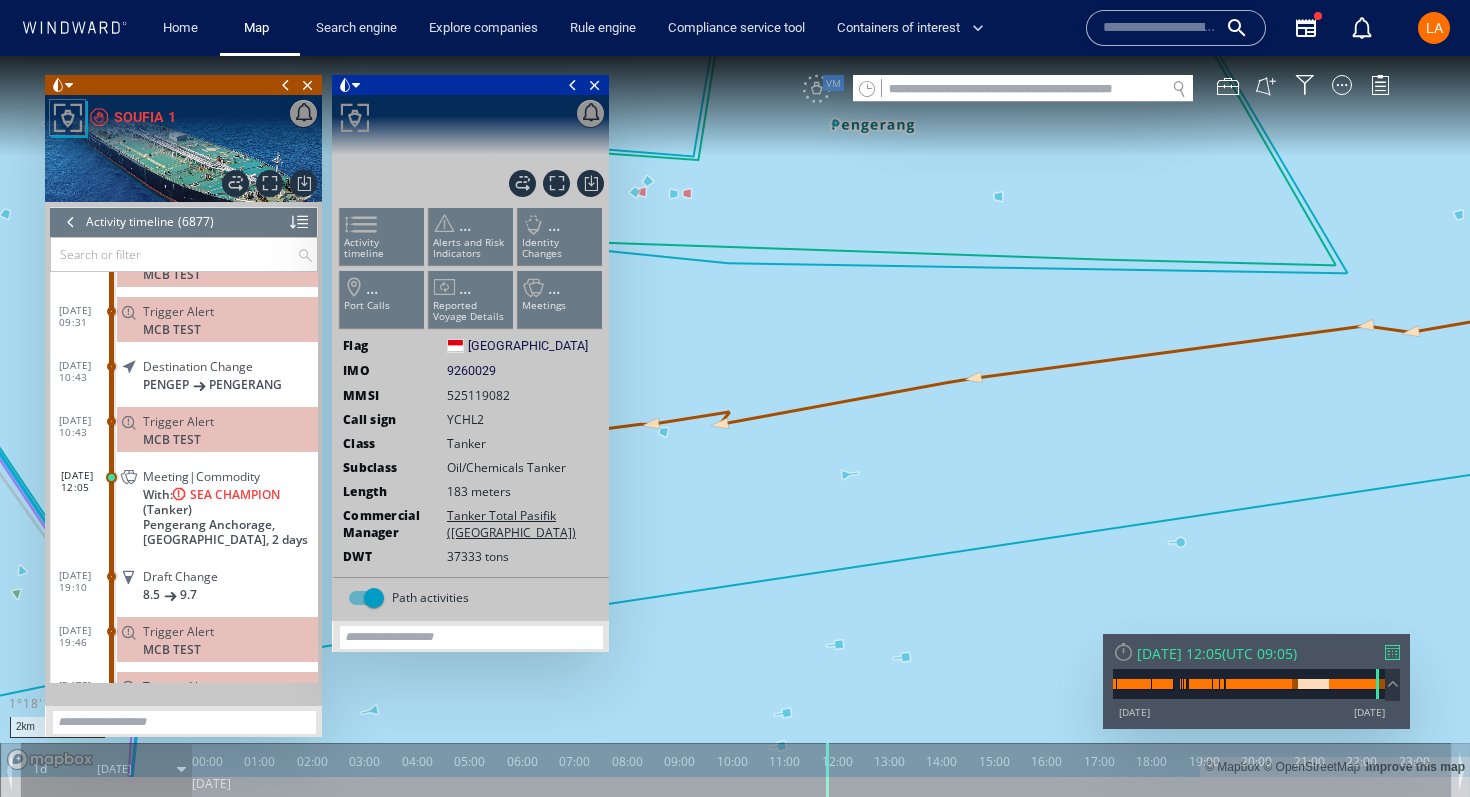 scroll, scrollTop: 370590, scrollLeft: 0, axis: vertical 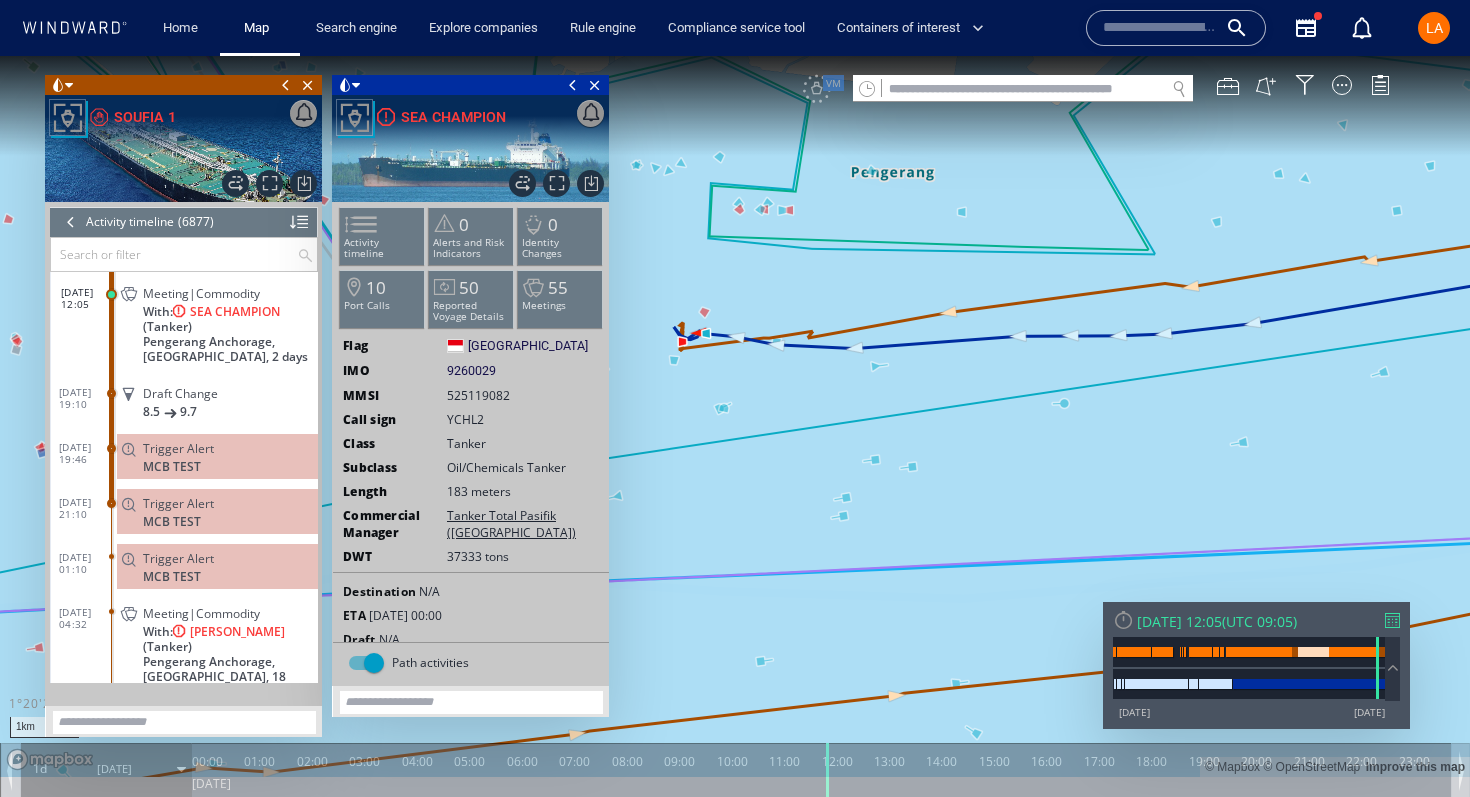 click on "VM" at bounding box center (1106, 89) 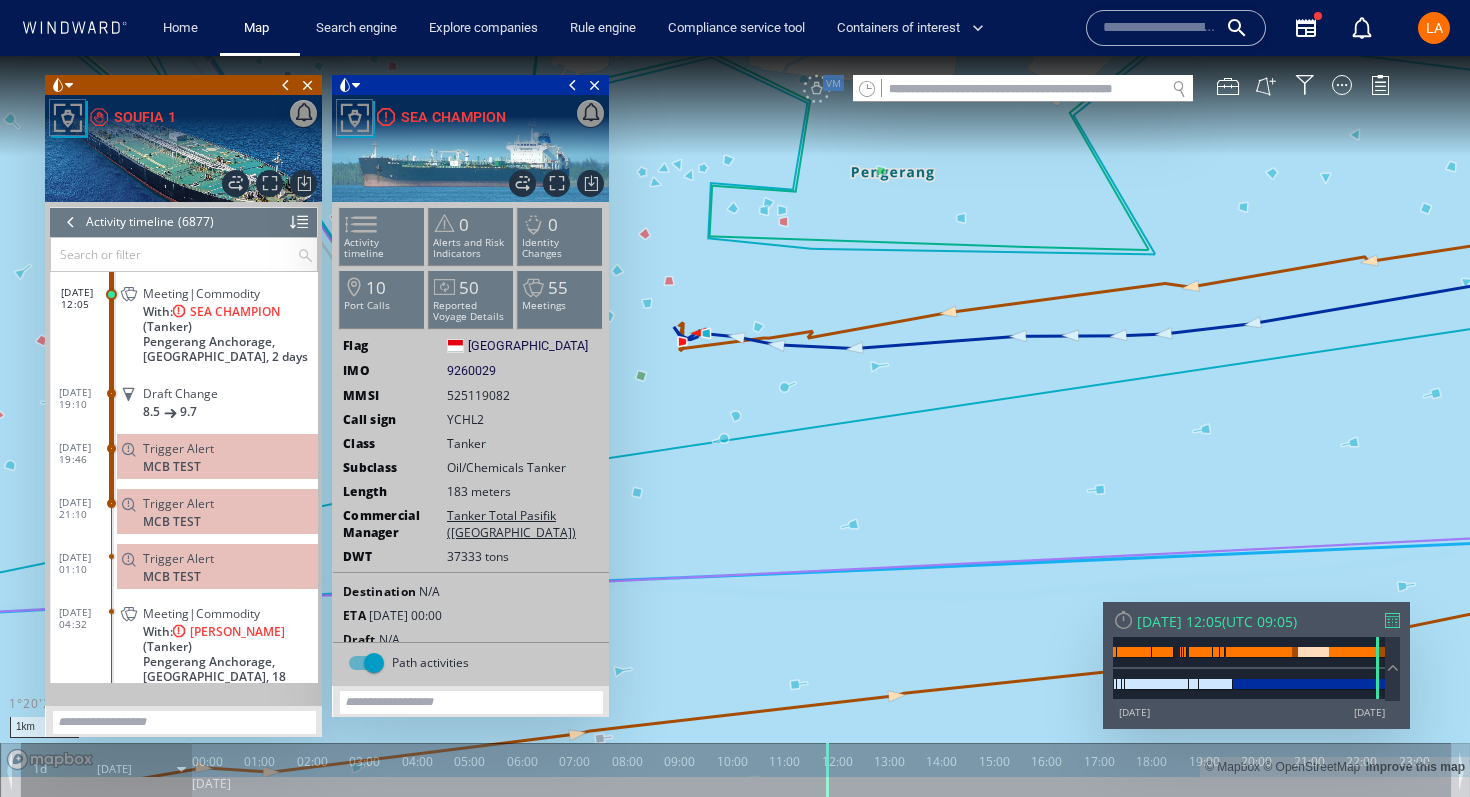 click on "VM" at bounding box center [1106, 89] 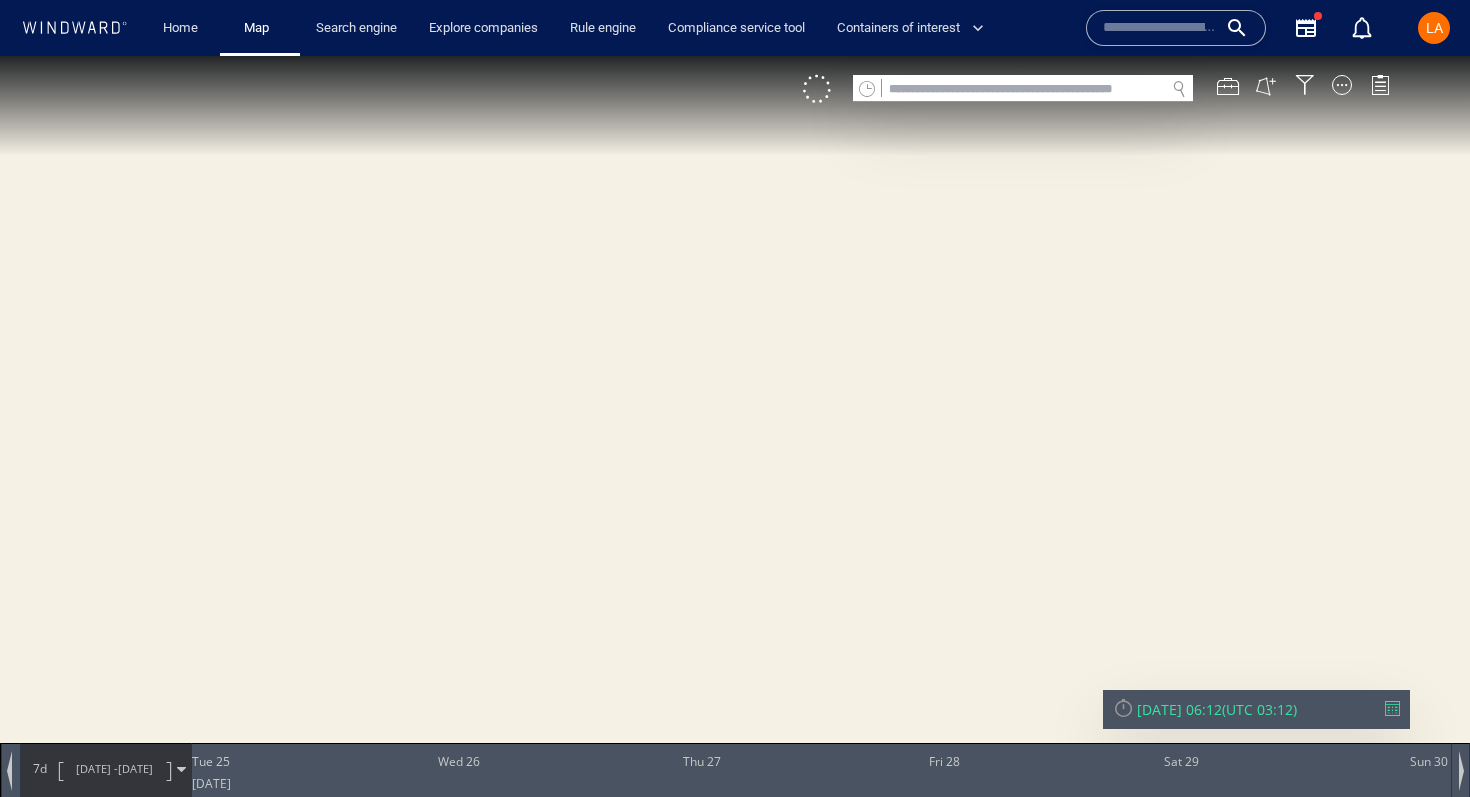 scroll, scrollTop: 0, scrollLeft: 0, axis: both 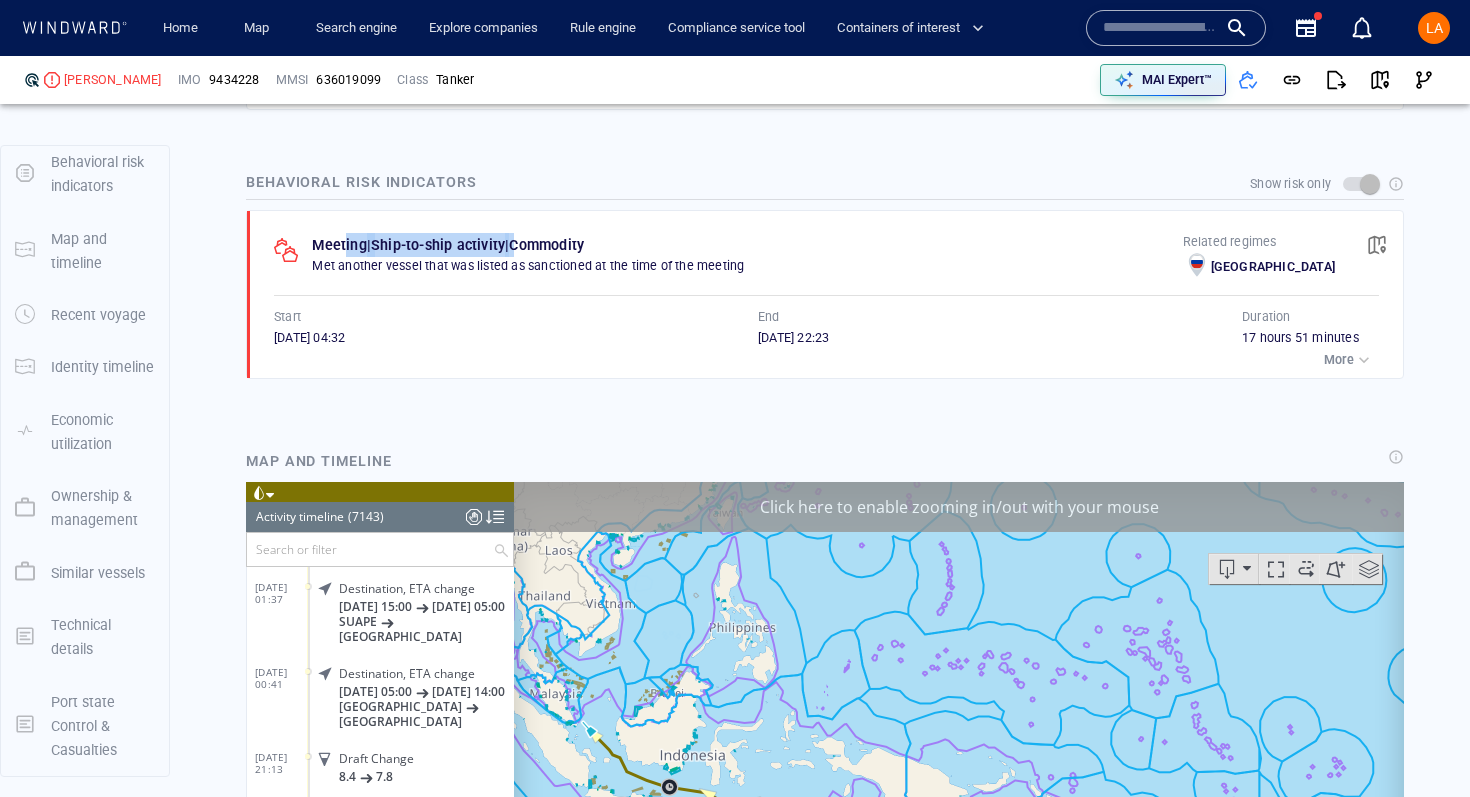 drag, startPoint x: 644, startPoint y: 231, endPoint x: 345, endPoint y: 253, distance: 299.80826 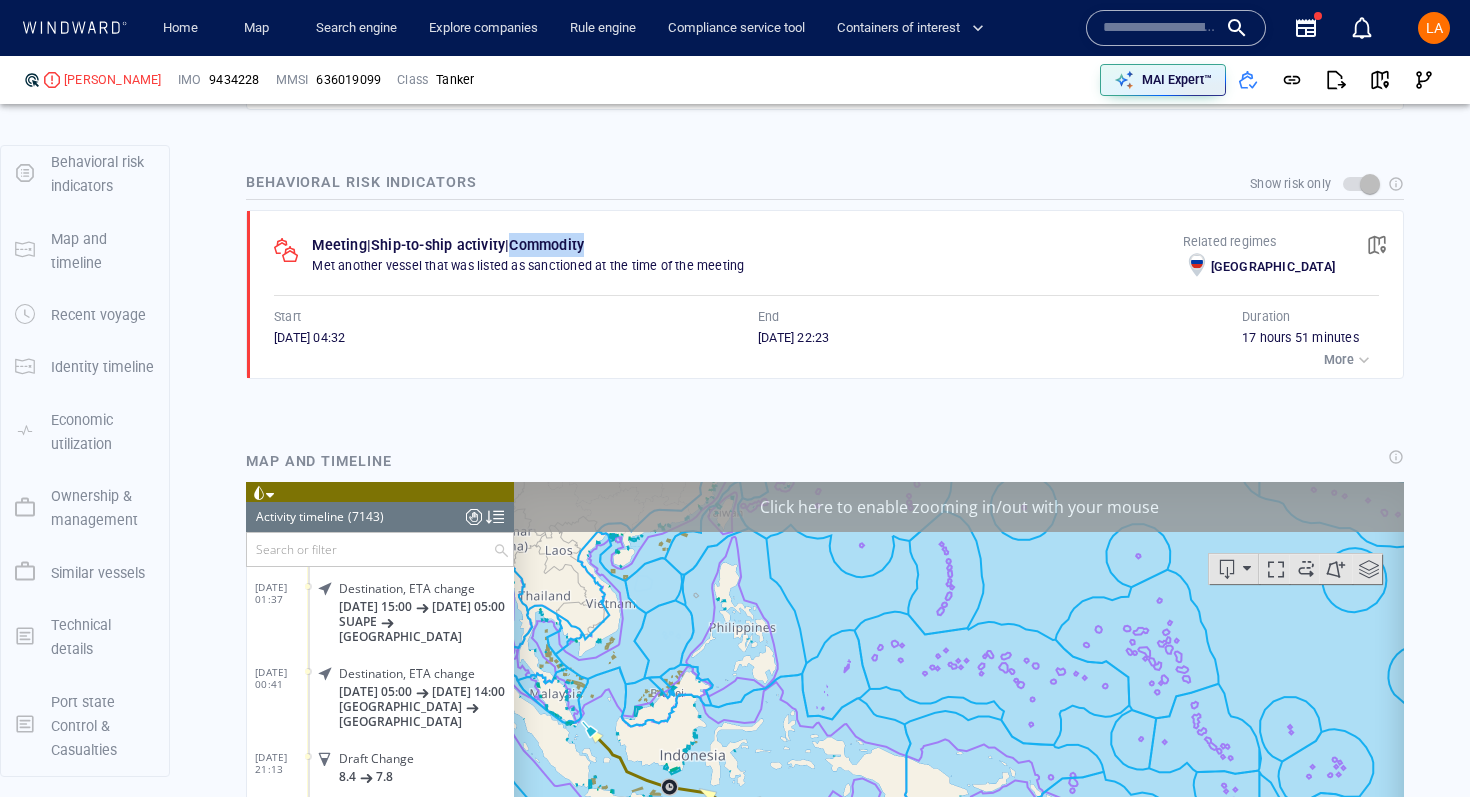 drag, startPoint x: 610, startPoint y: 245, endPoint x: 524, endPoint y: 249, distance: 86.09297 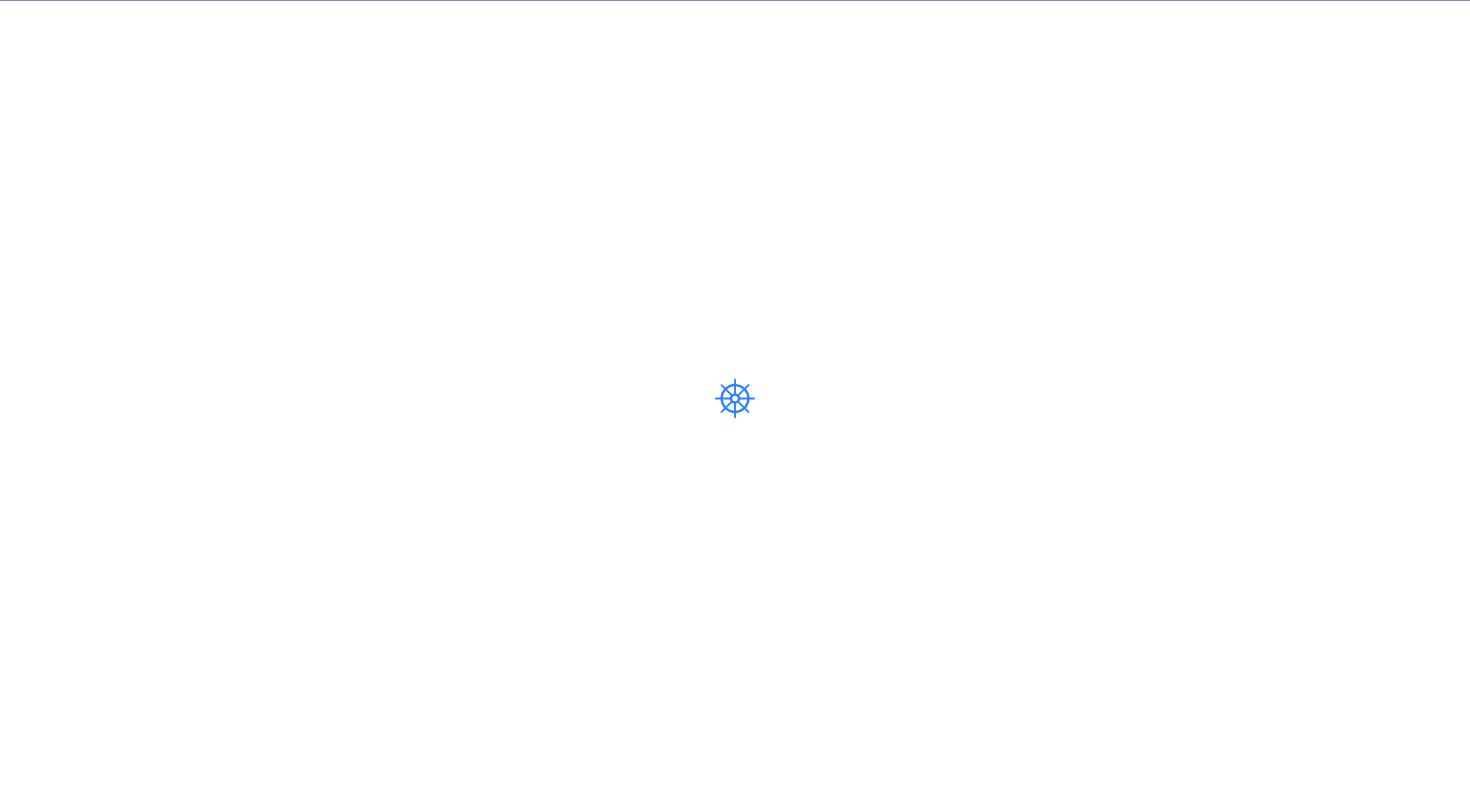 scroll, scrollTop: 0, scrollLeft: 0, axis: both 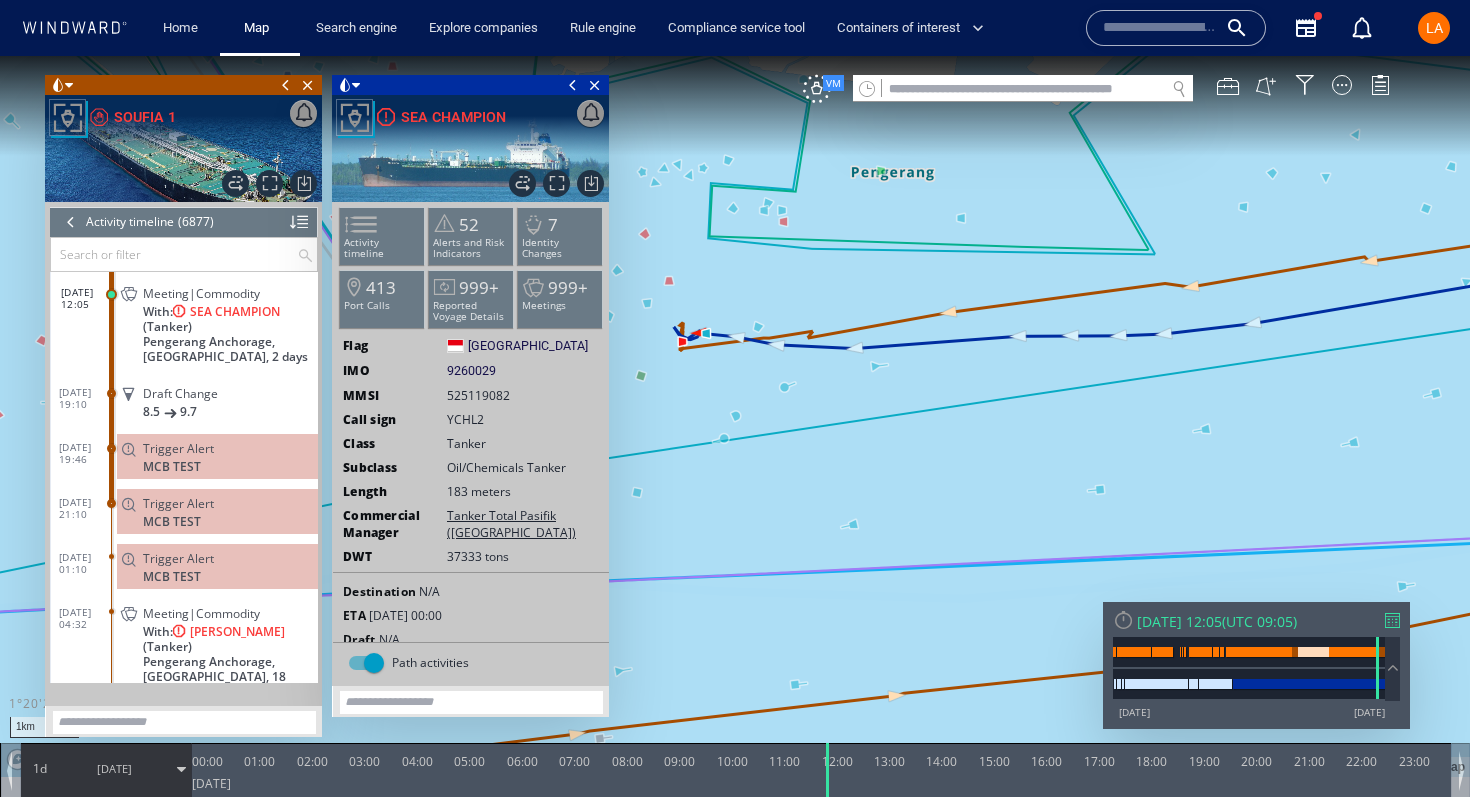click at bounding box center (71, 222) 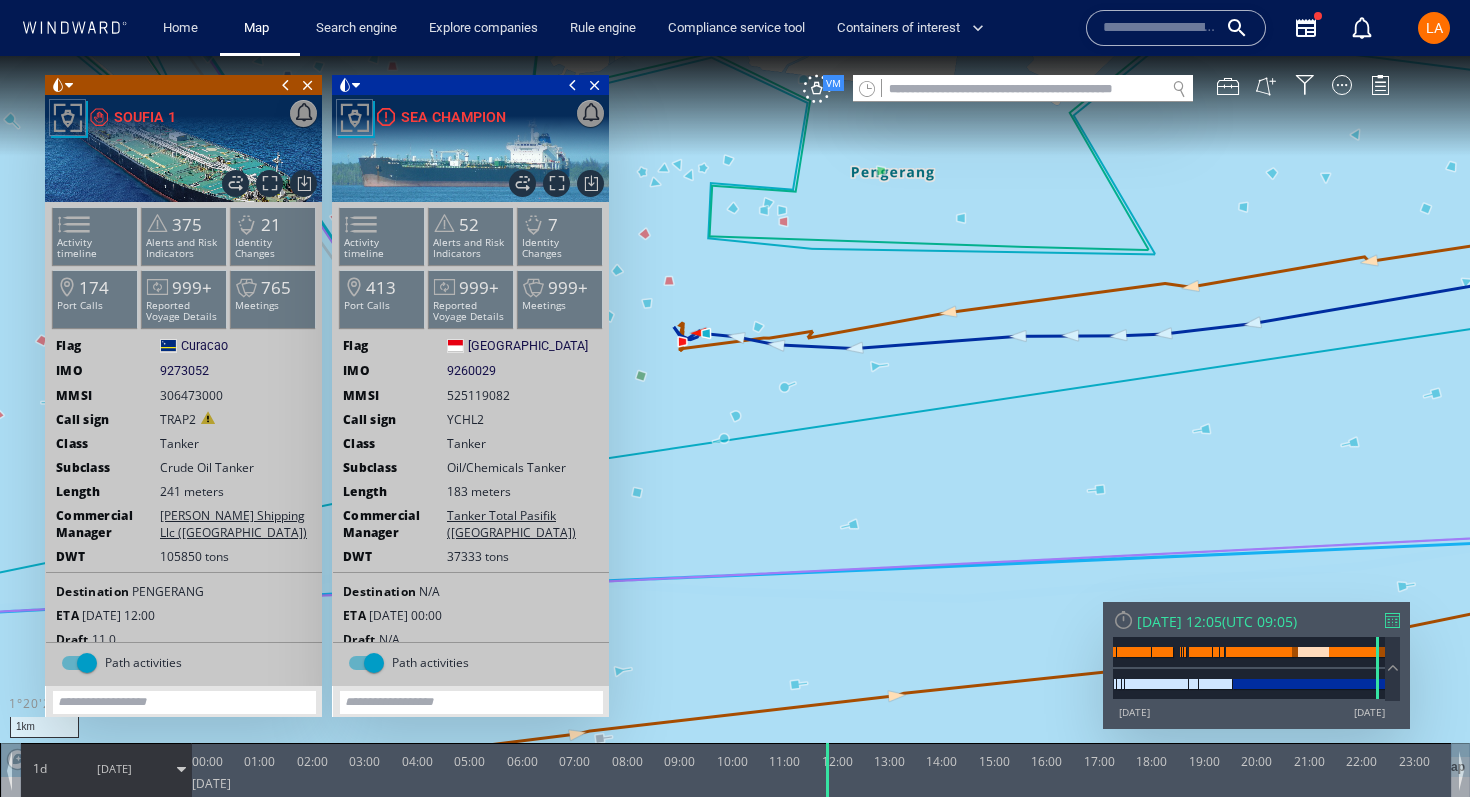 click on "9273052" 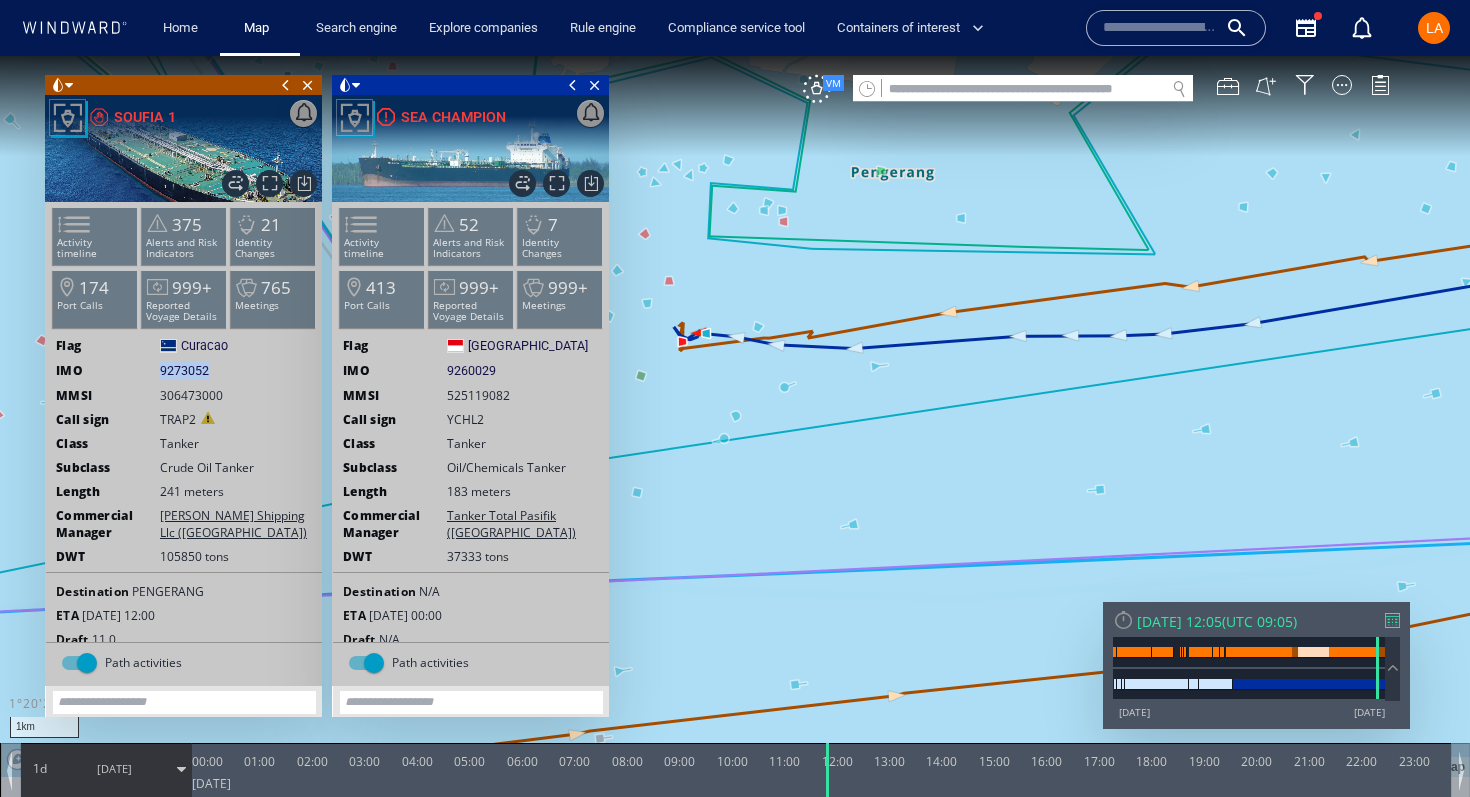click on "9273052" 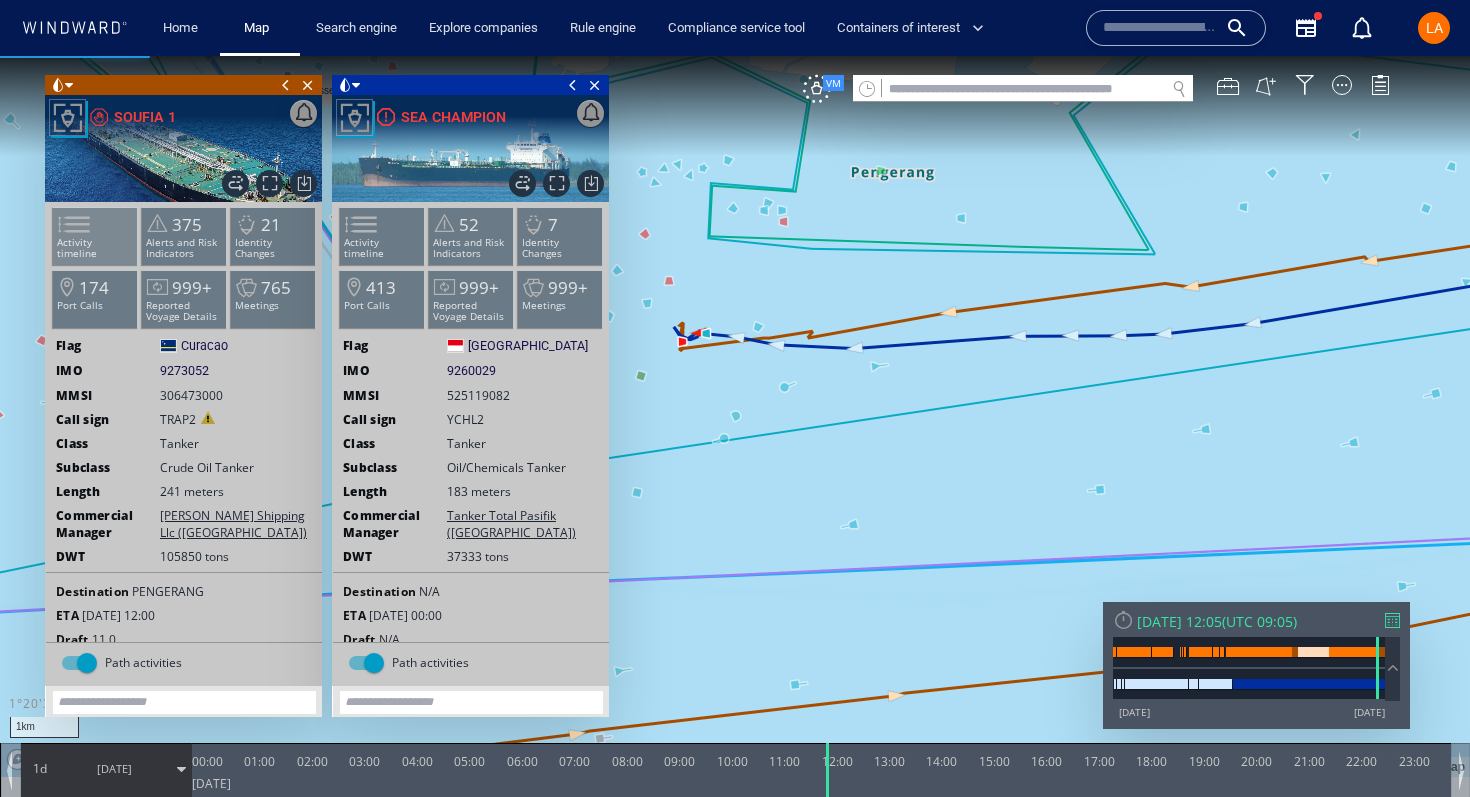 click at bounding box center [62, 224] 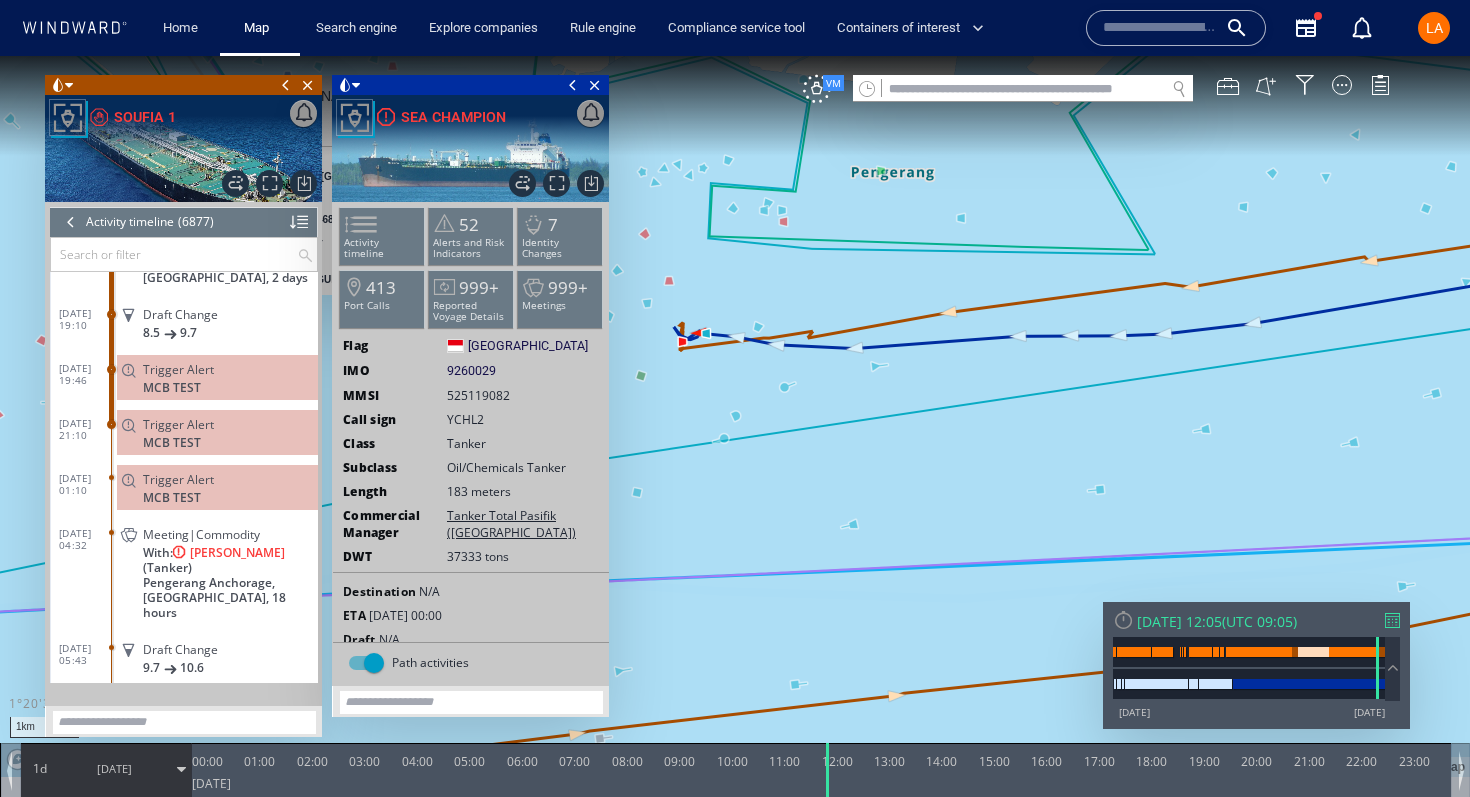 scroll, scrollTop: 370669, scrollLeft: 0, axis: vertical 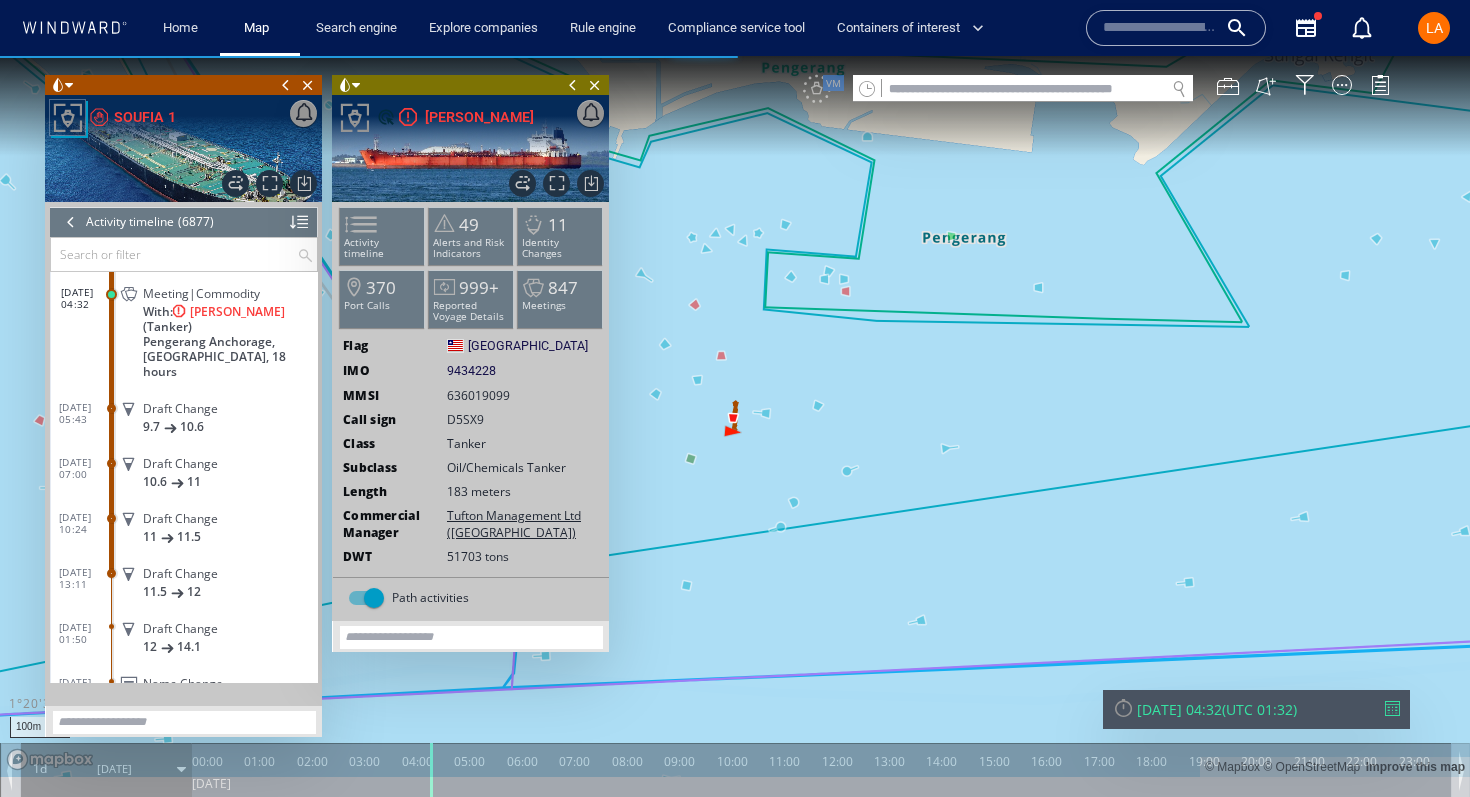 click on "9434228" 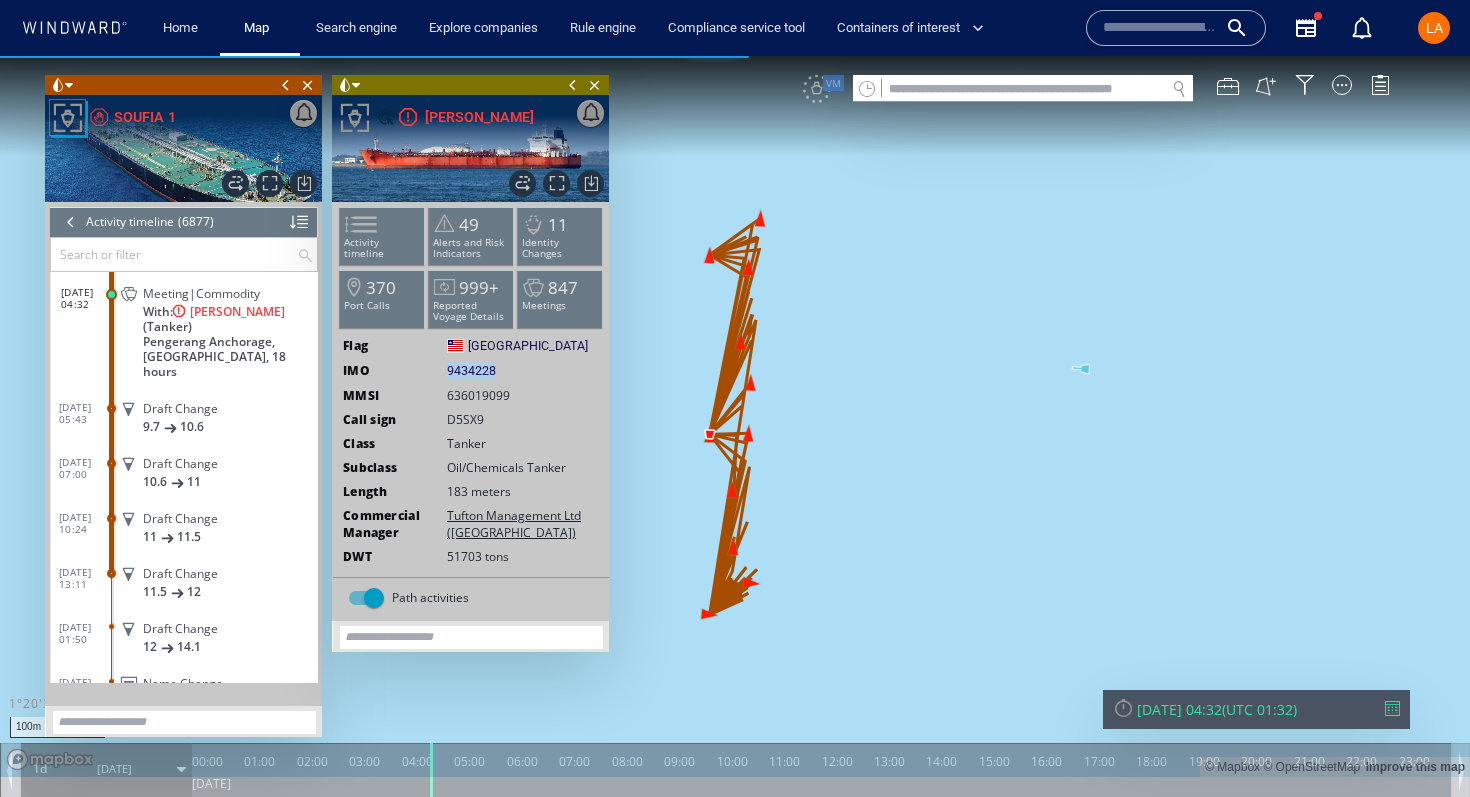 click on "9434228" 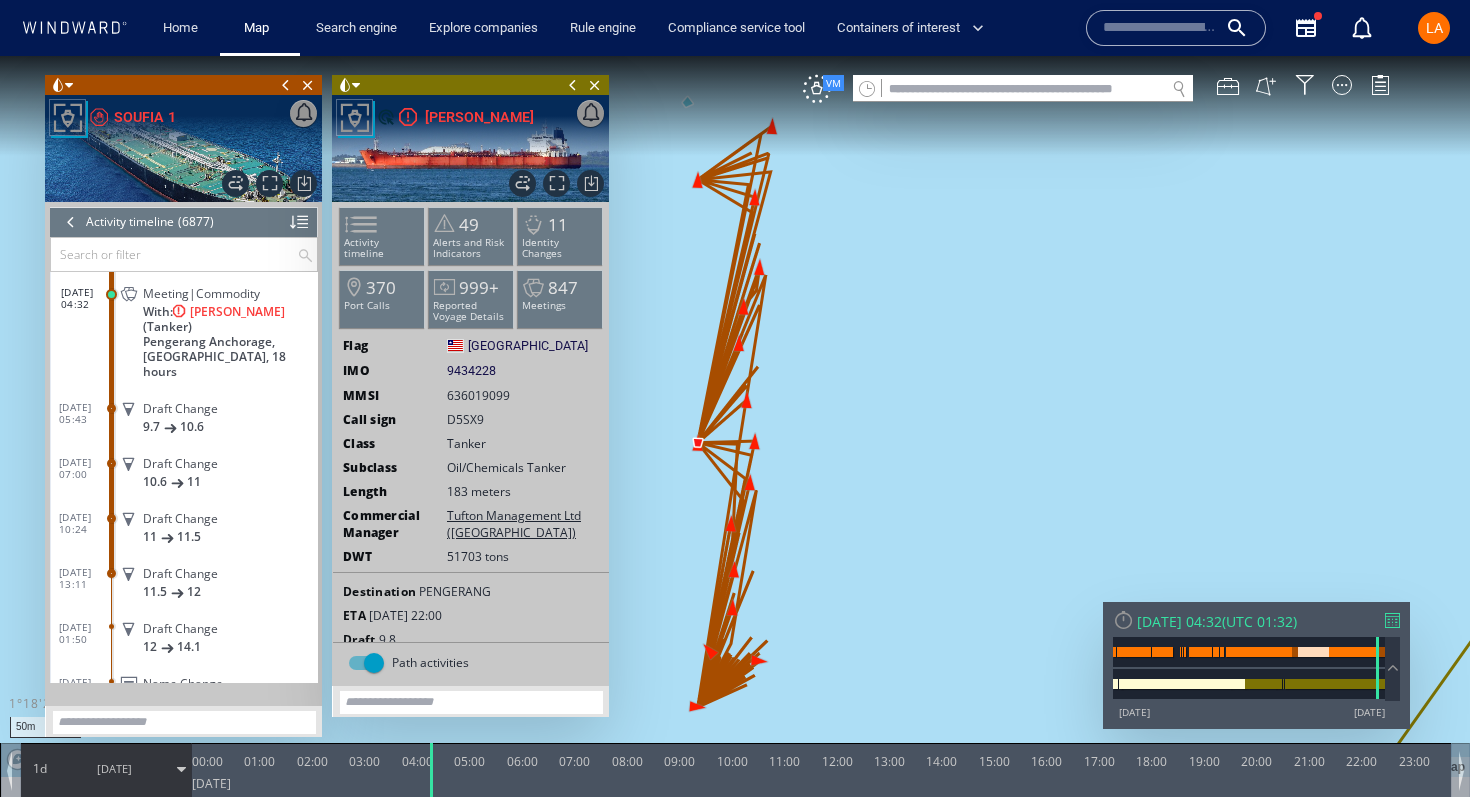 click at bounding box center (71, 222) 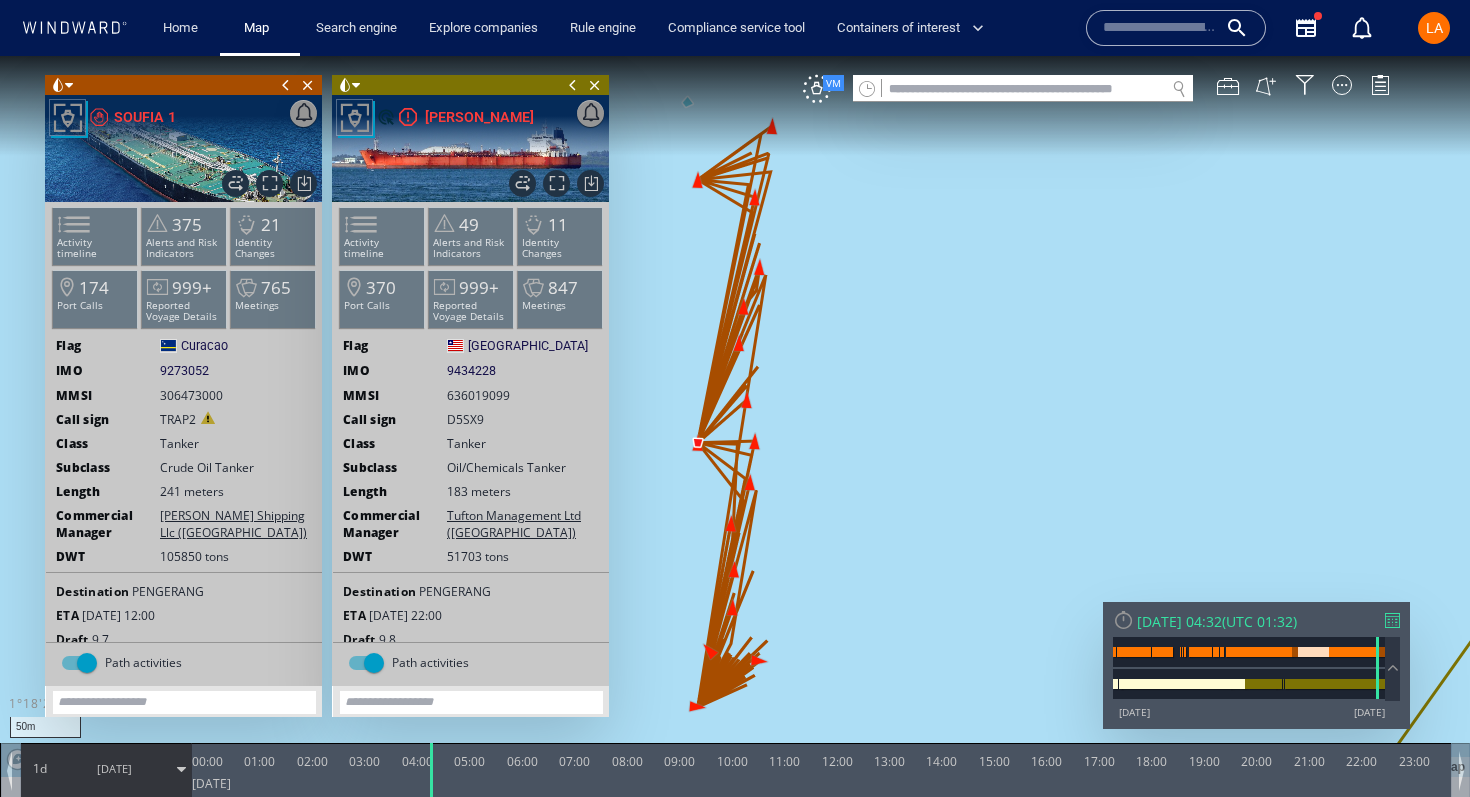 click on "9273052" 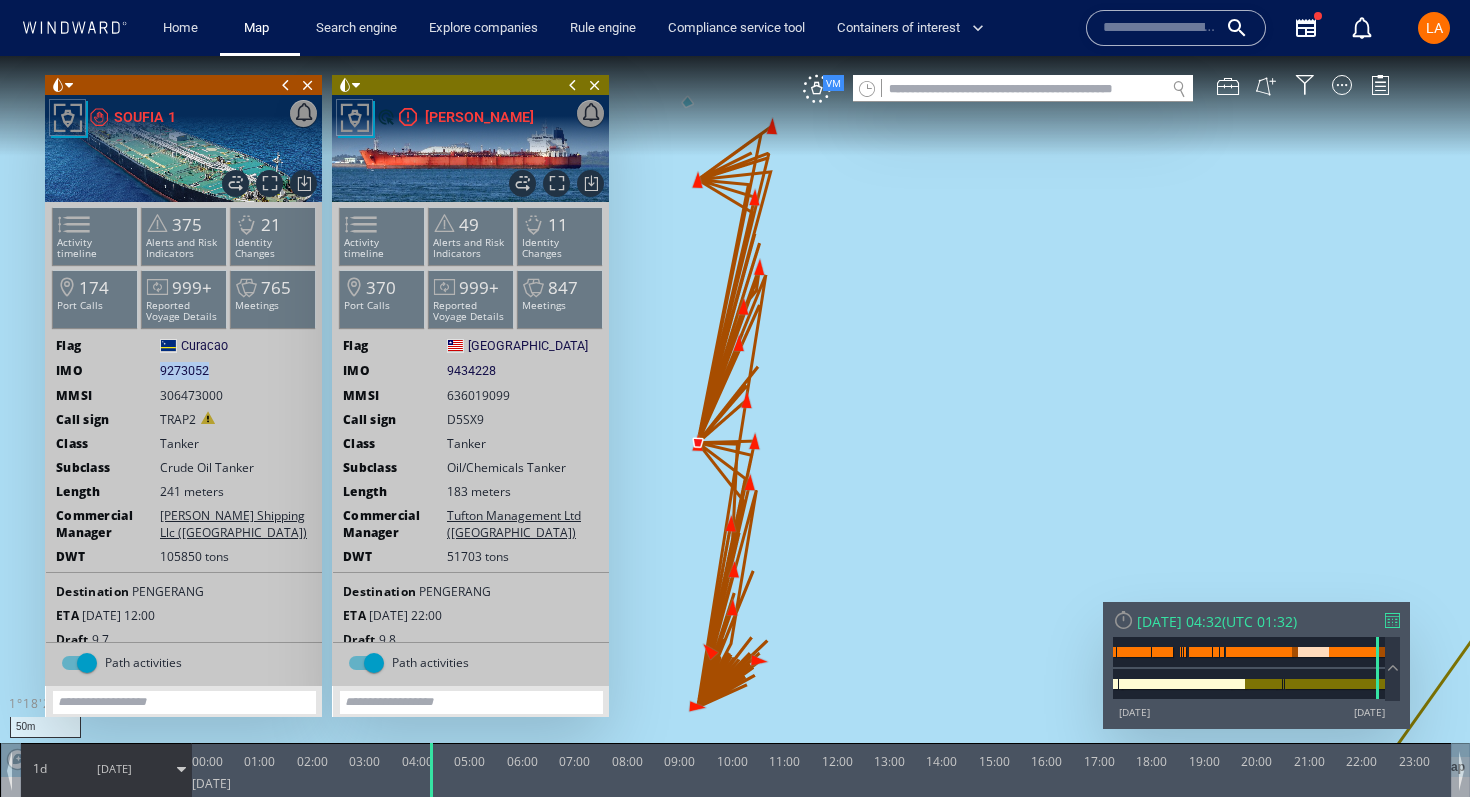click on "9273052" 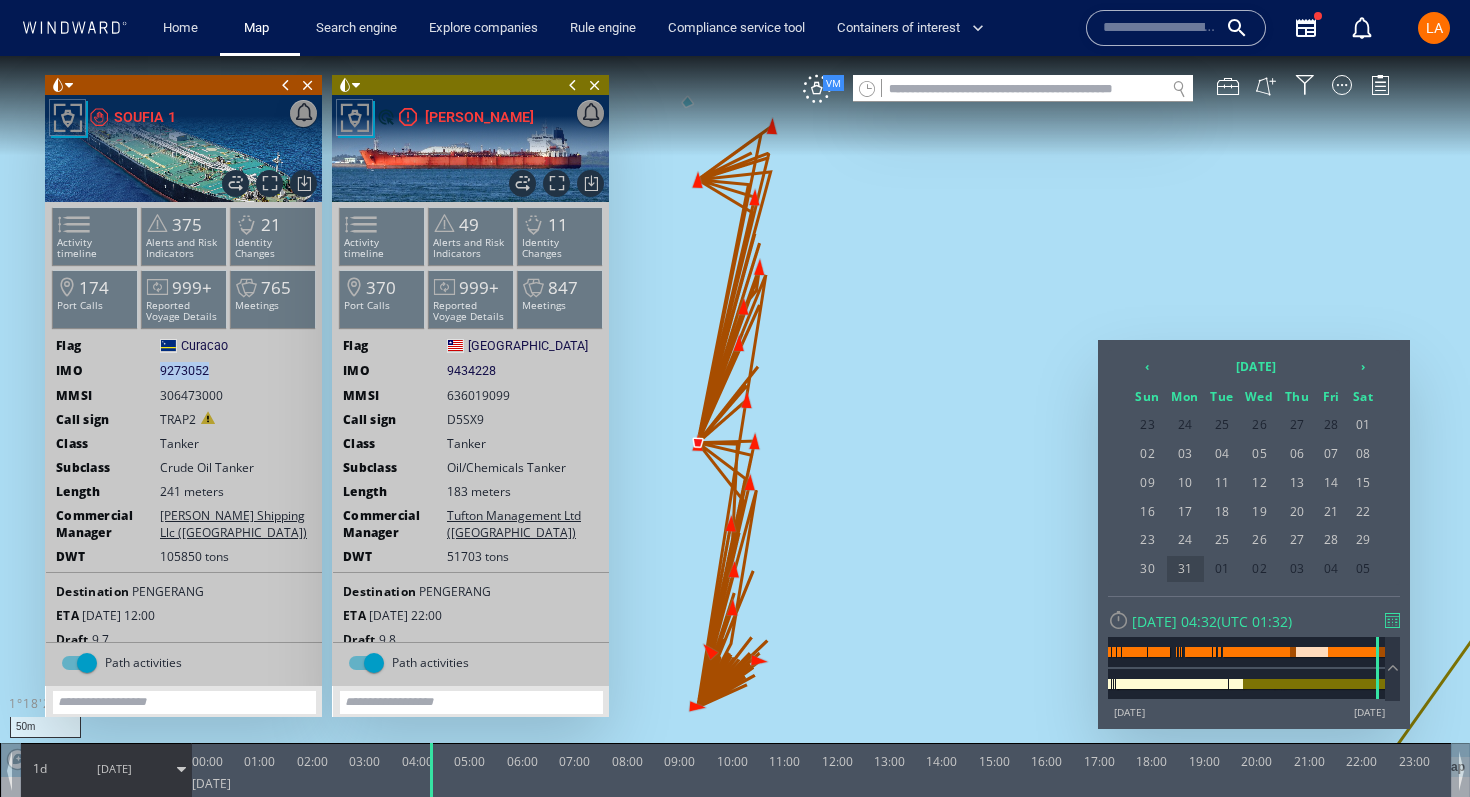 click on "31" at bounding box center [1185, 569] 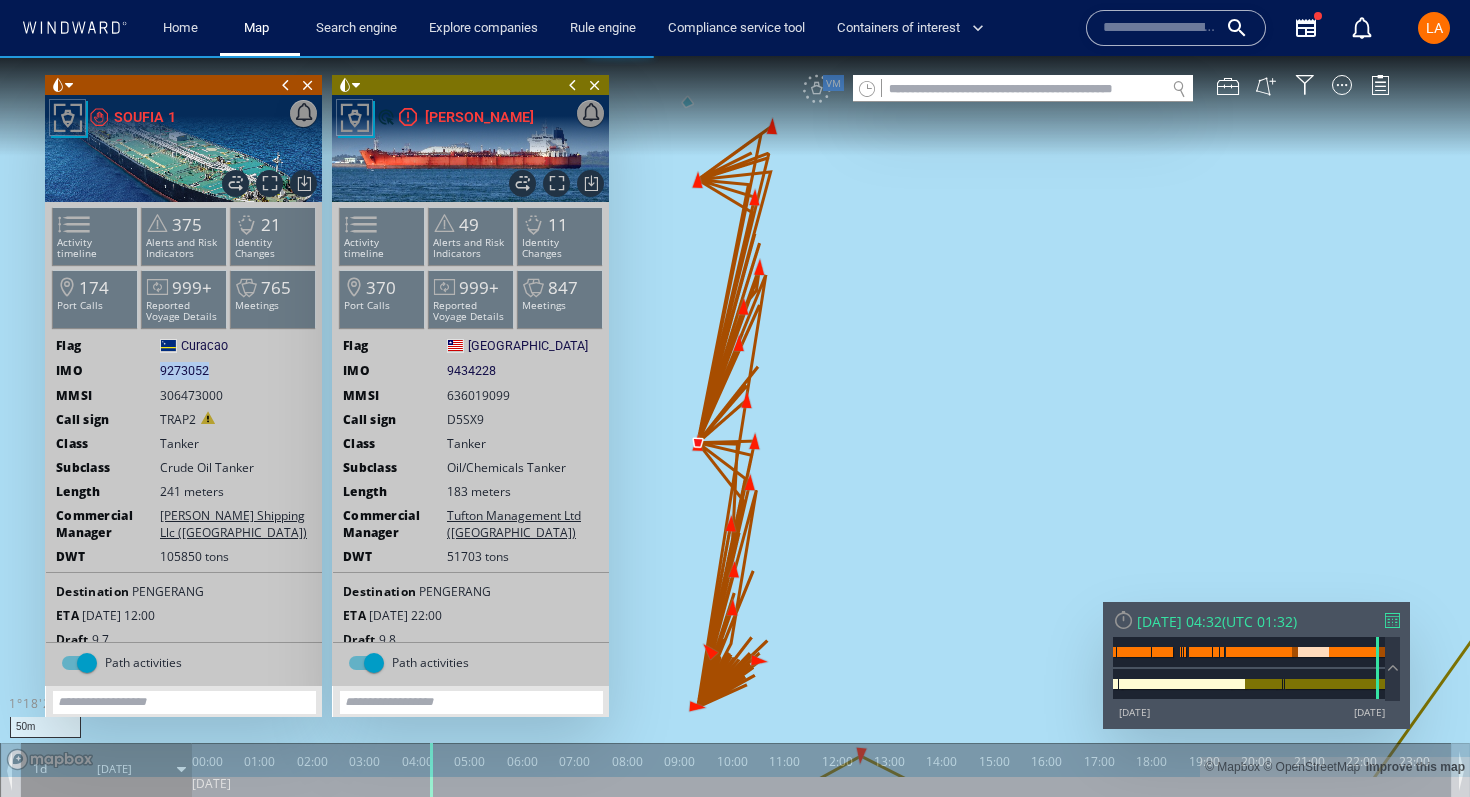 scroll, scrollTop: 60, scrollLeft: 0, axis: vertical 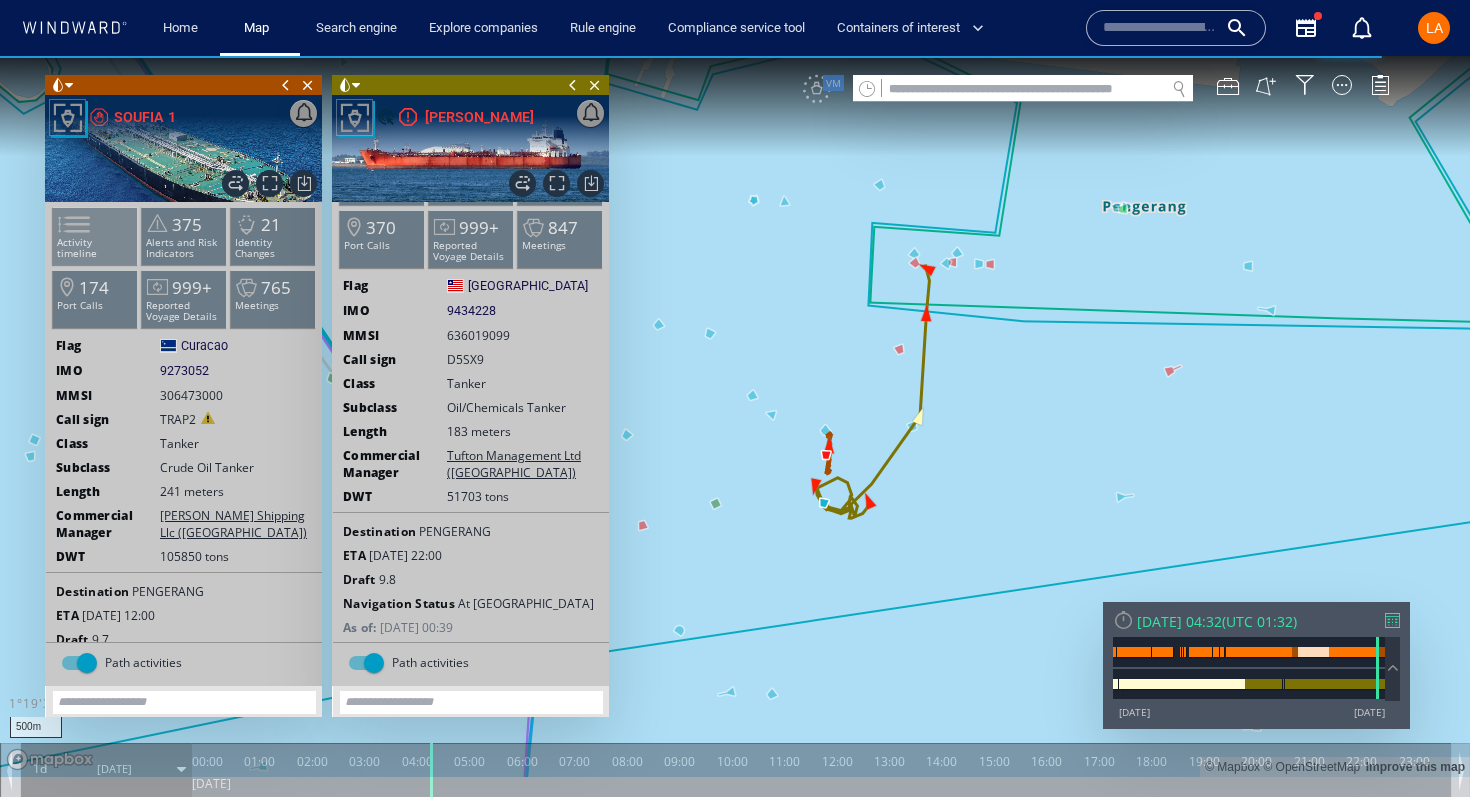click at bounding box center [62, 224] 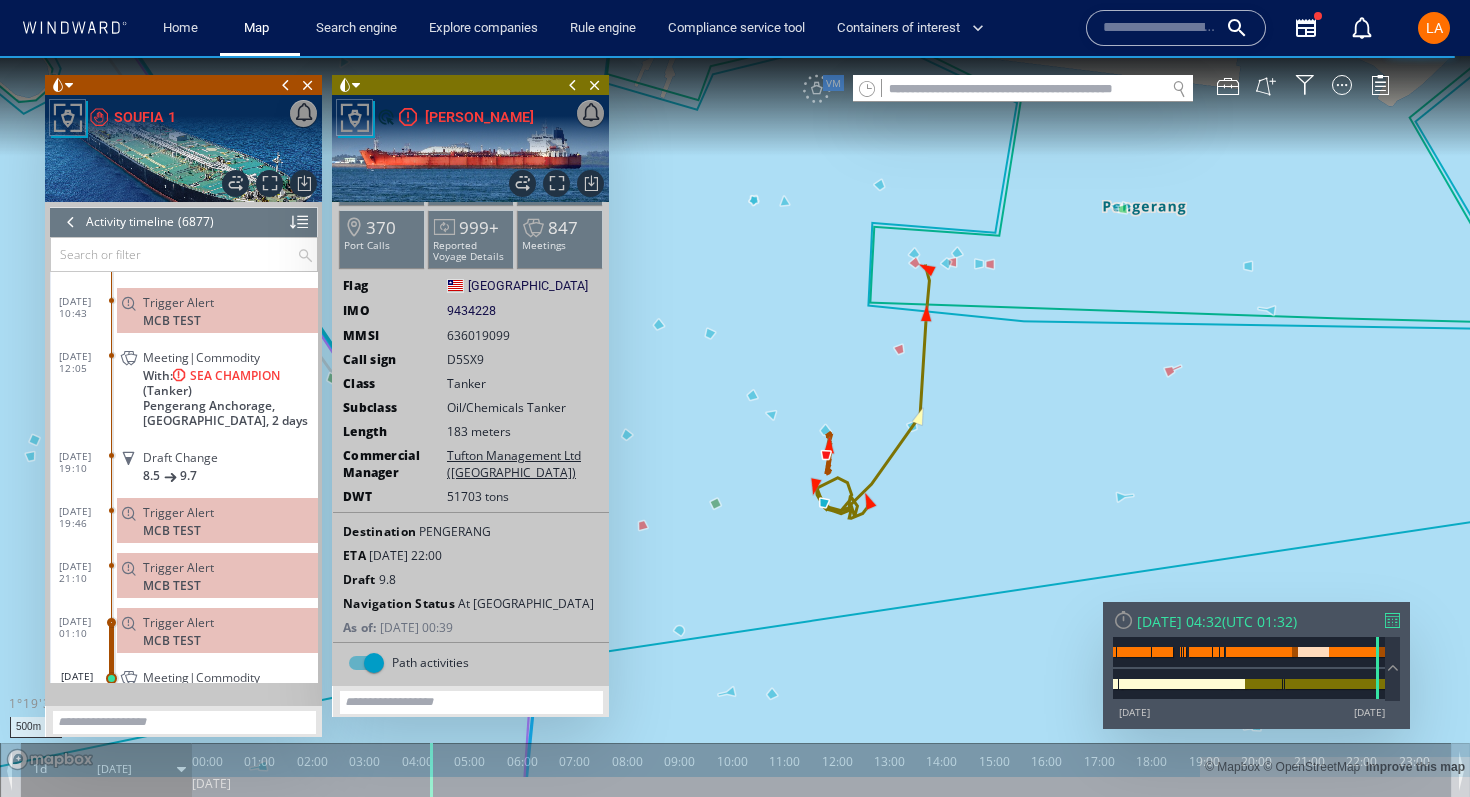 scroll, scrollTop: 370524, scrollLeft: 0, axis: vertical 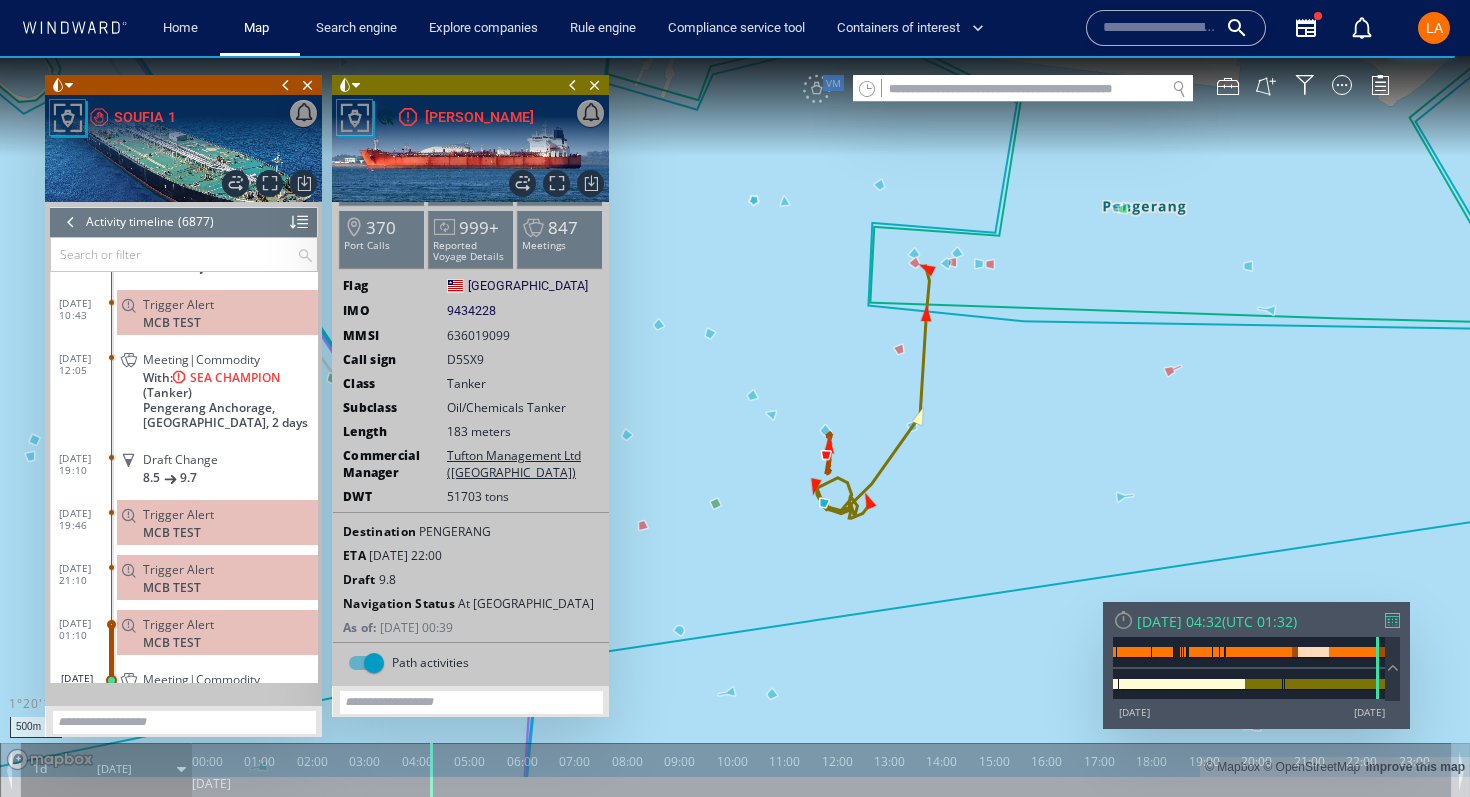 click at bounding box center [286, 85] 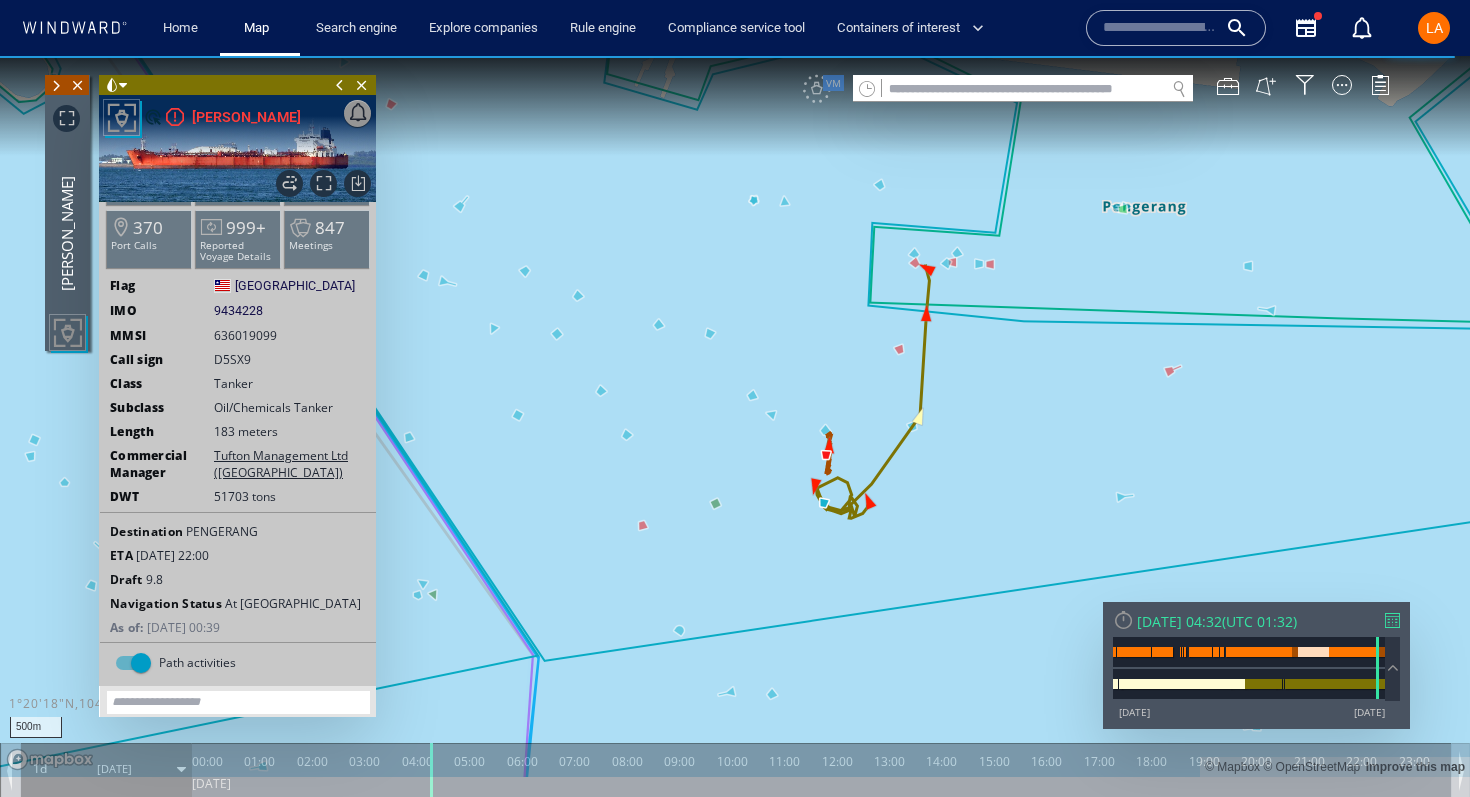click at bounding box center (340, 85) 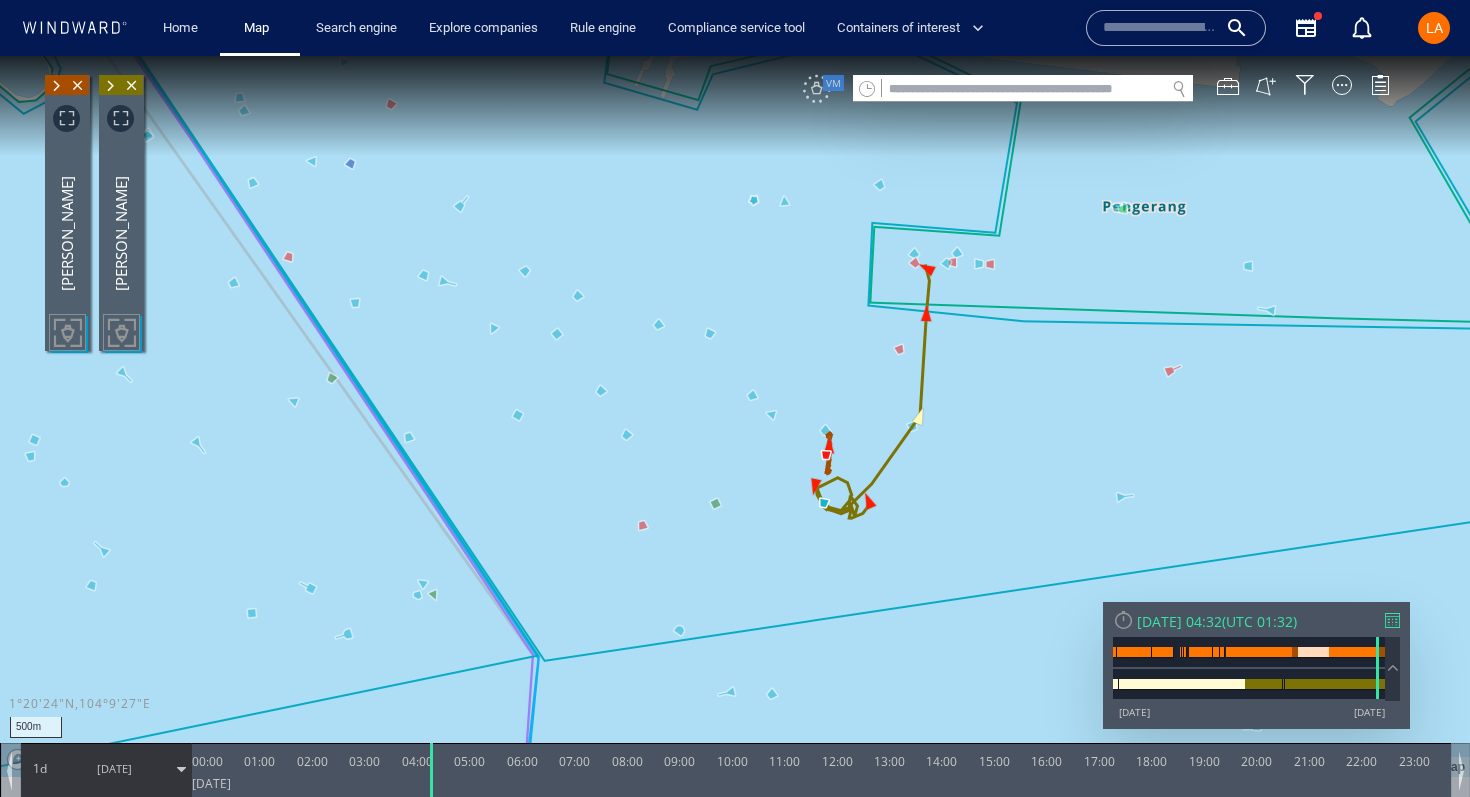 click on "VM" at bounding box center (817, 89) 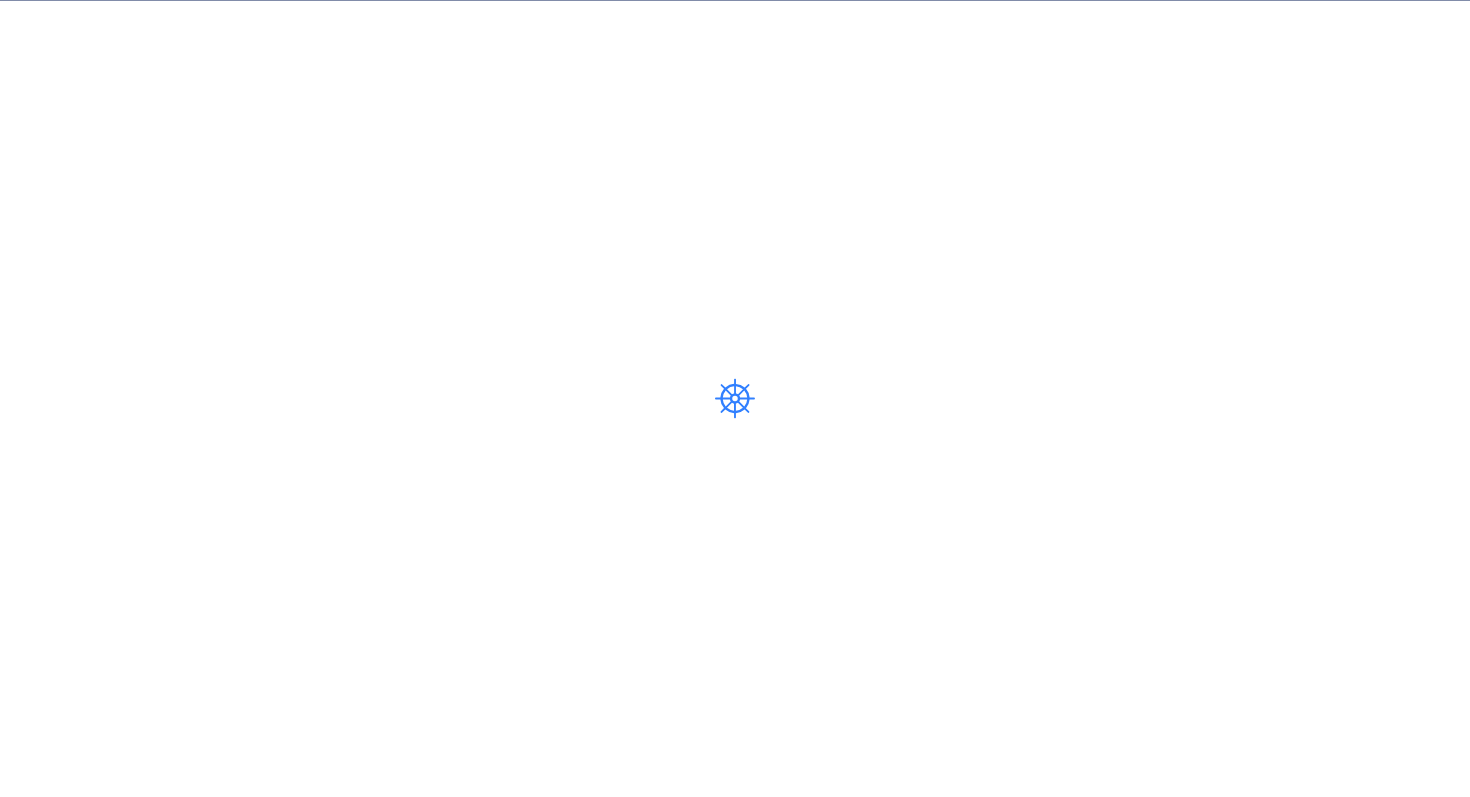 scroll, scrollTop: 0, scrollLeft: 0, axis: both 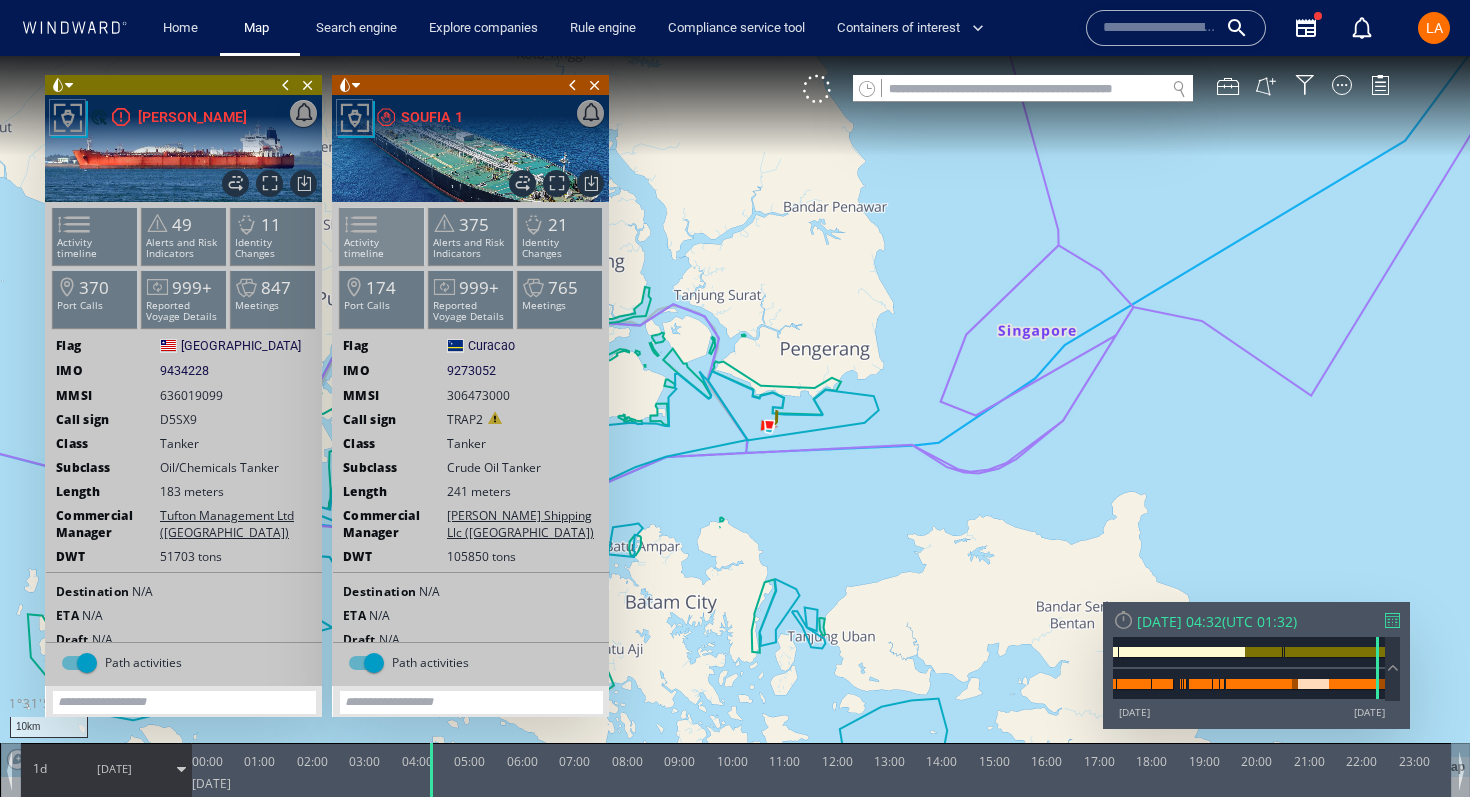 click at bounding box center [349, 224] 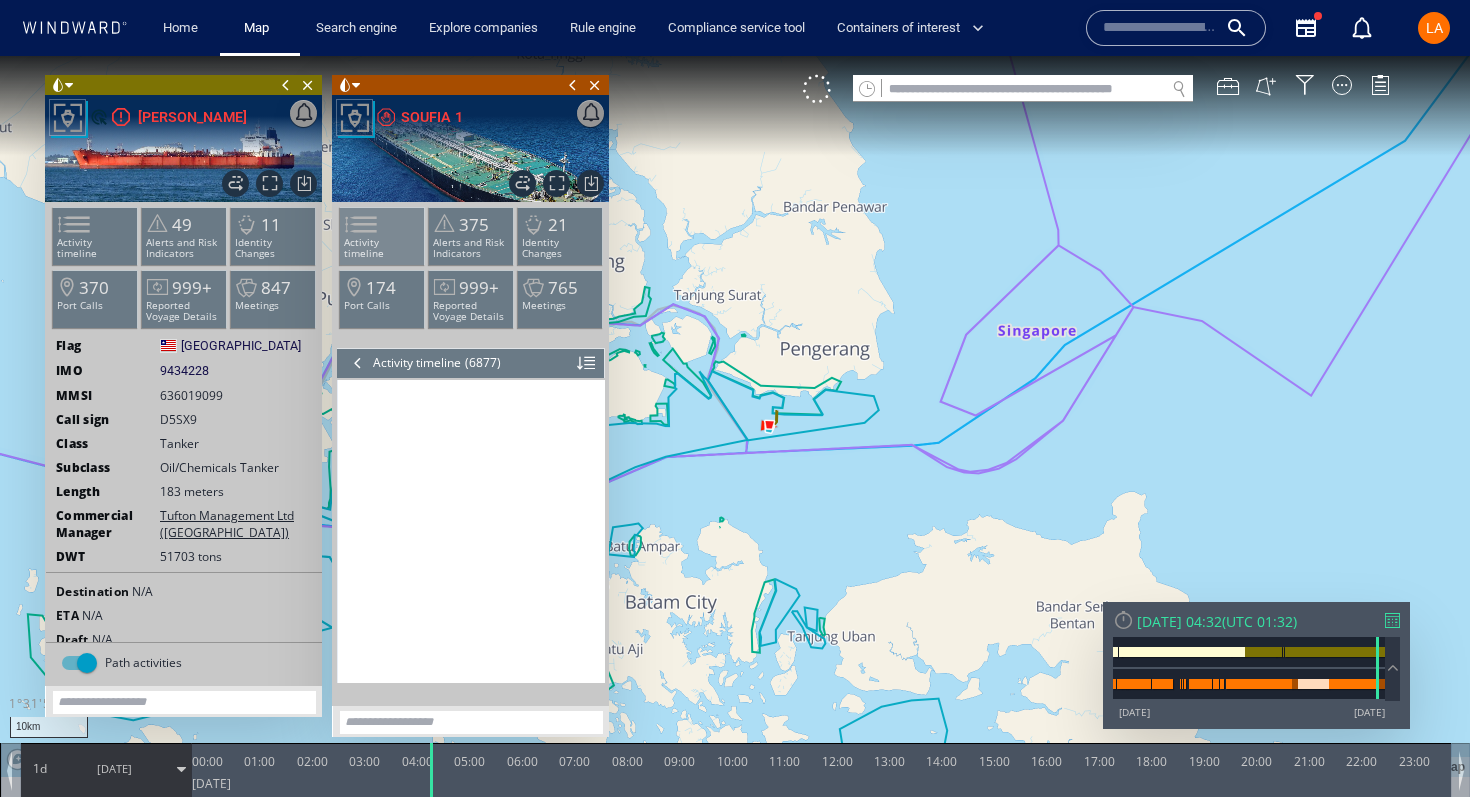 scroll, scrollTop: 370865, scrollLeft: 0, axis: vertical 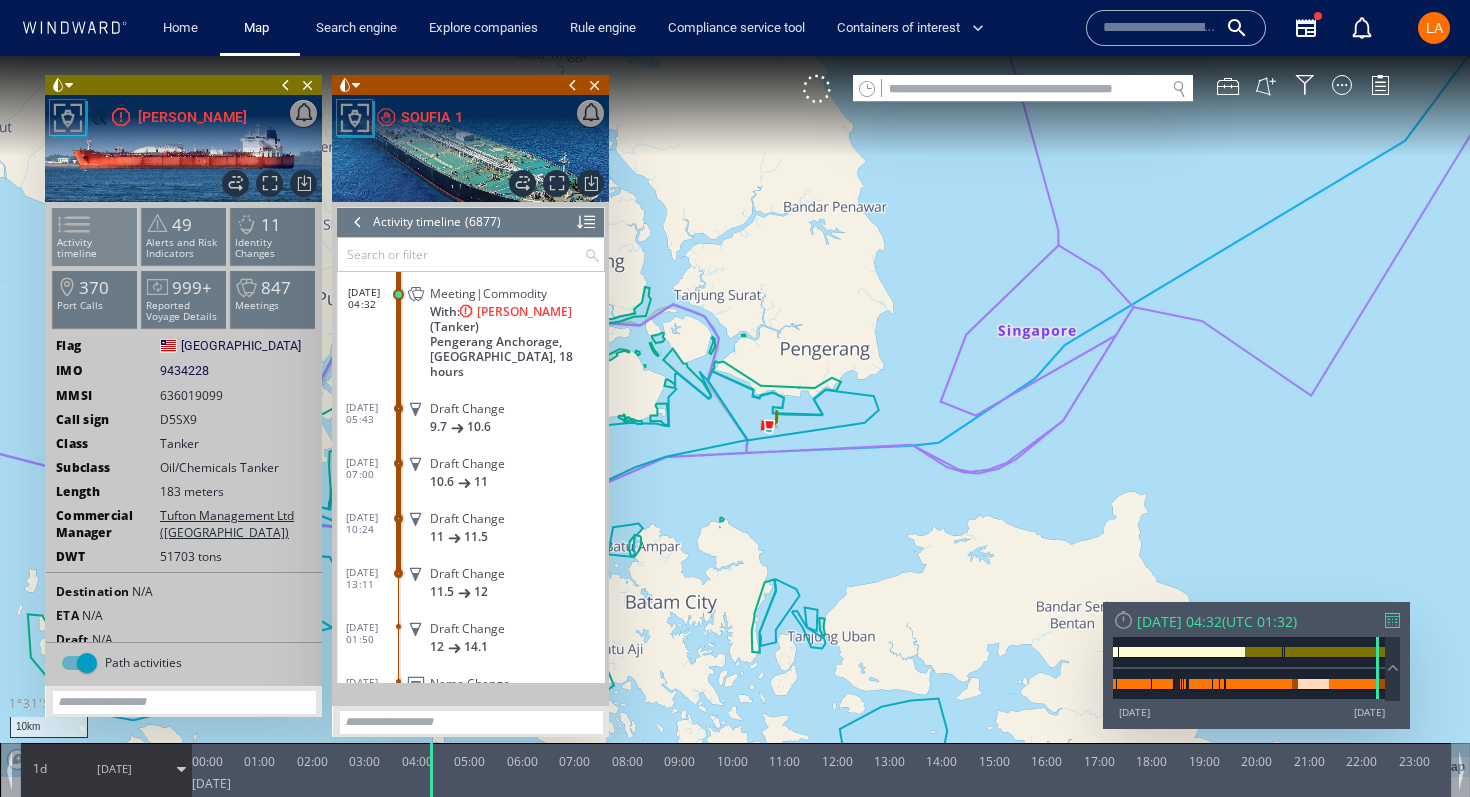 click at bounding box center [62, 224] 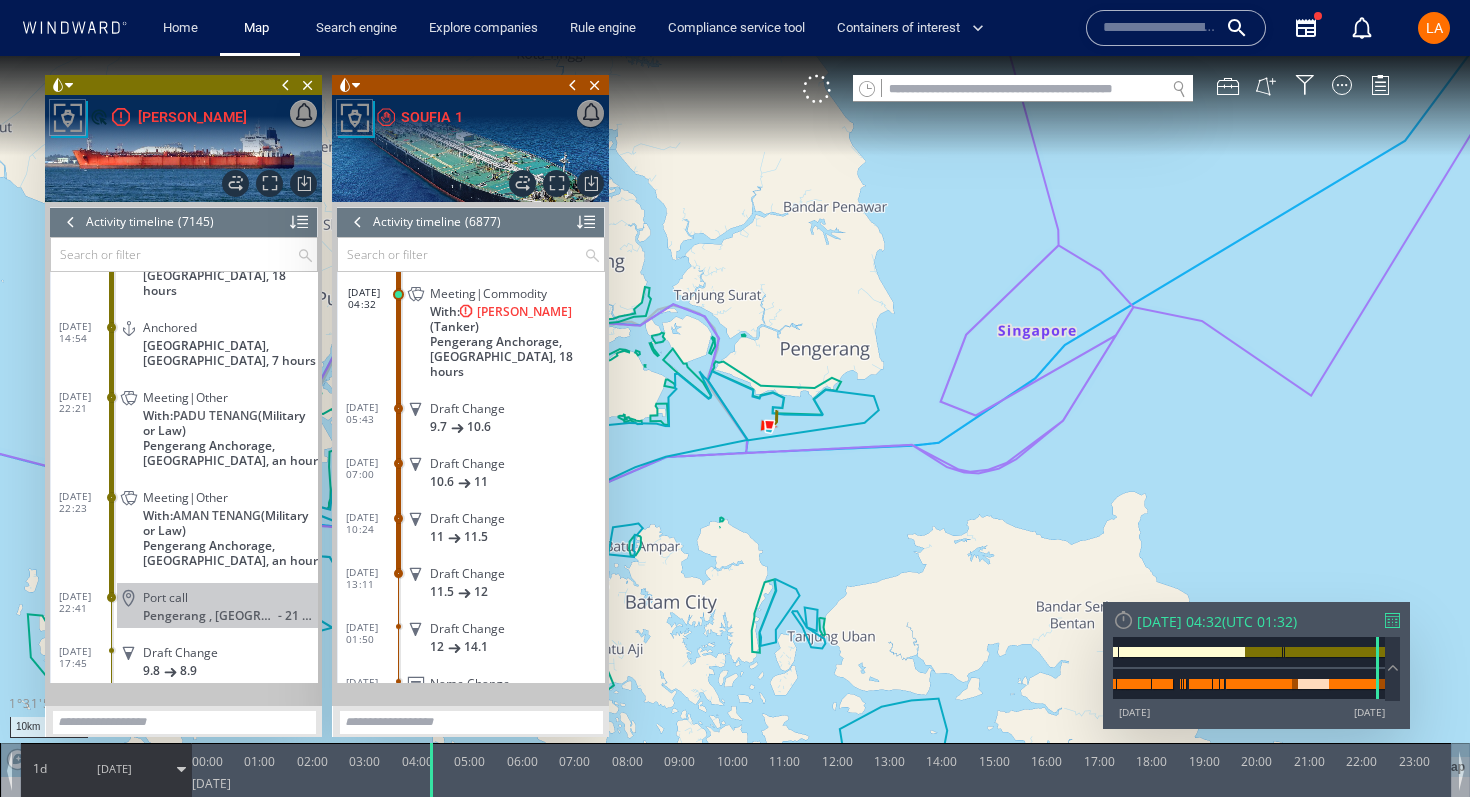 scroll, scrollTop: 377242, scrollLeft: 0, axis: vertical 